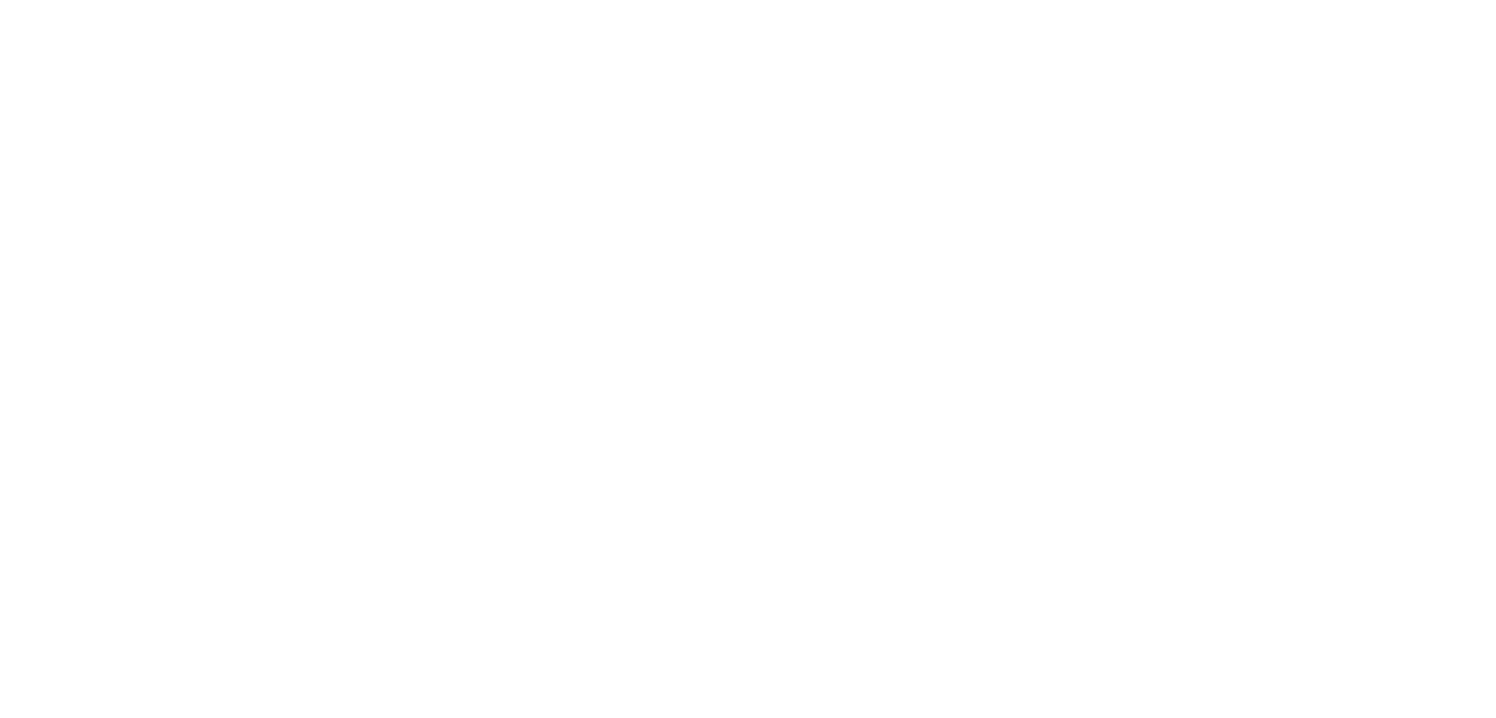 scroll, scrollTop: 0, scrollLeft: 0, axis: both 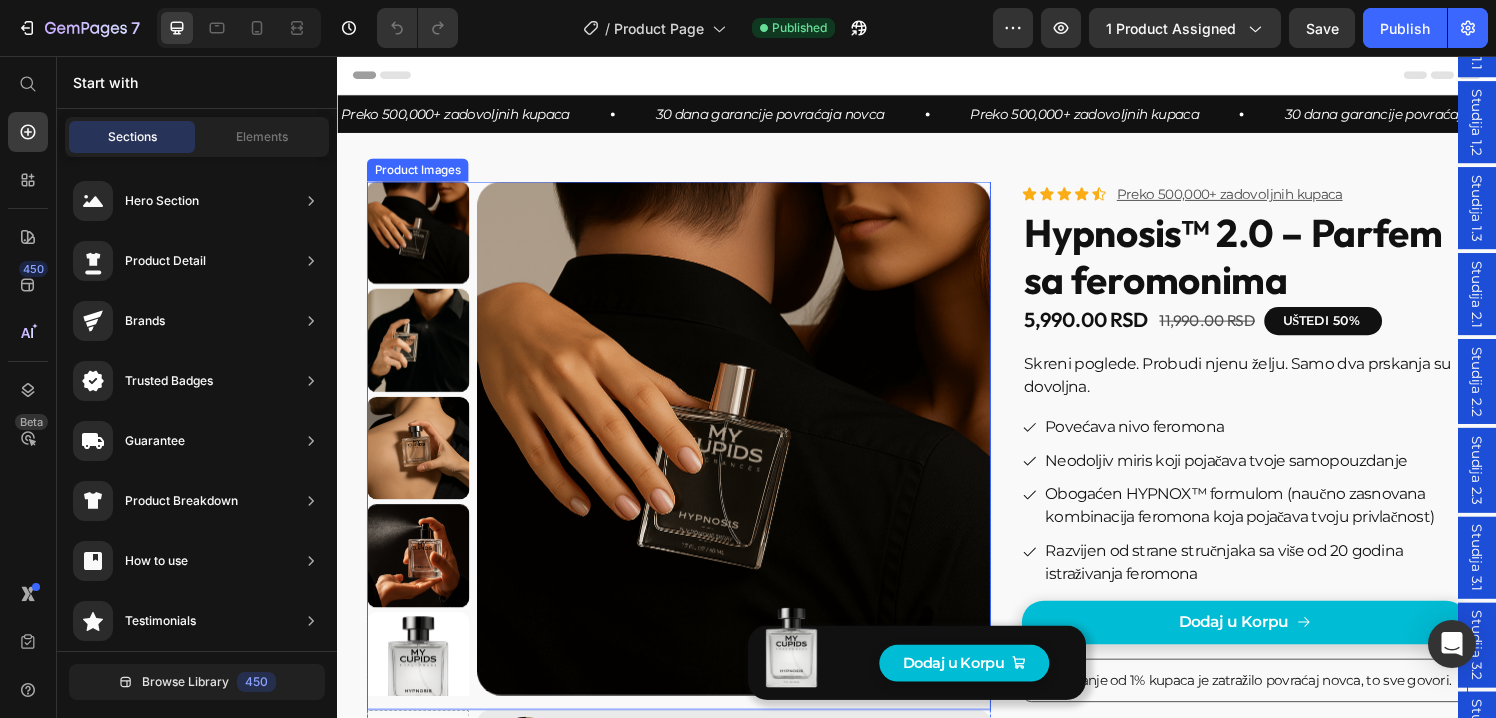 click at bounding box center (747, 452) 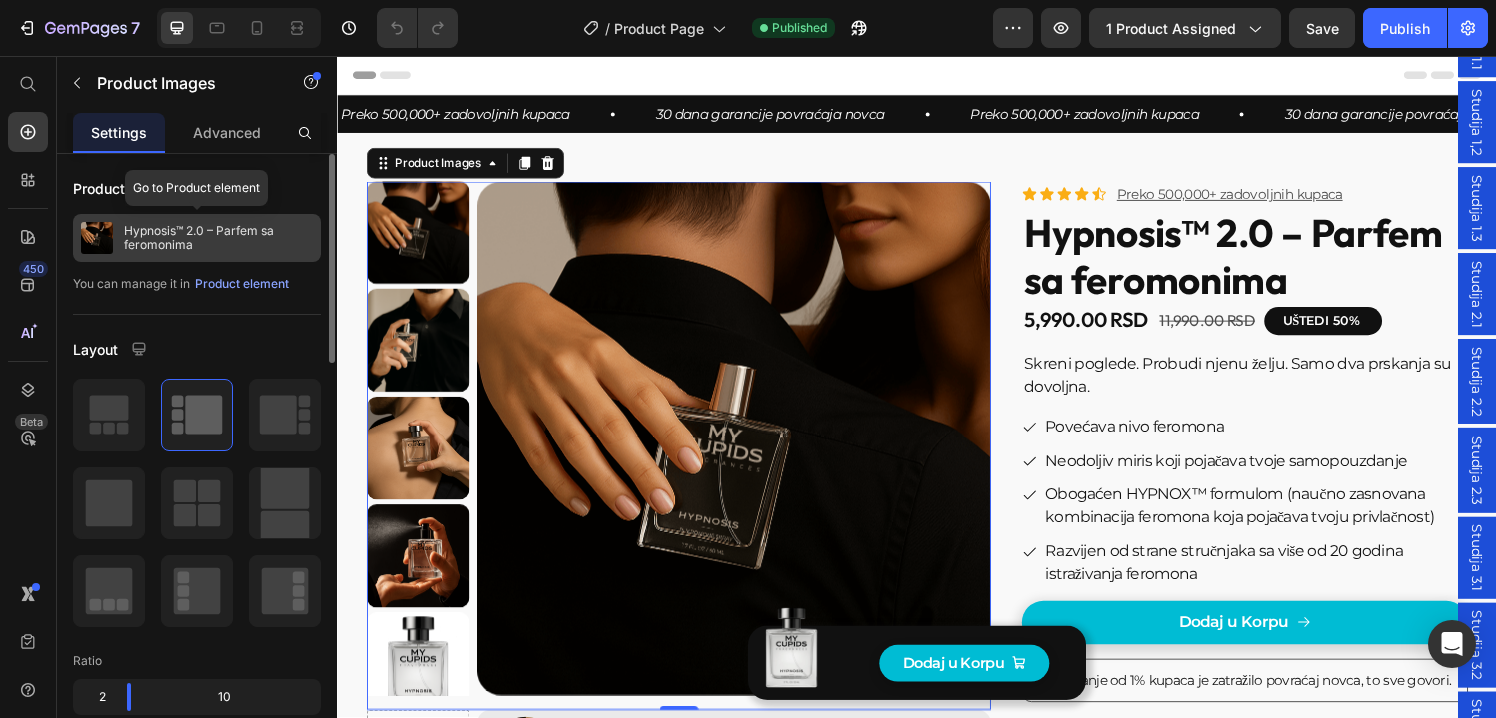click on "Hypnosis™ 2.0 – Parfem sa feromonima" at bounding box center (218, 238) 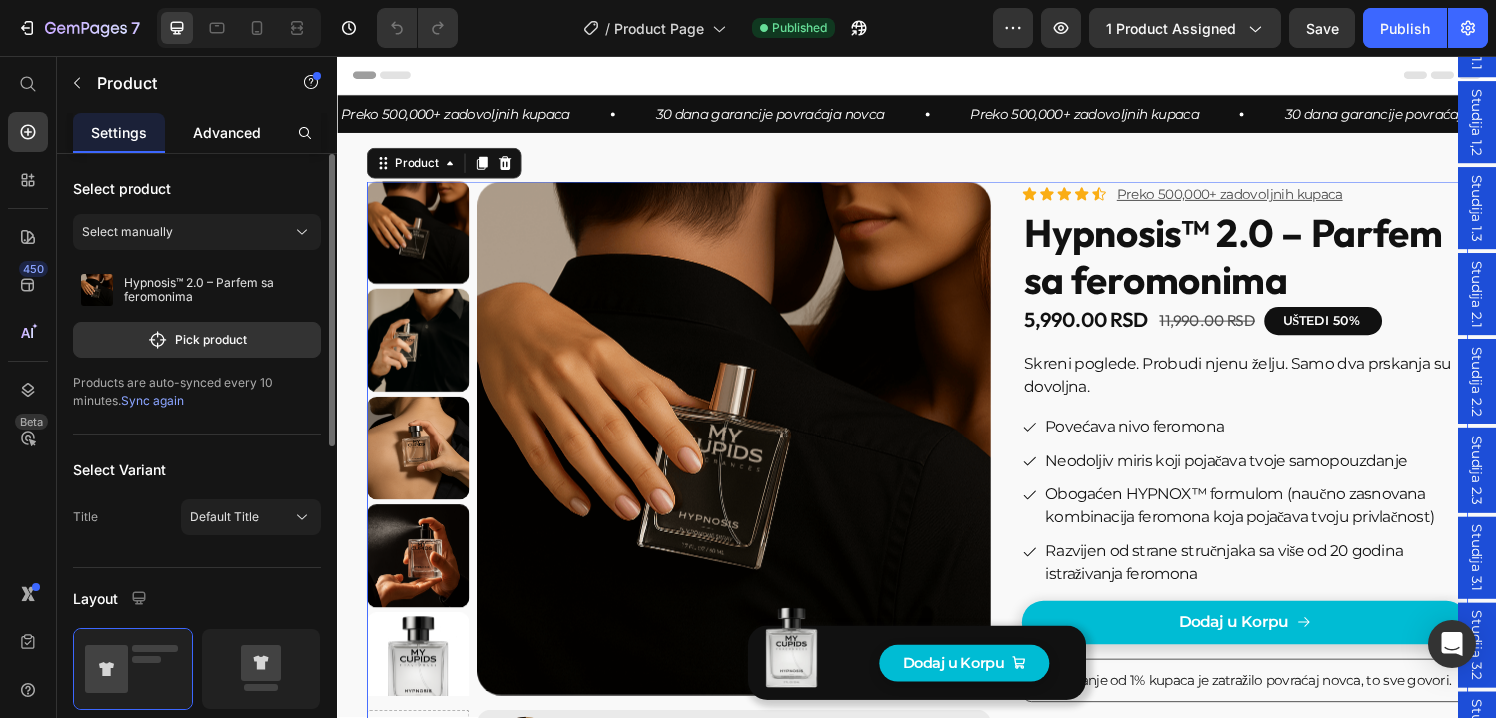 click on "Advanced" at bounding box center [227, 132] 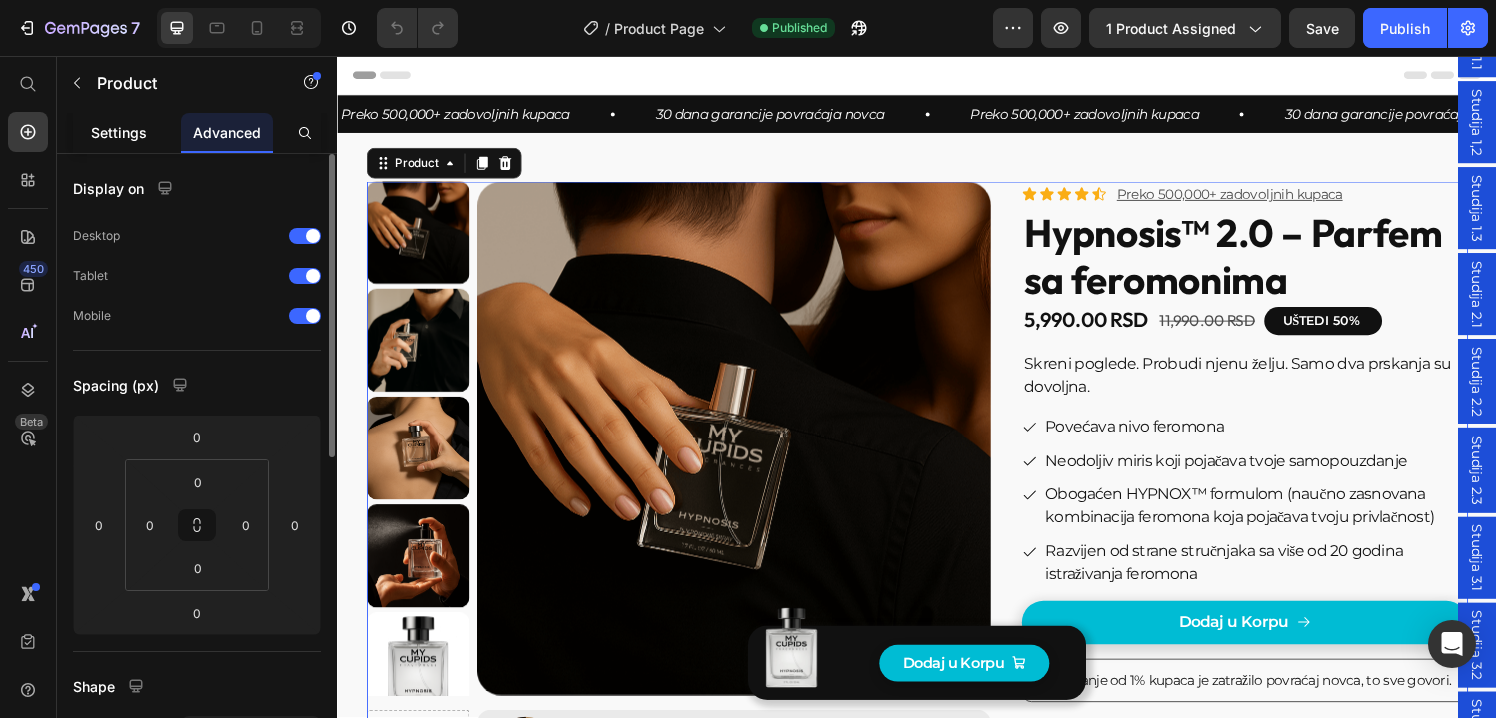 click on "Settings" at bounding box center (119, 132) 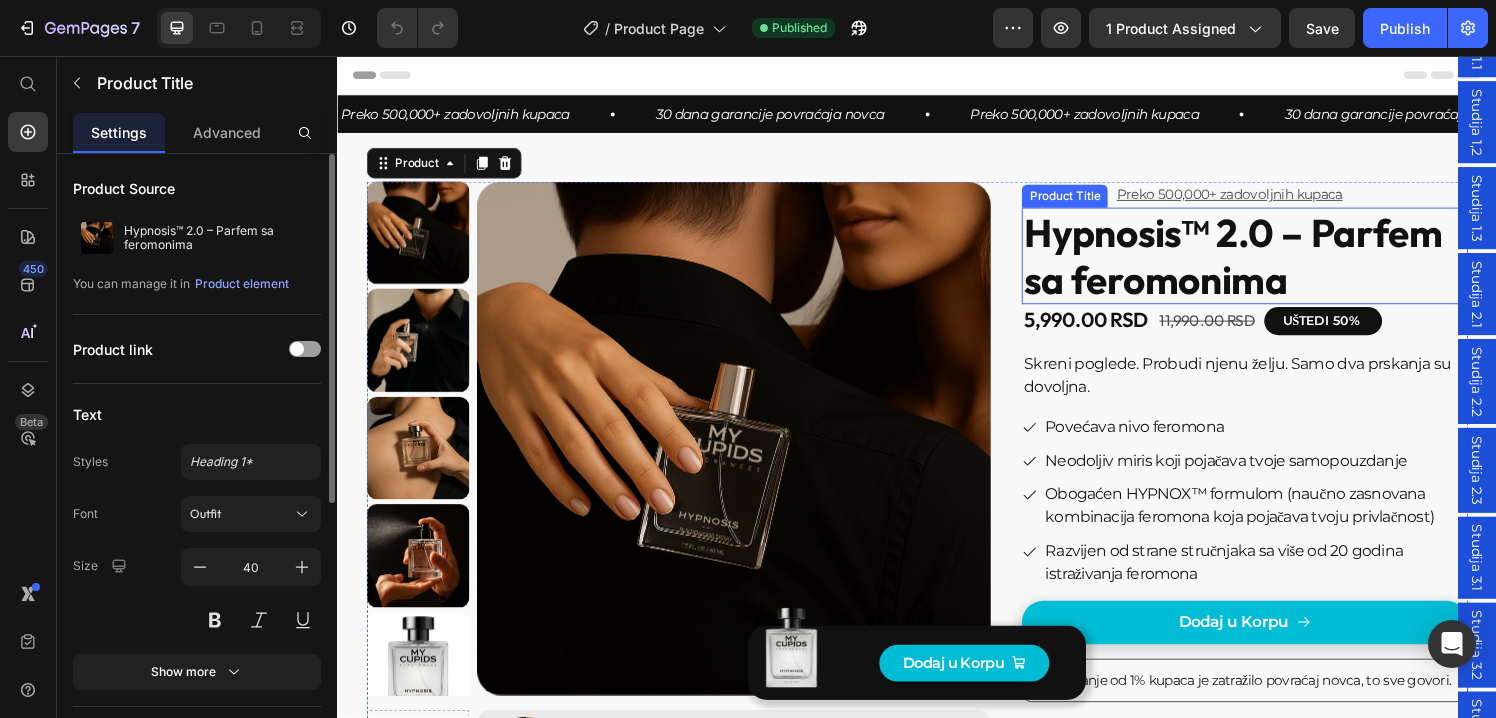 click on "Hypnosis™ 2.0 – Parfem sa feromonima" at bounding box center (1276, 263) 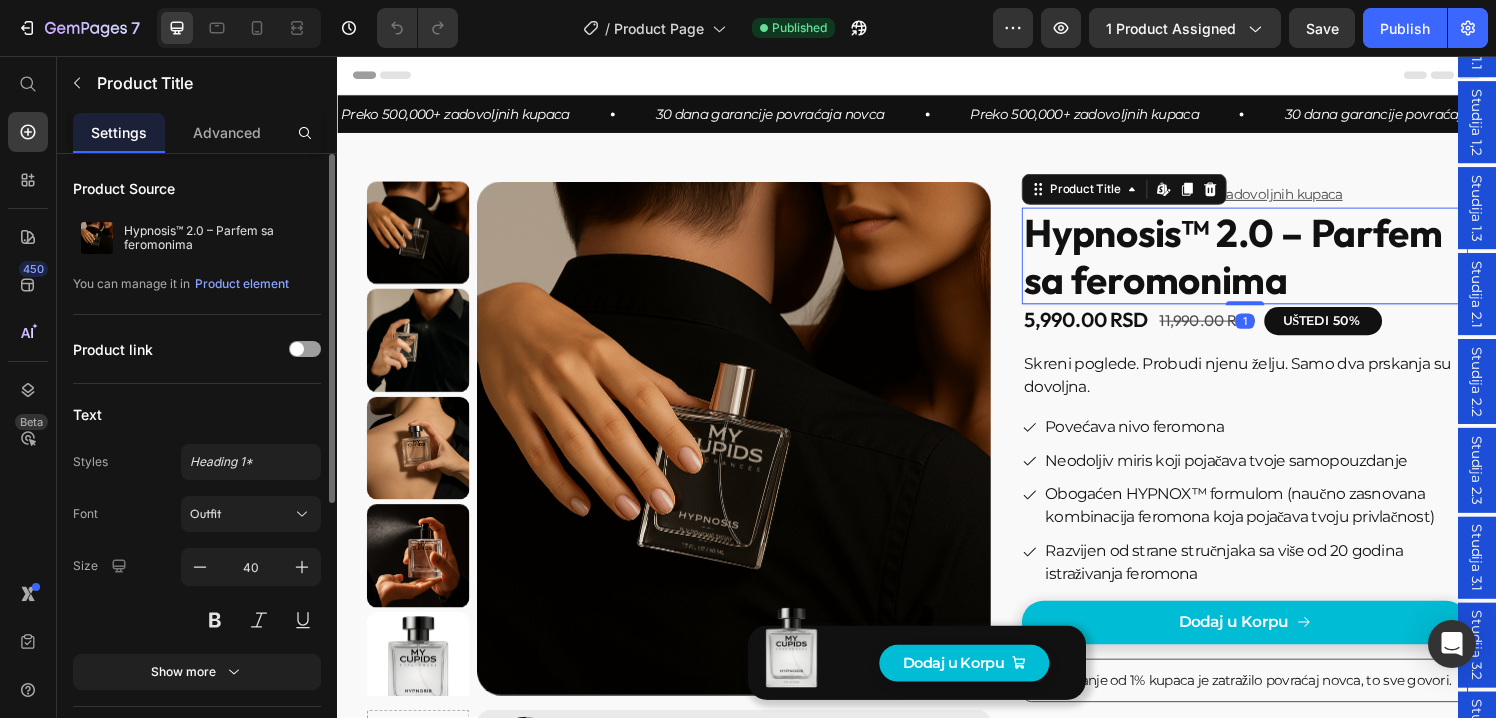 click on "Hypnosis™ 2.0 – Parfem sa feromonima" at bounding box center [1276, 263] 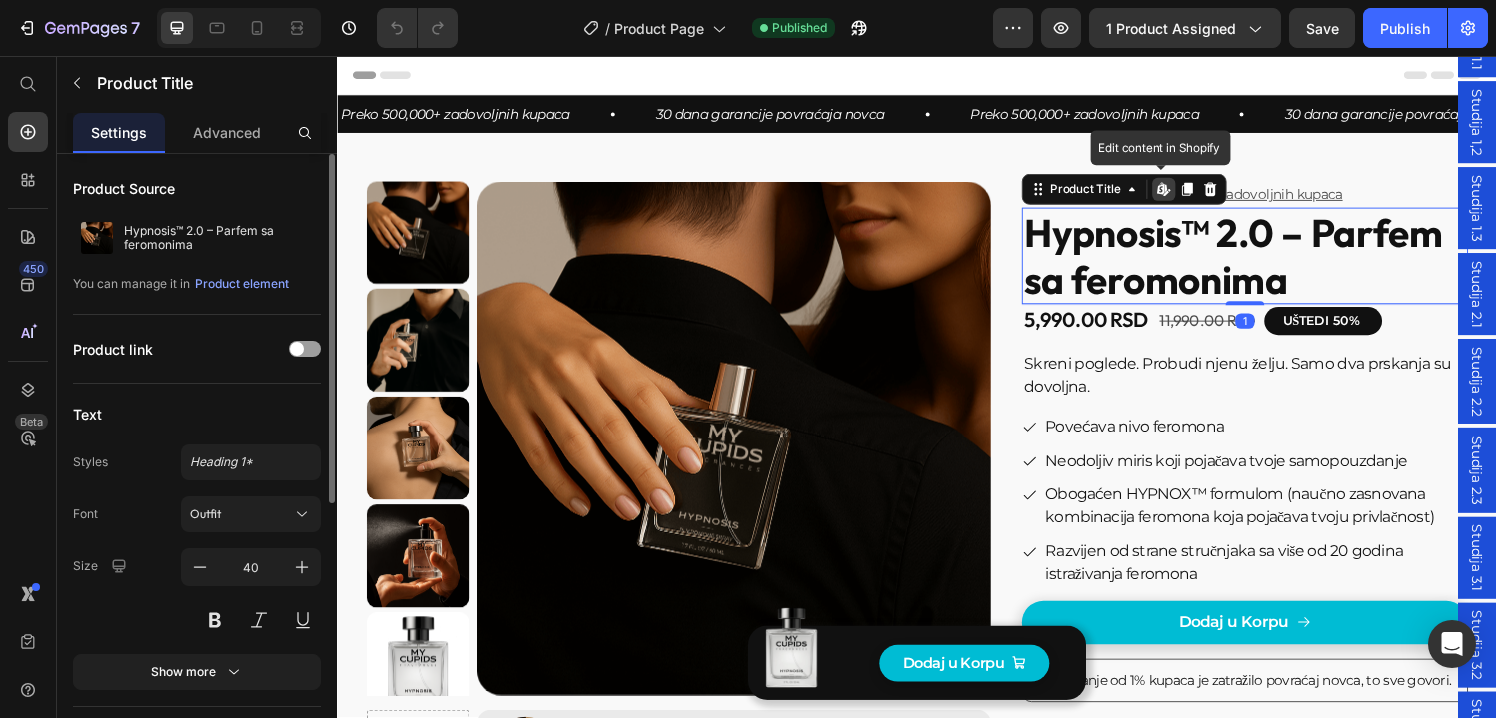 click on "Hypnosis™ 2.0 – Parfem sa feromonima" at bounding box center (1276, 263) 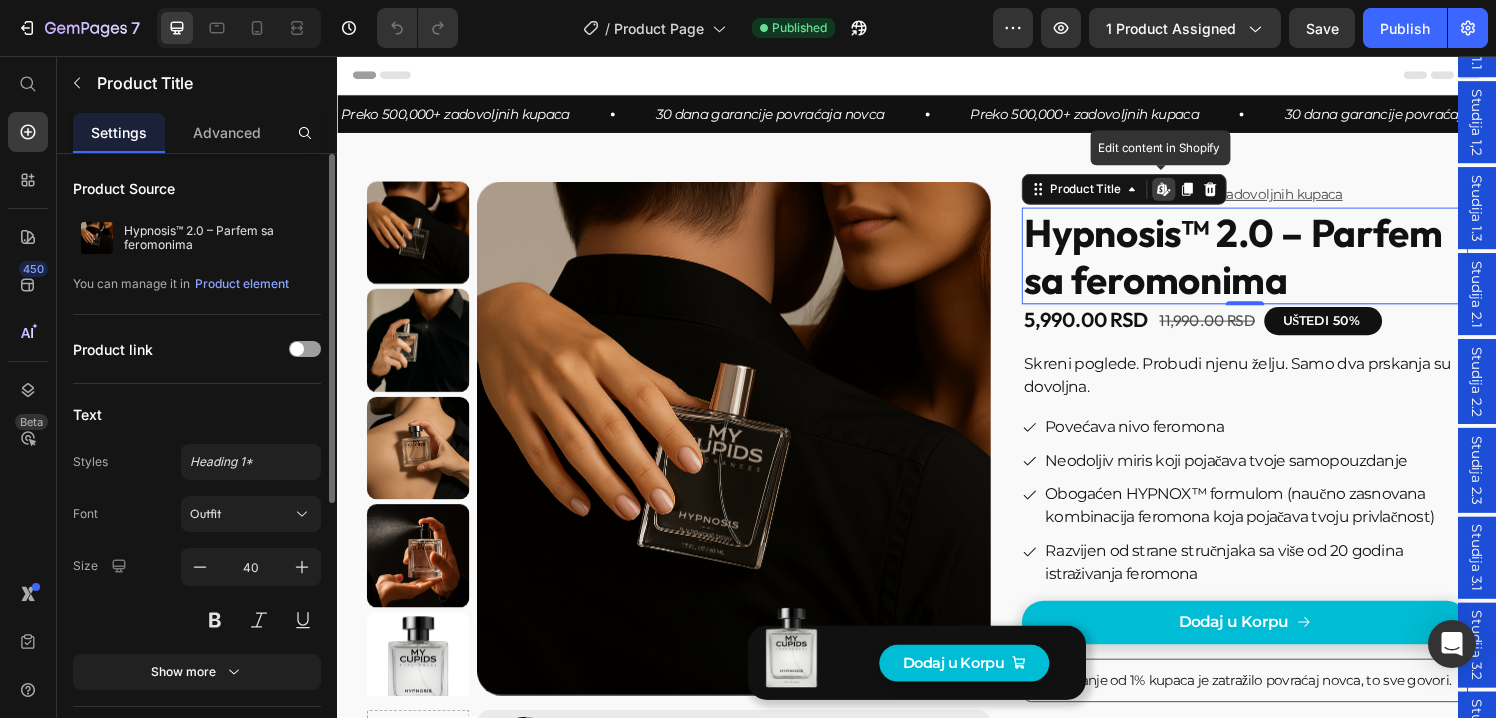click on "Hypnosis™ 2.0 – Parfem sa feromonima" at bounding box center [1276, 263] 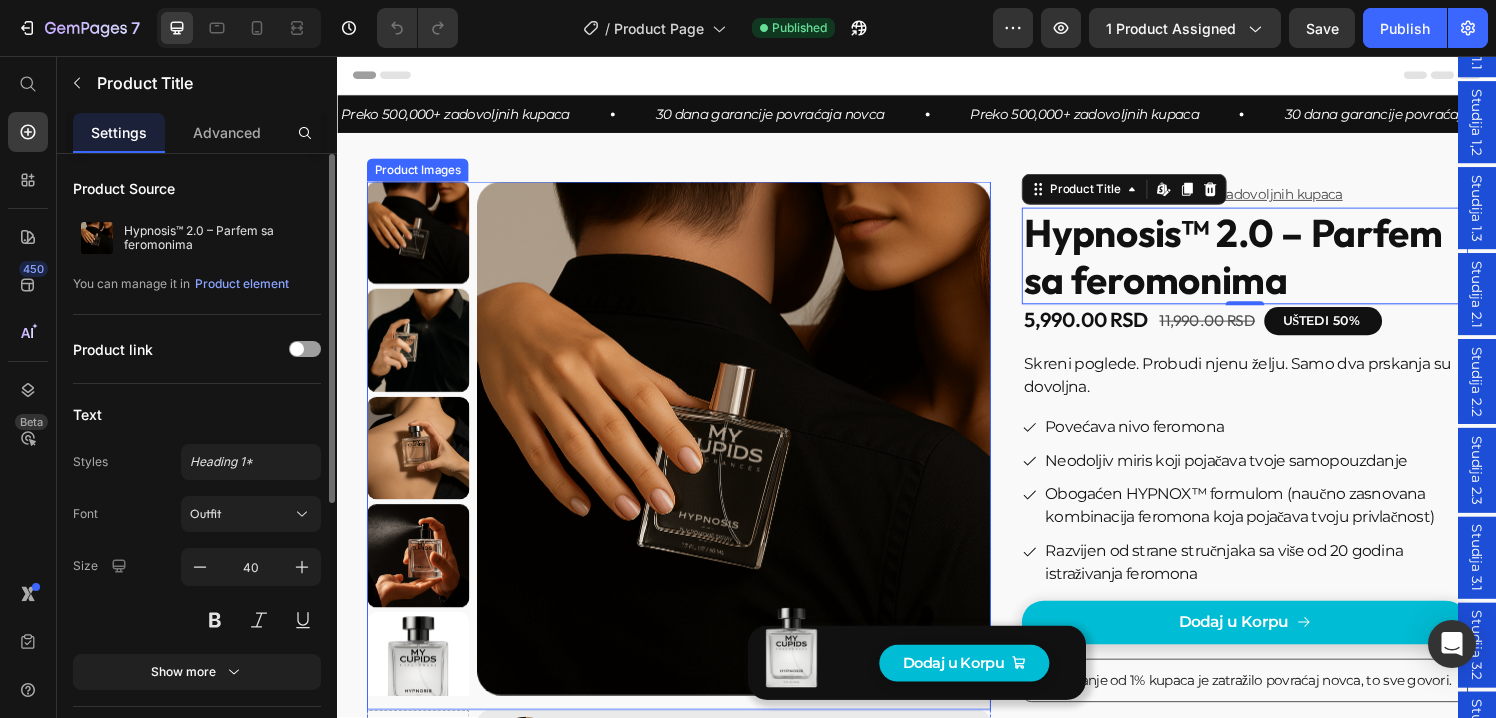click at bounding box center (747, 452) 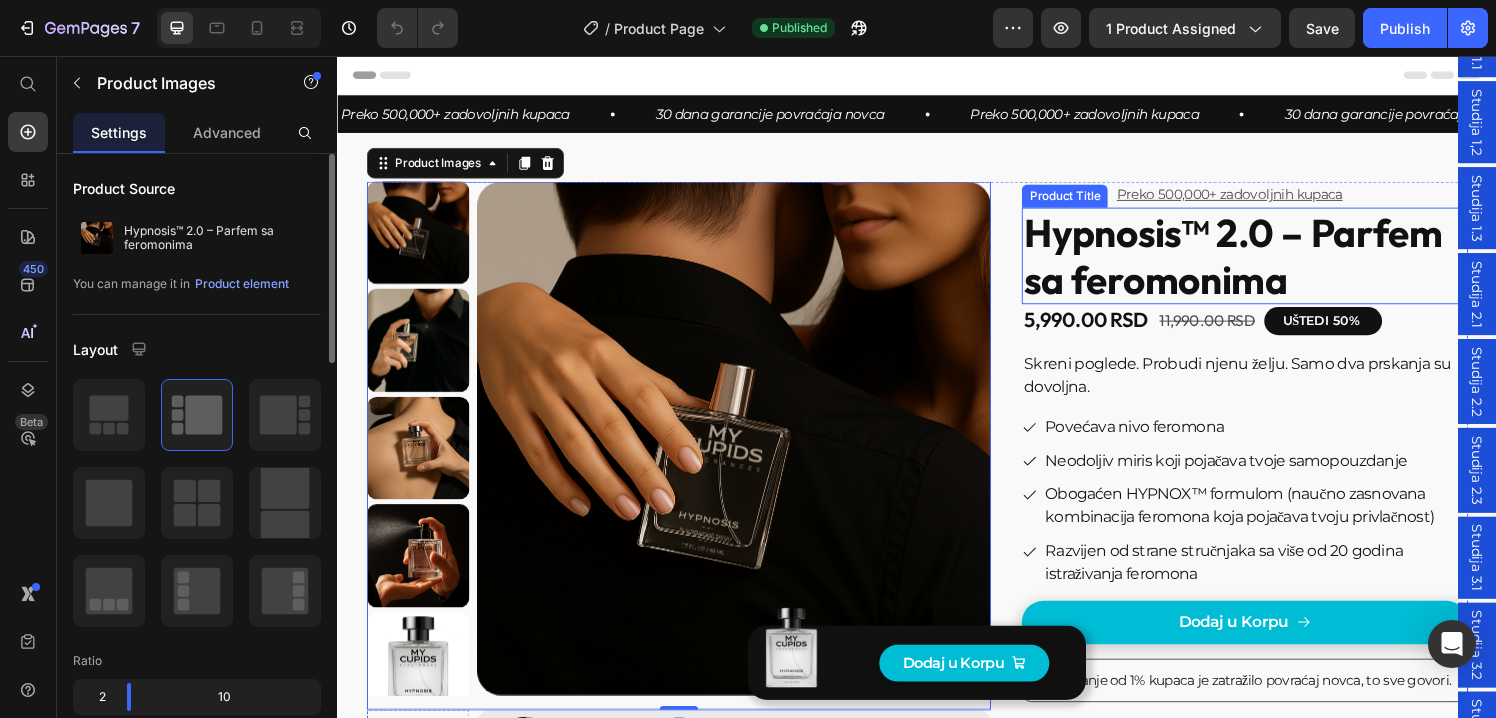 click on "Hypnosis™ 2.0 – Parfem sa feromonima" at bounding box center (1276, 263) 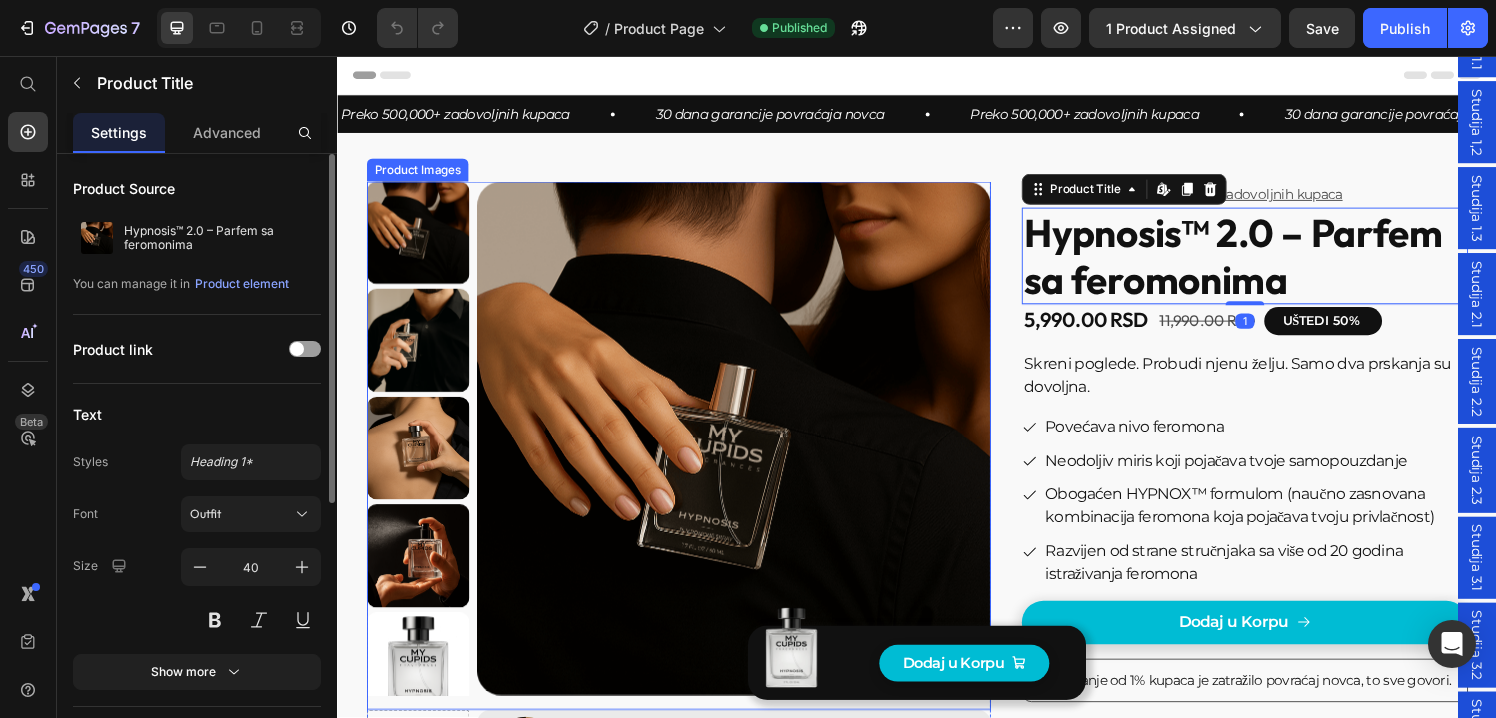 click at bounding box center [747, 452] 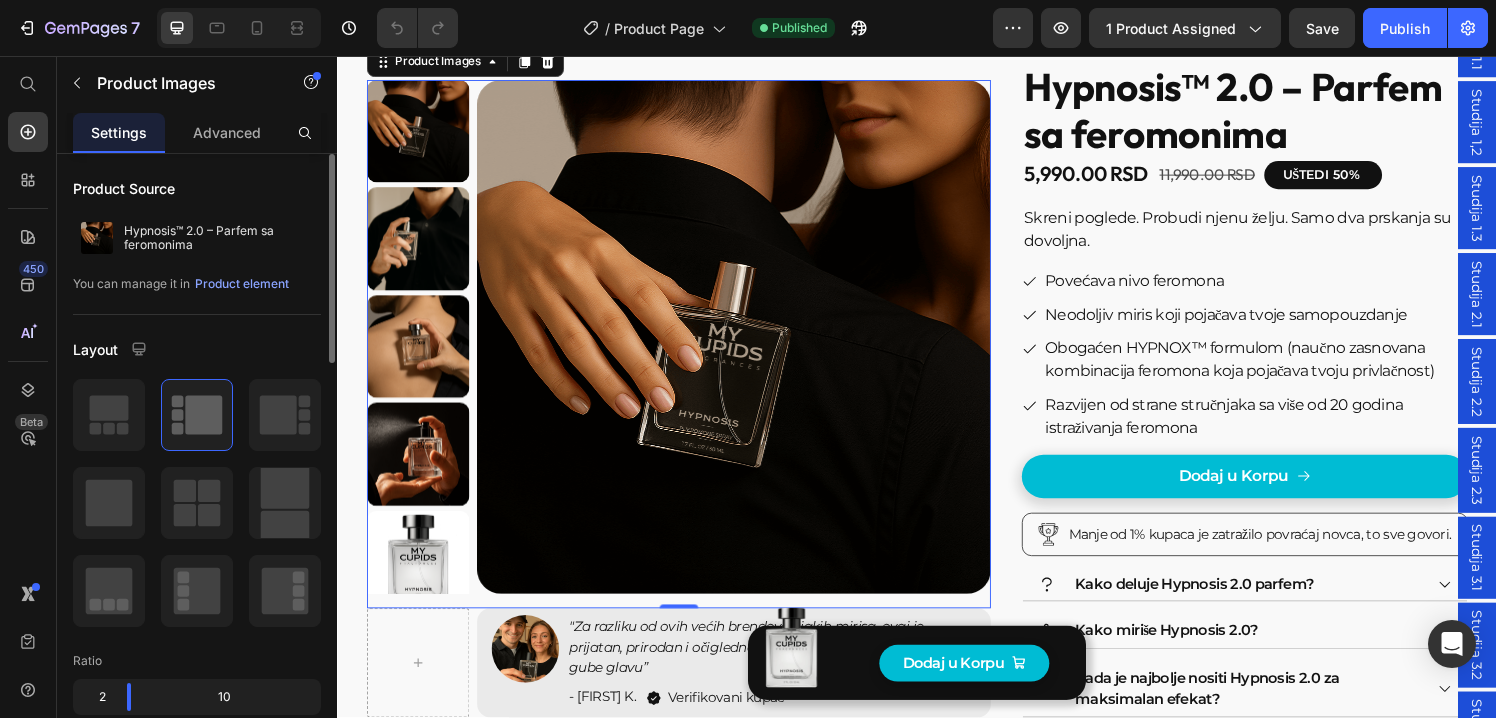 scroll, scrollTop: 194, scrollLeft: 0, axis: vertical 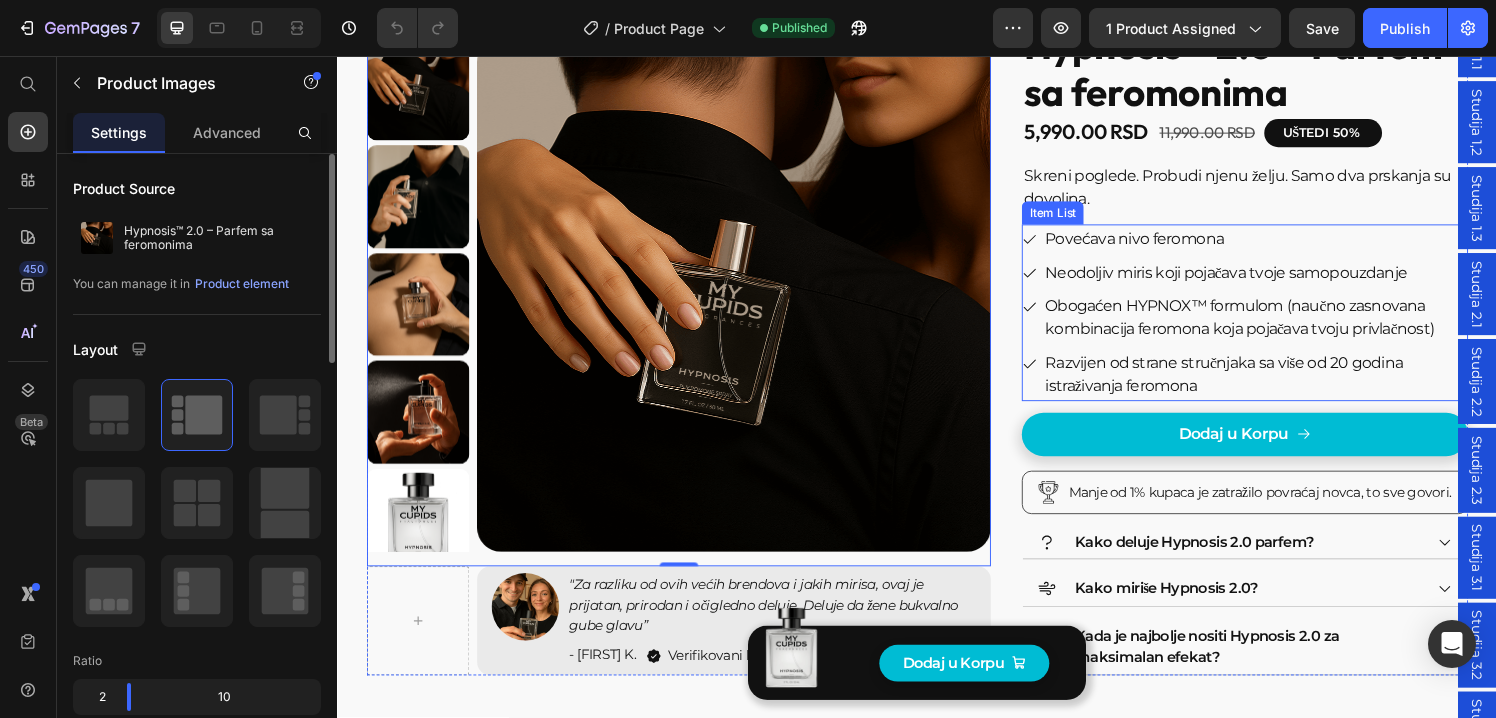 click on "Povećava nivo feromona" at bounding box center [1286, 246] 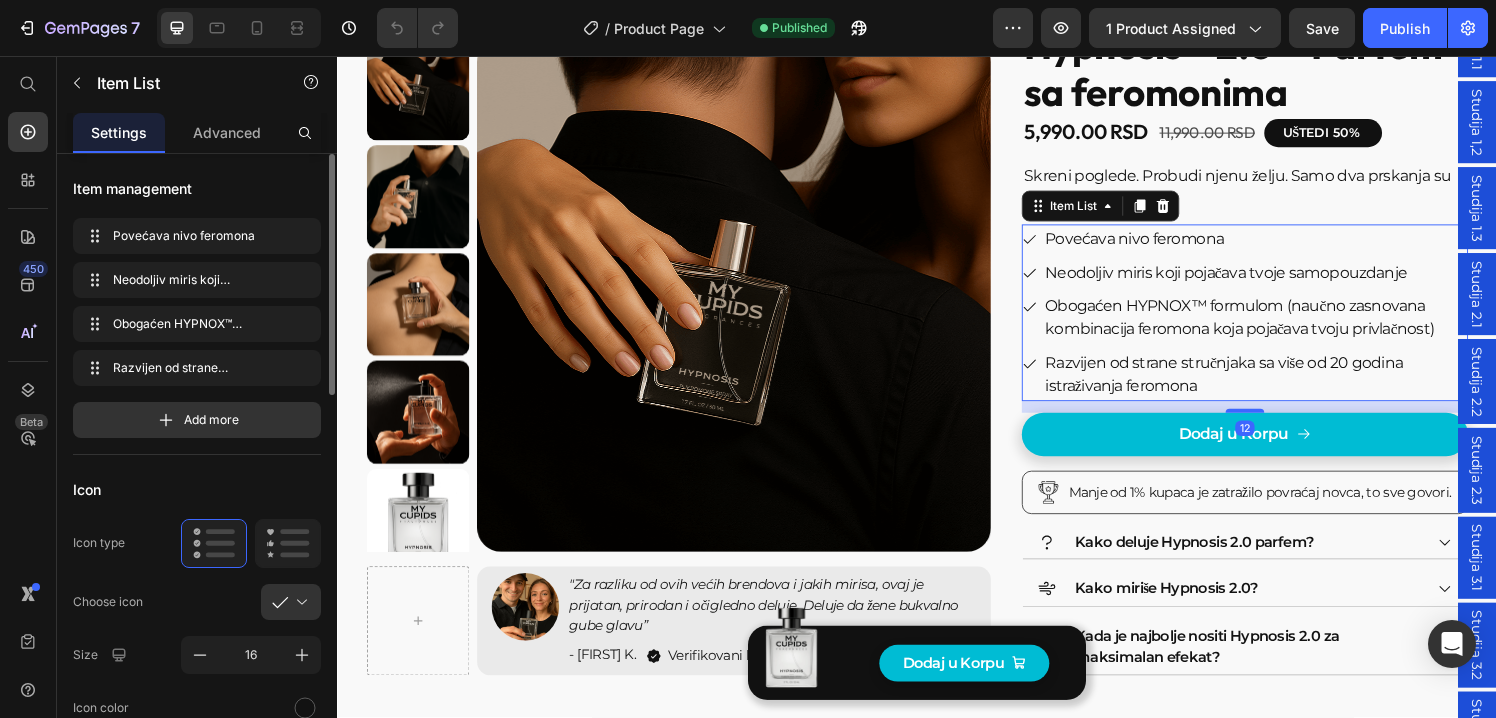 scroll, scrollTop: 103, scrollLeft: 0, axis: vertical 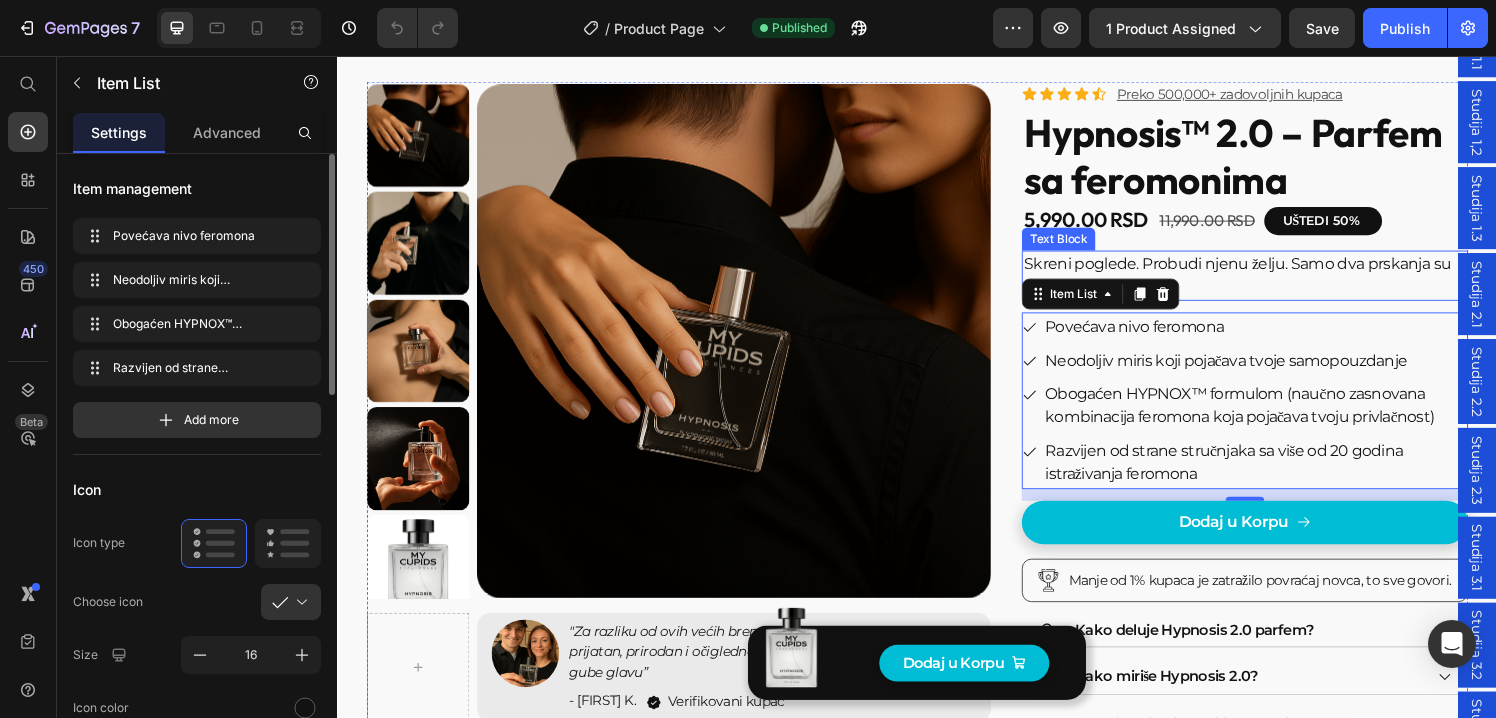 click on "Skreni poglede. Probudi njenu želju. Samo dva prskanja su dovoljna." at bounding box center [1276, 284] 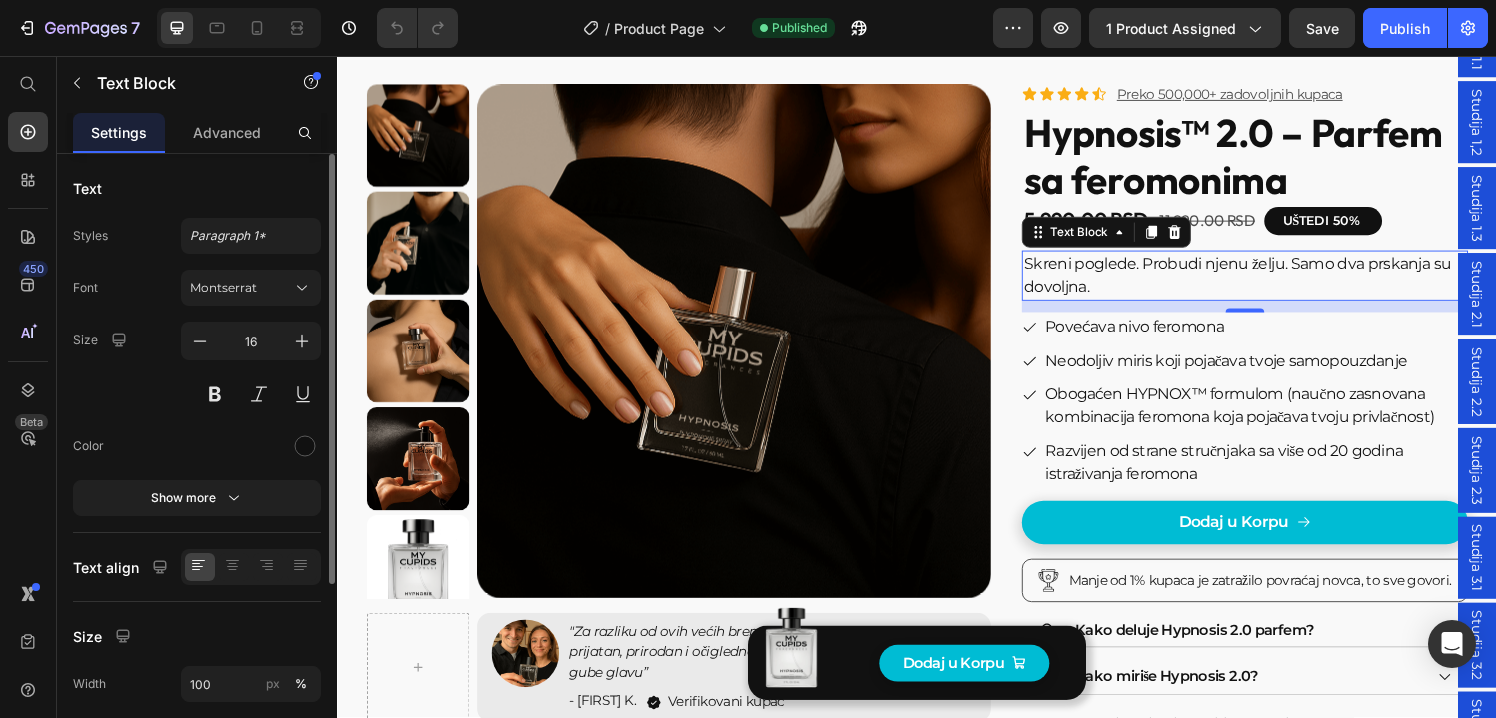 click on "Skreni poglede. Probudi njenu želju. Samo dva prskanja su dovoljna." at bounding box center [1276, 284] 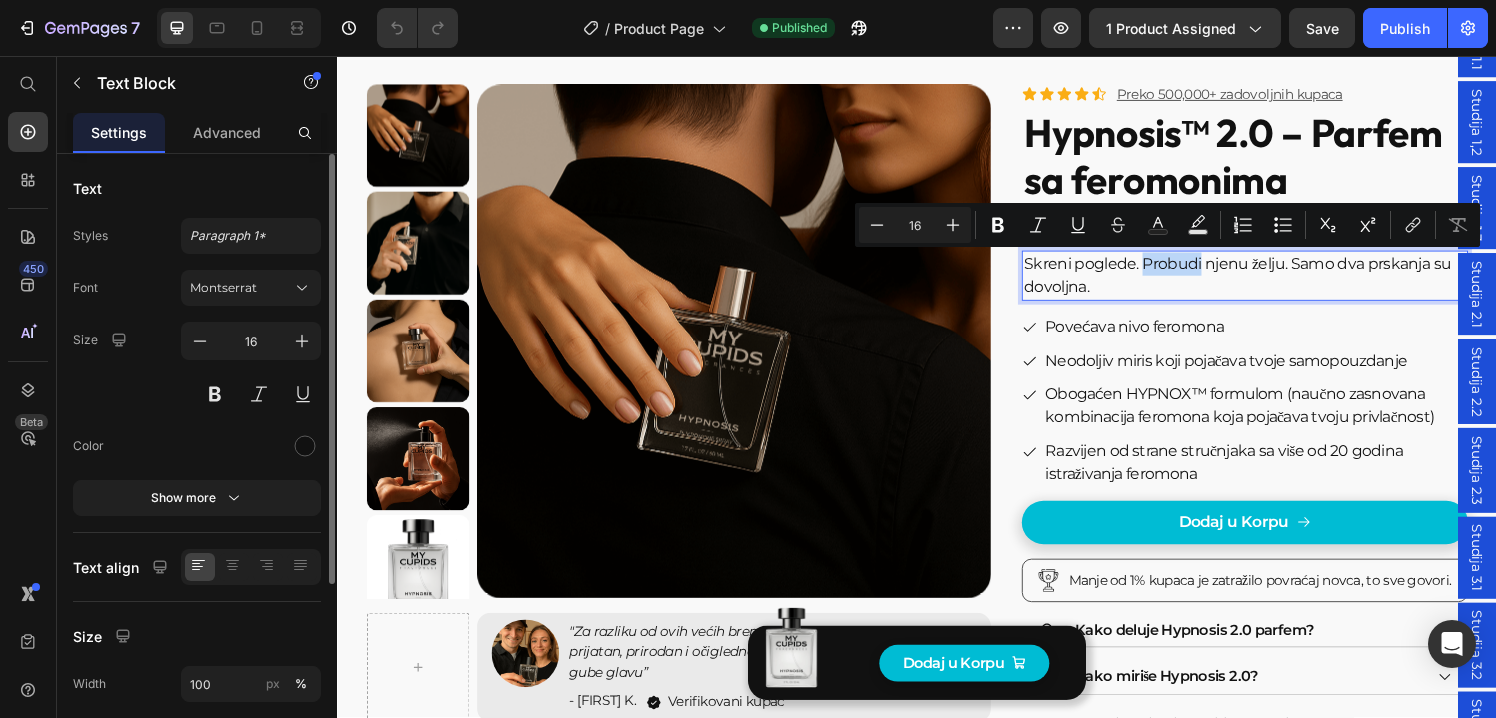 click on "Skreni poglede. Probudi njenu želju. Samo dva prskanja su dovoljna." at bounding box center [1276, 284] 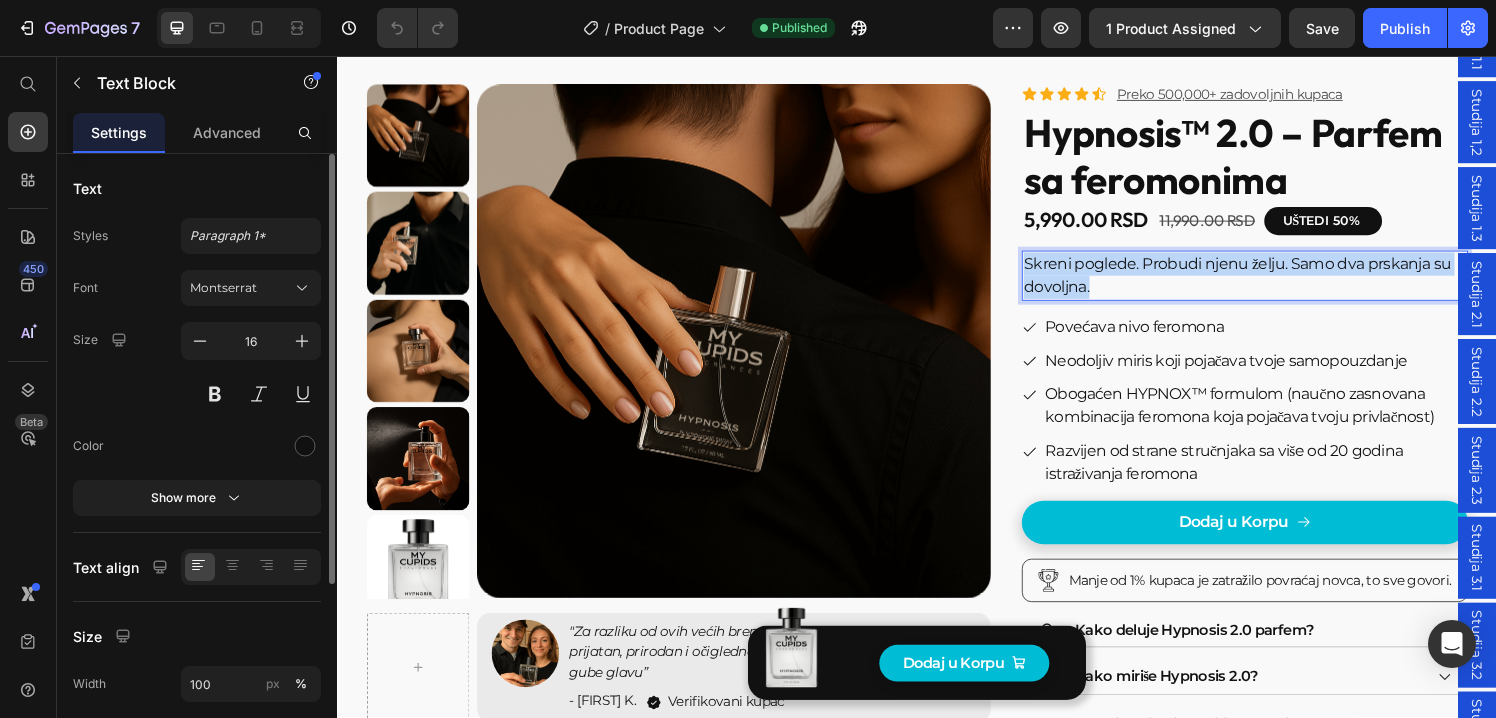 click on "Skreni poglede. Probudi njenu želju. Samo dva prskanja su dovoljna." at bounding box center (1276, 284) 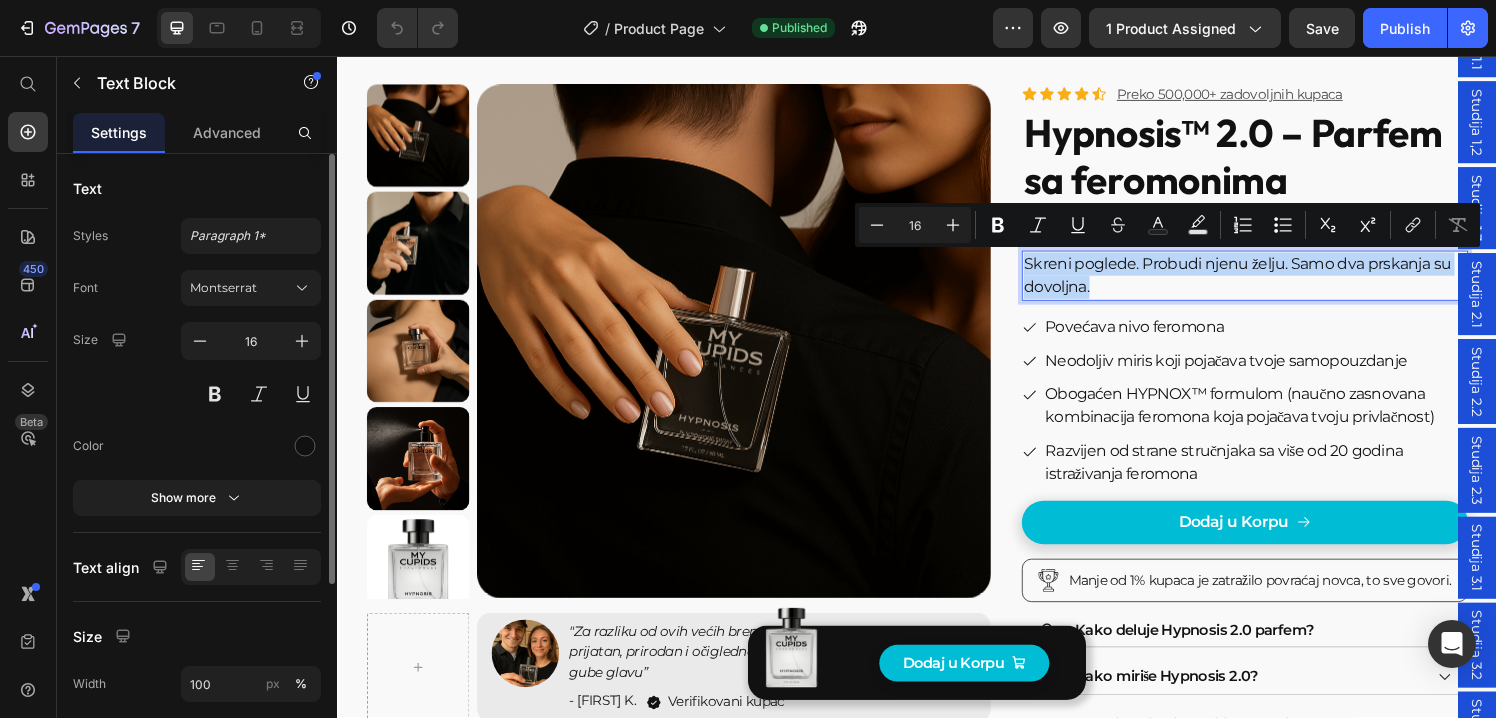 click on "Skreni poglede. Probudi njenu želju. Samo dva prskanja su dovoljna." at bounding box center (1276, 284) 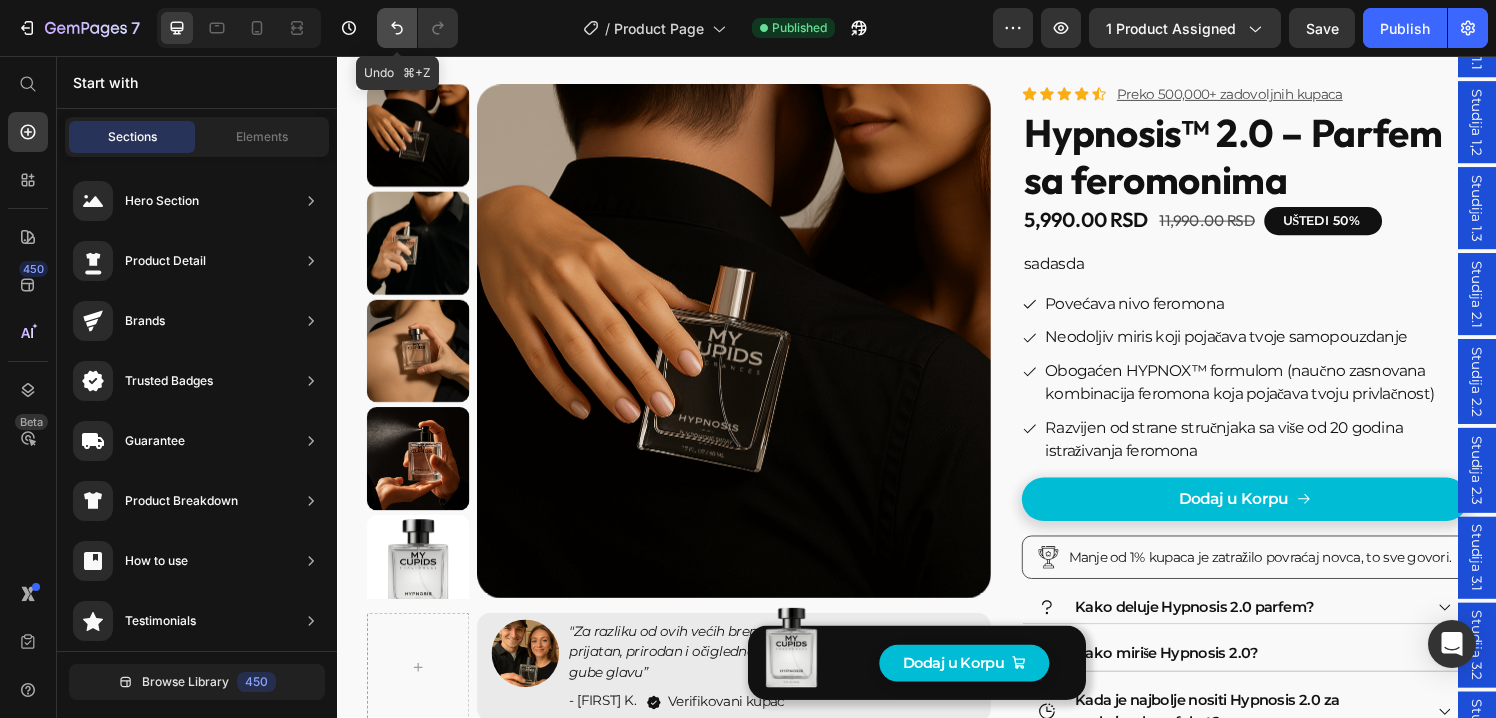 click 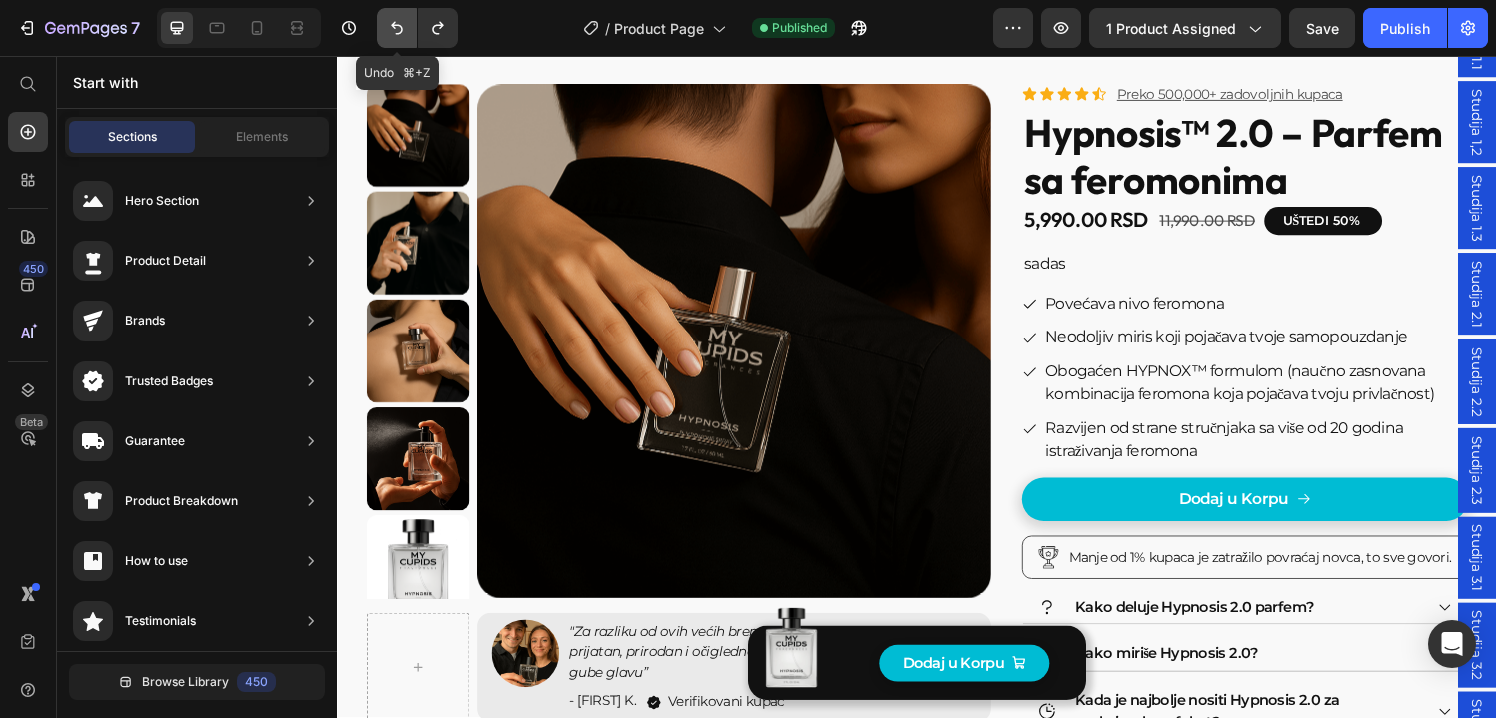 click 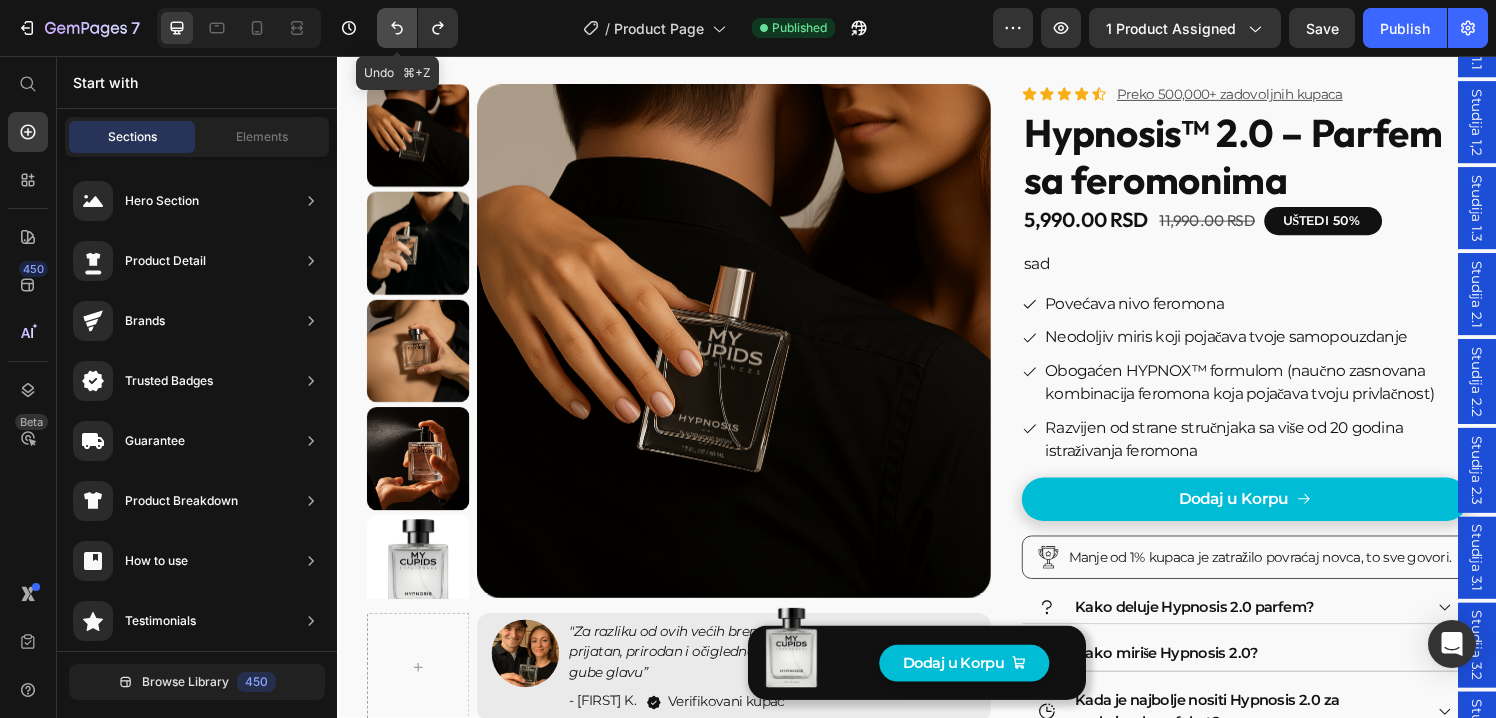 click 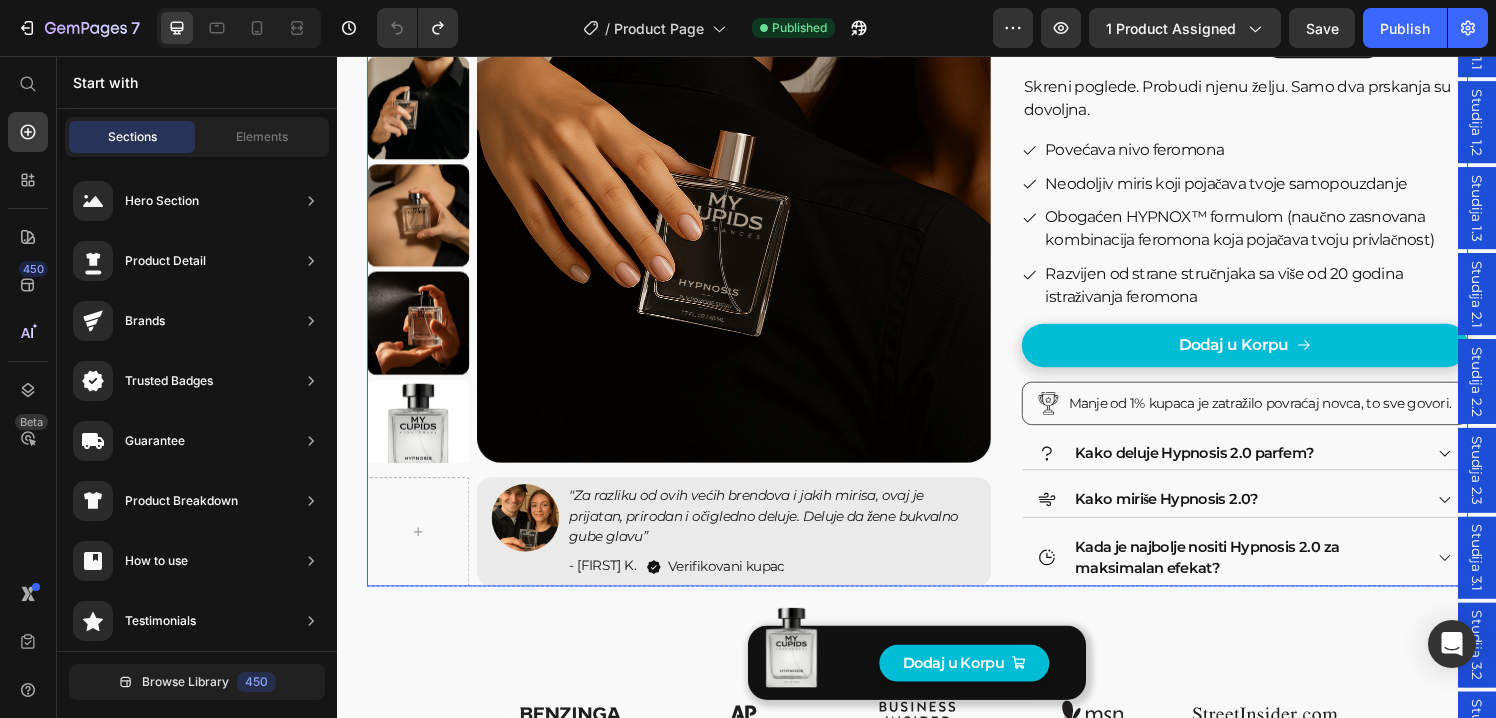 scroll, scrollTop: 293, scrollLeft: 0, axis: vertical 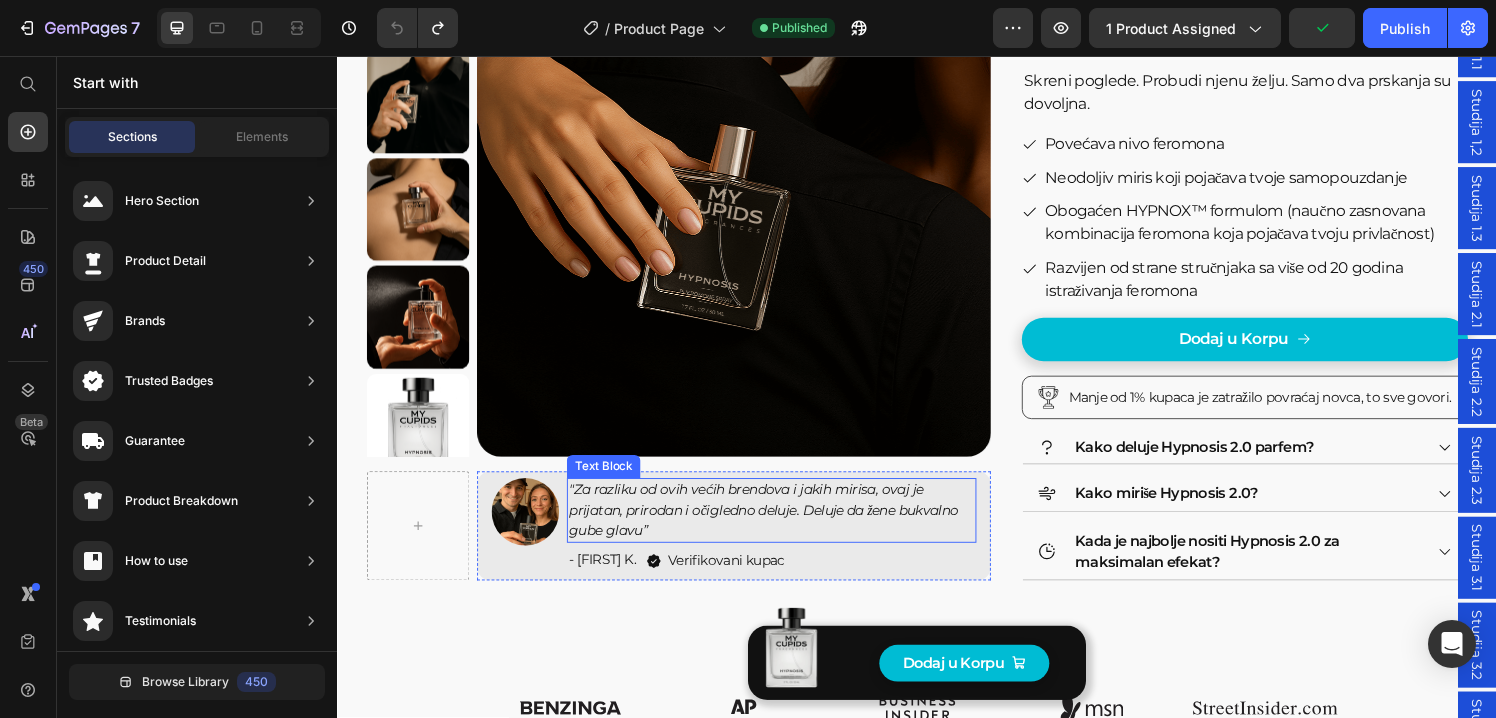 click on ""Za razliku od ovih većih brendova i jakih mirisa, ovaj je prijatan, prirodan i očigledno deluje. Deluje da žene bukvalno gube glavu”" at bounding box center [786, 526] 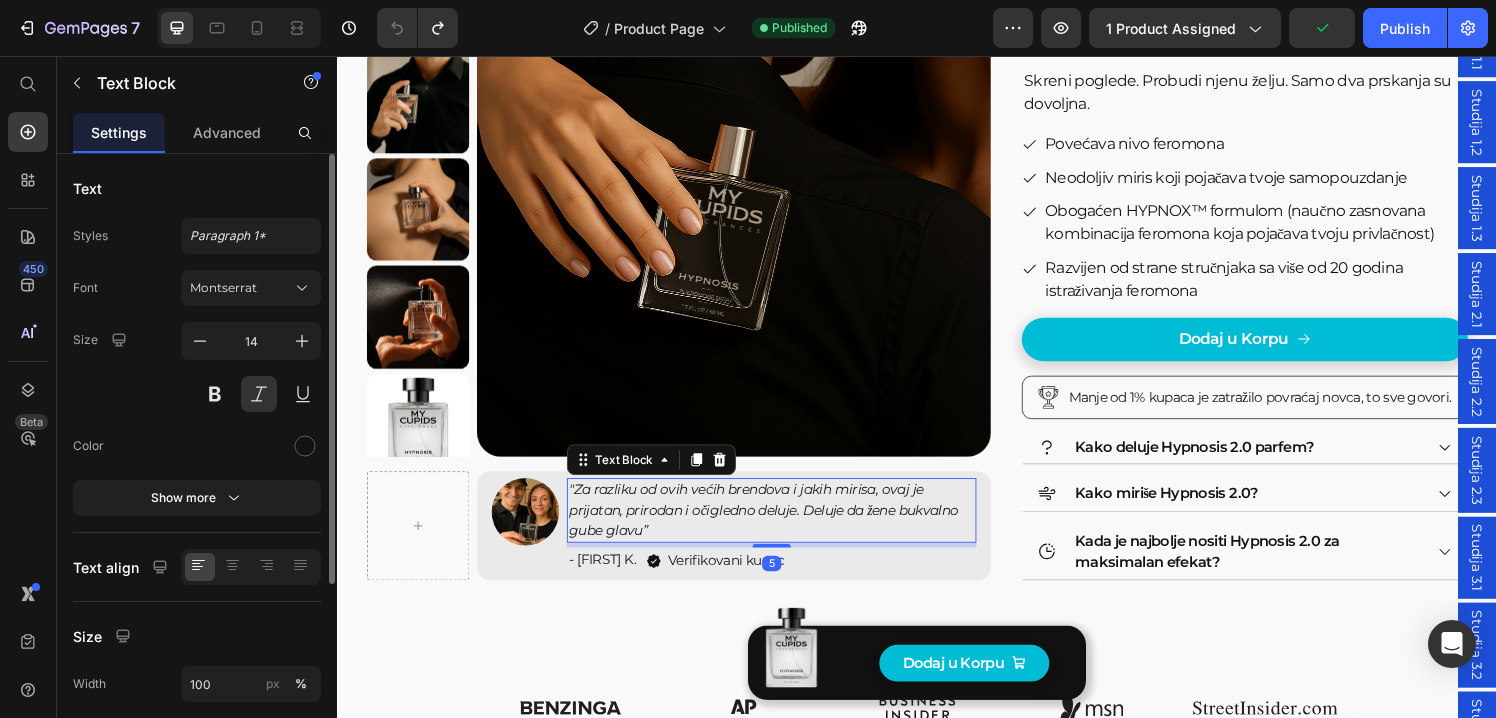click on ""Za razliku od ovih većih brendova i jakih mirisa, ovaj je prijatan, prirodan i očigledno deluje. Deluje da žene bukvalno gube glavu”" at bounding box center (786, 526) 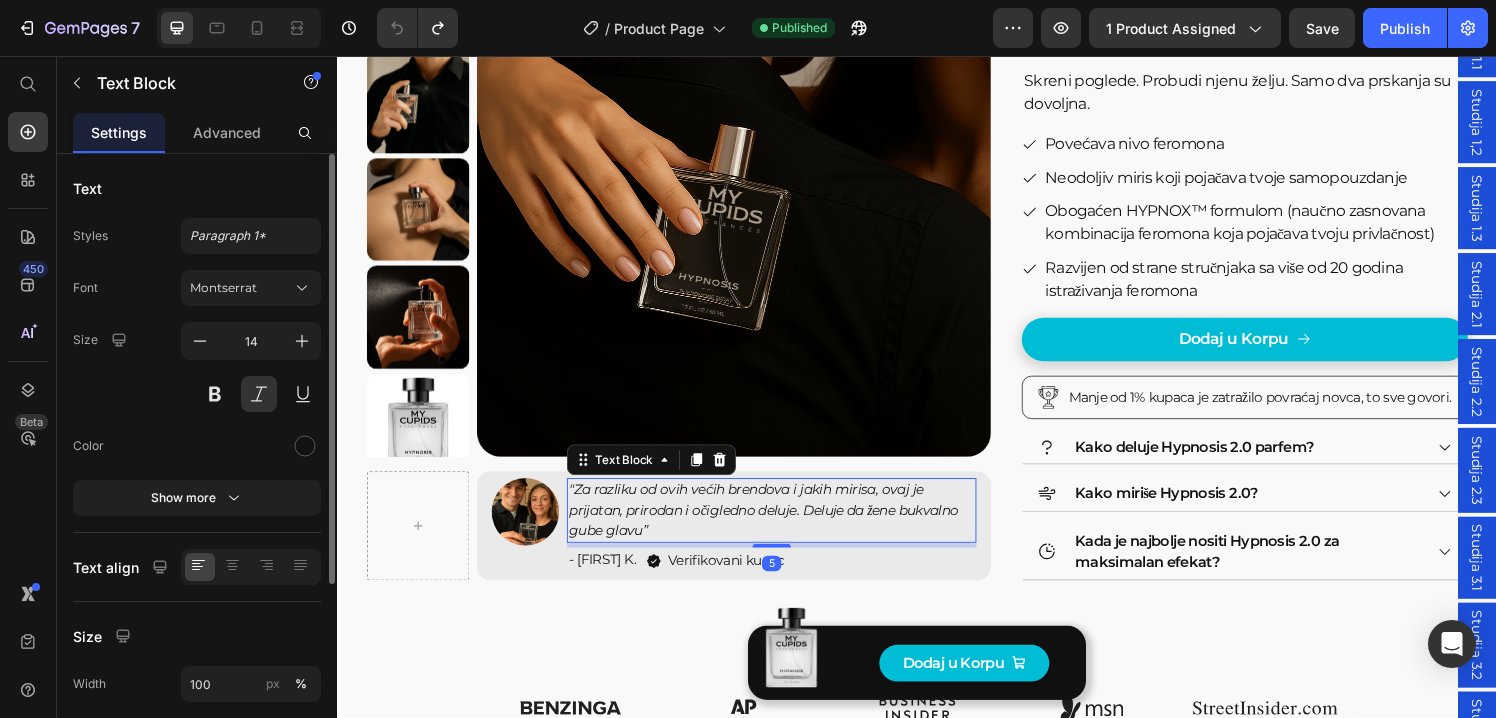 click on ""Za razliku od ovih većih brendova i jakih mirisa, ovaj je prijatan, prirodan i očigledno deluje. Deluje da žene bukvalno gube glavu”" at bounding box center [786, 526] 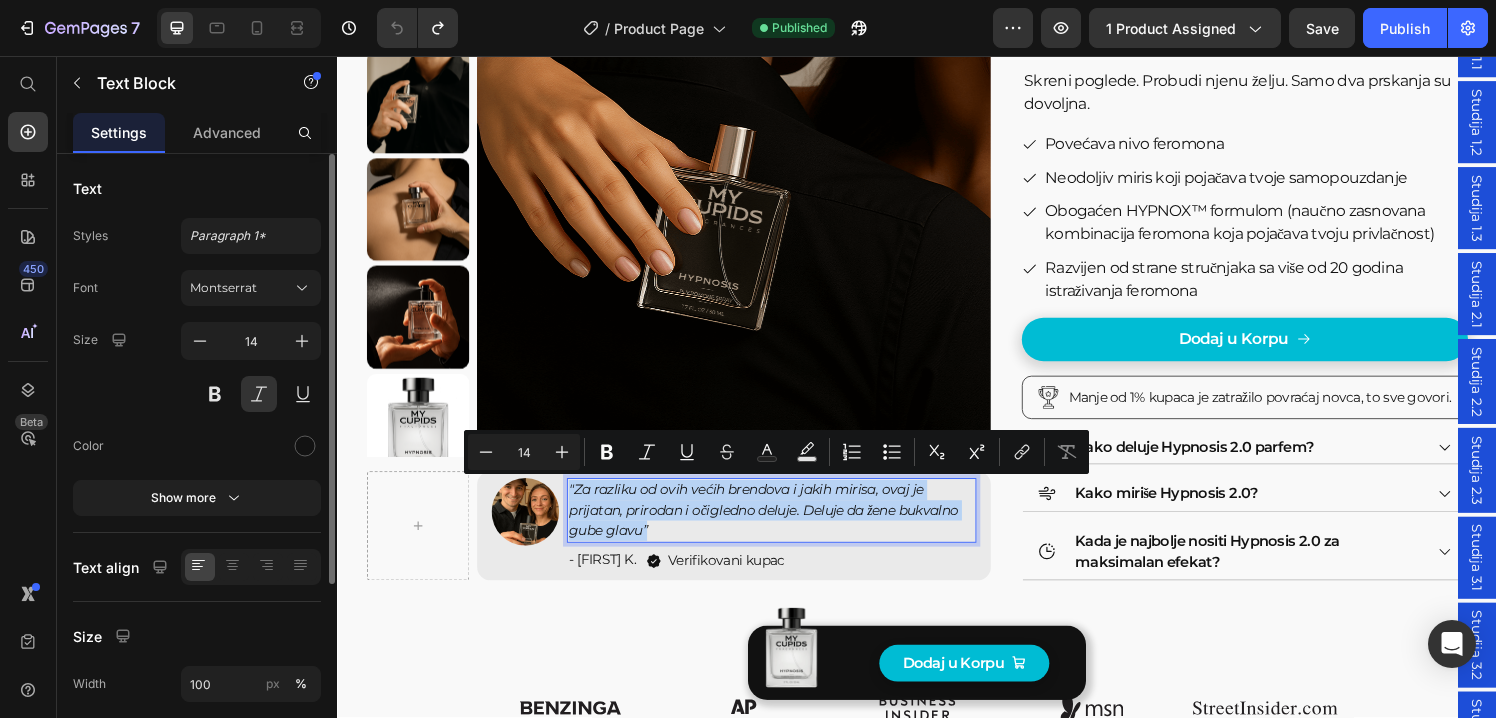 click on ""Za razliku od ovih većih brendova i jakih mirisa, ovaj je prijatan, prirodan i očigledno deluje. Deluje da žene bukvalno gube glavu”" at bounding box center [786, 526] 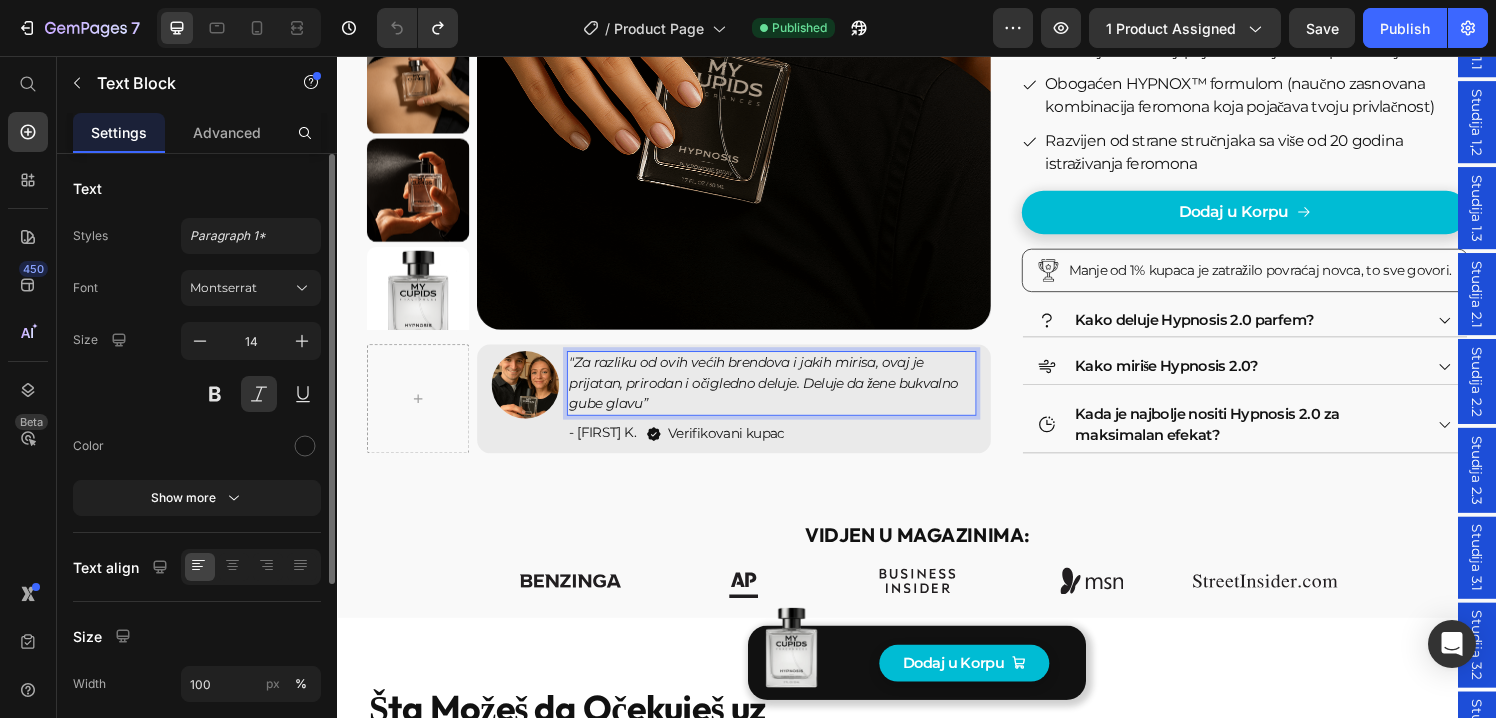 scroll, scrollTop: 645, scrollLeft: 0, axis: vertical 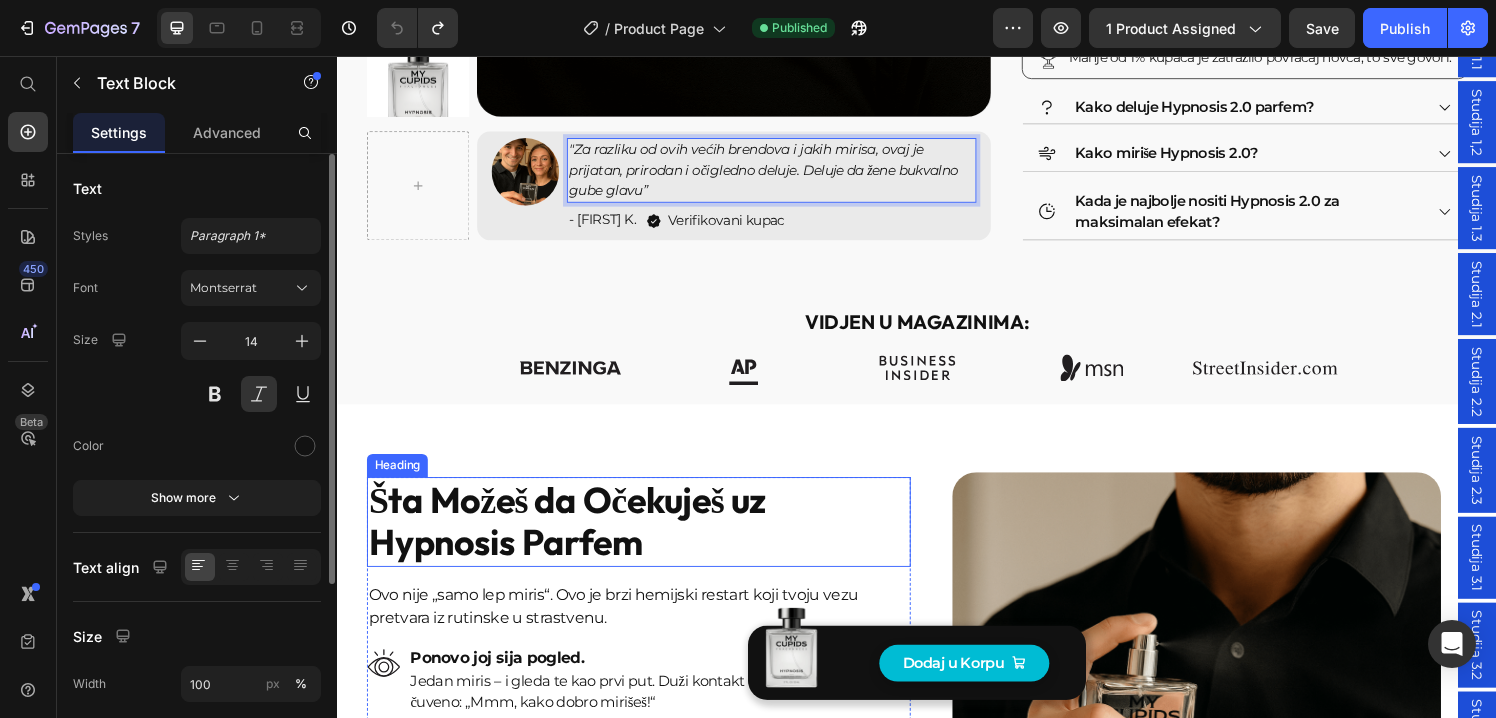 click on "Šta Možeš da Očekuješ uz Hypnosis Parfem" at bounding box center [648, 538] 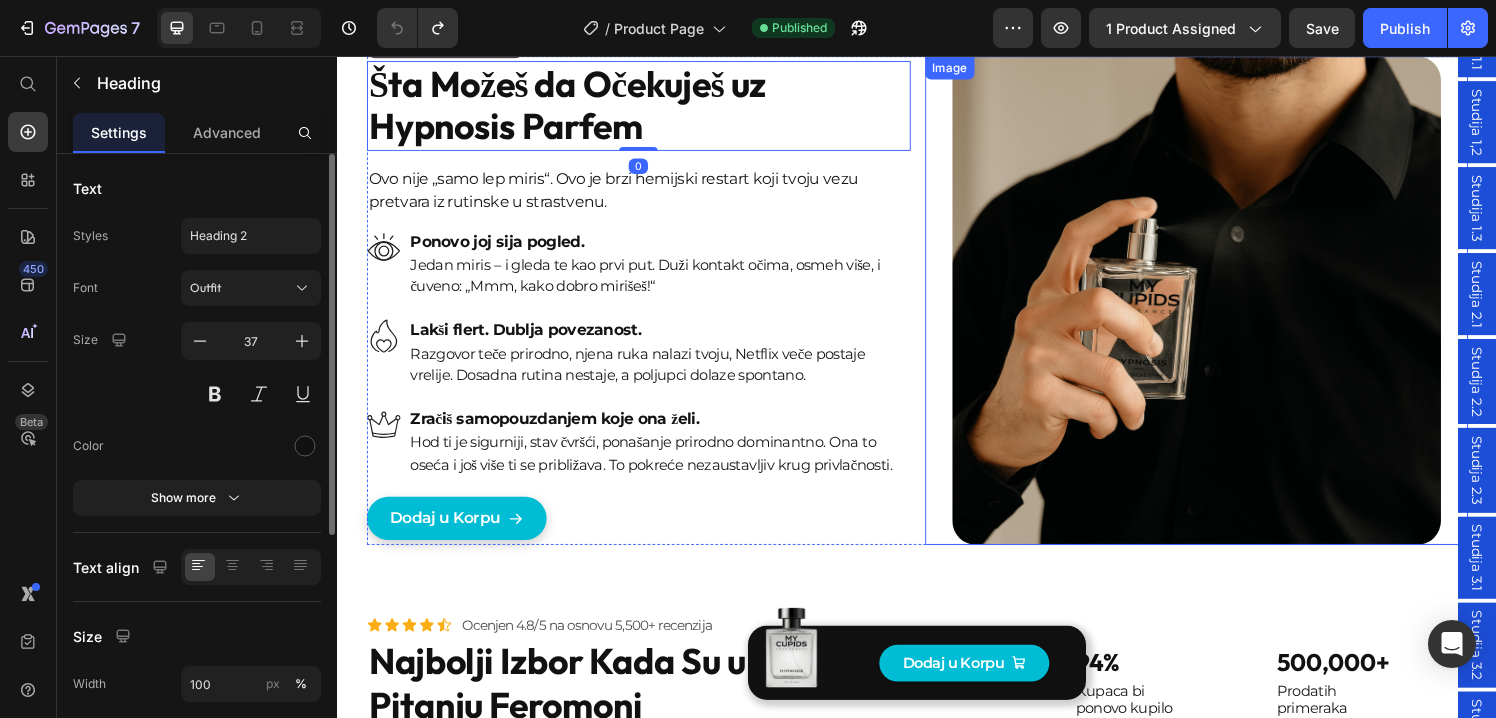 scroll, scrollTop: 940, scrollLeft: 0, axis: vertical 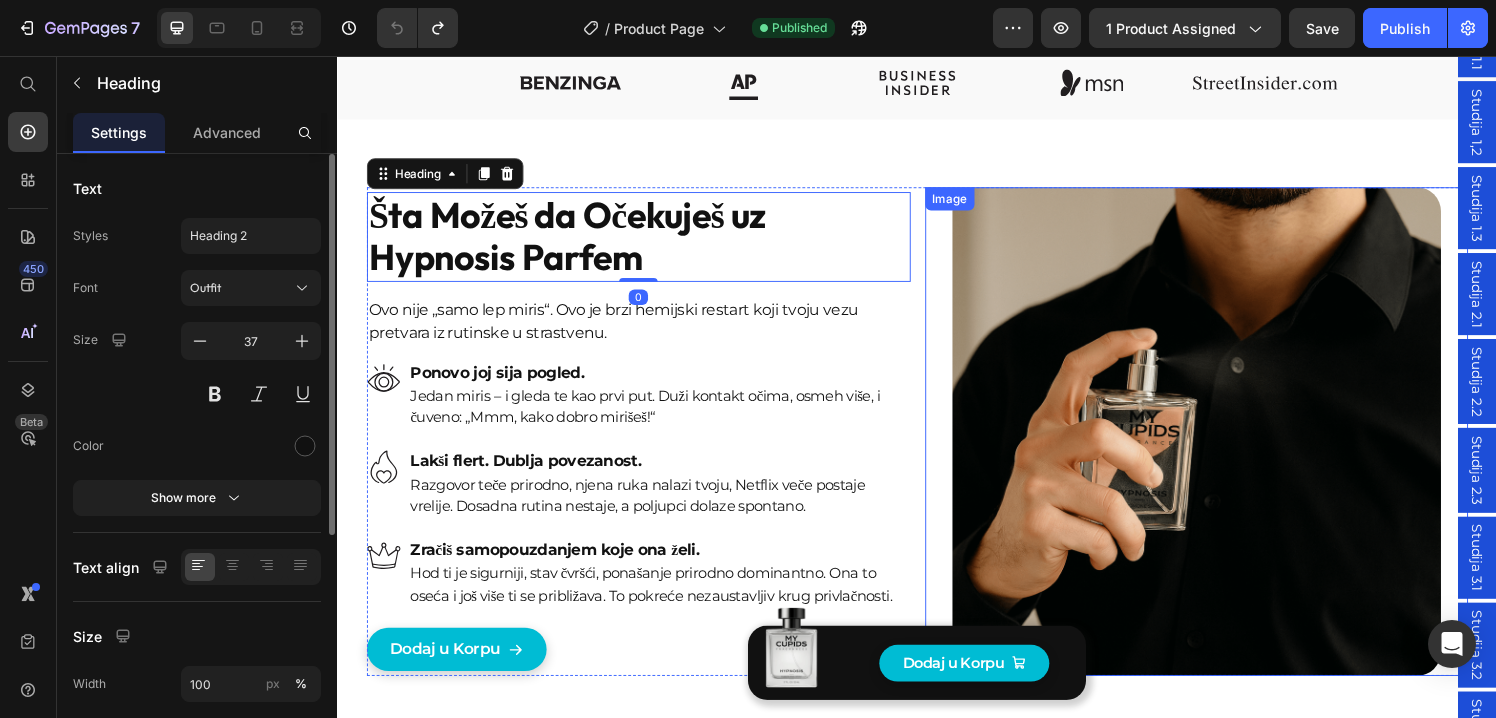 click at bounding box center (1226, 445) 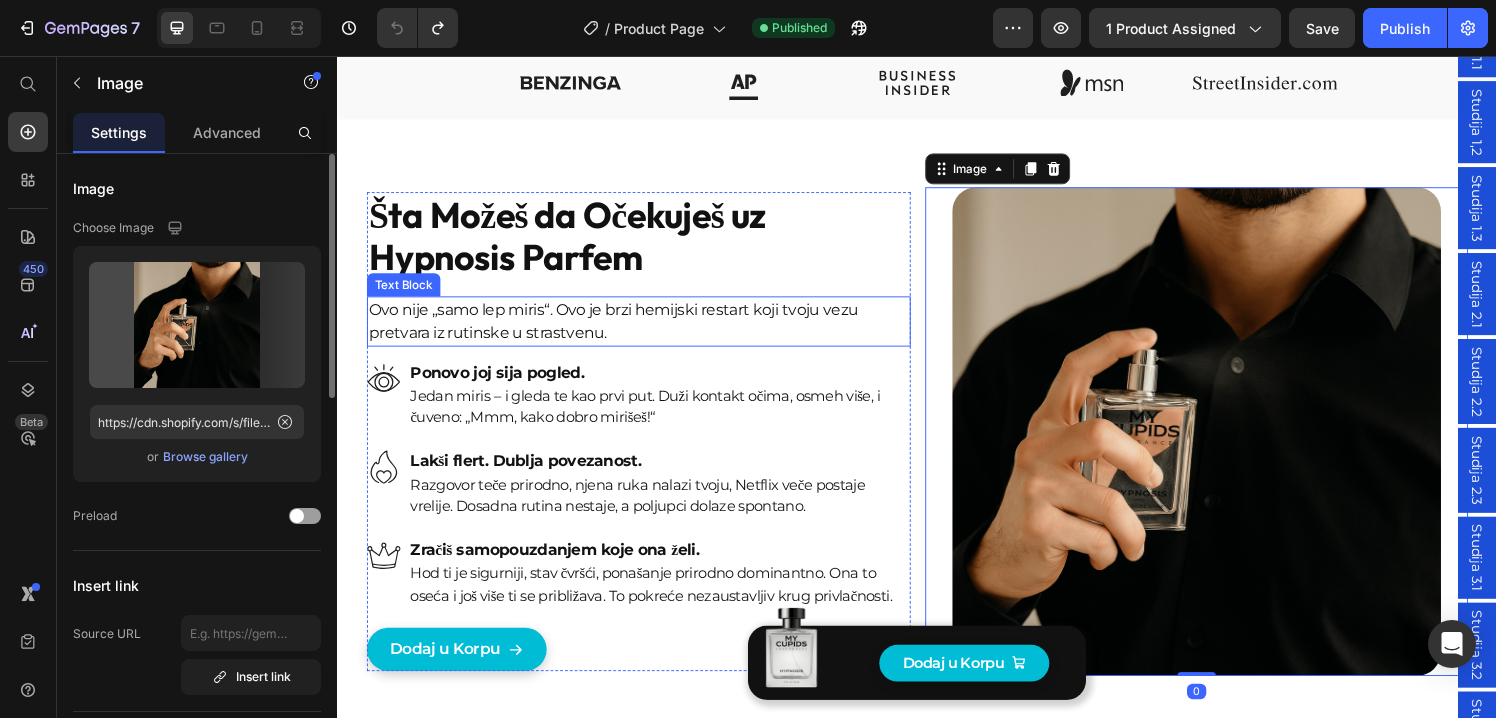 click on "Ovo nije „samo lep miris“. Ovo je brzi hemijski restart koji tvoju vezu pretvara iz rutinske u strastvenu." at bounding box center (648, 331) 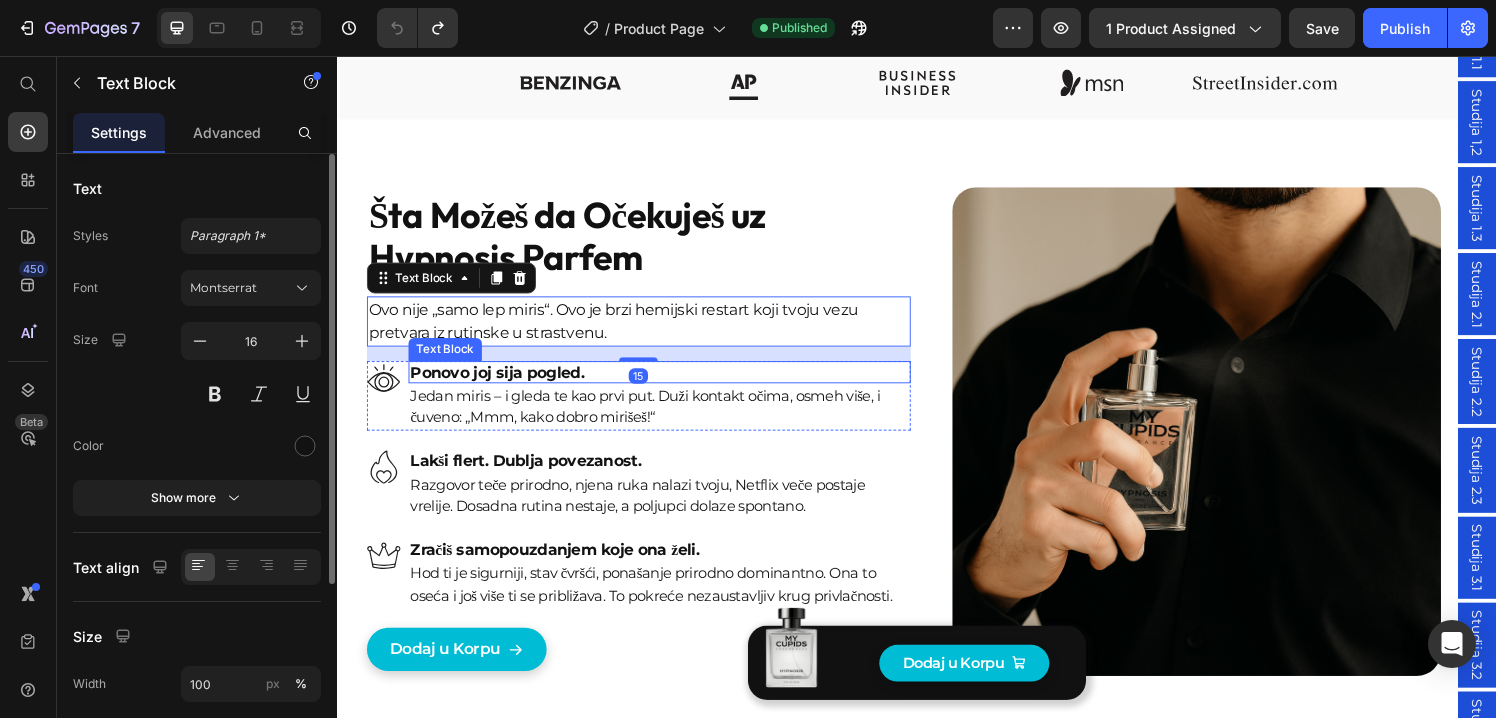 click on "Ponovo joj sija pogled." at bounding box center [670, 383] 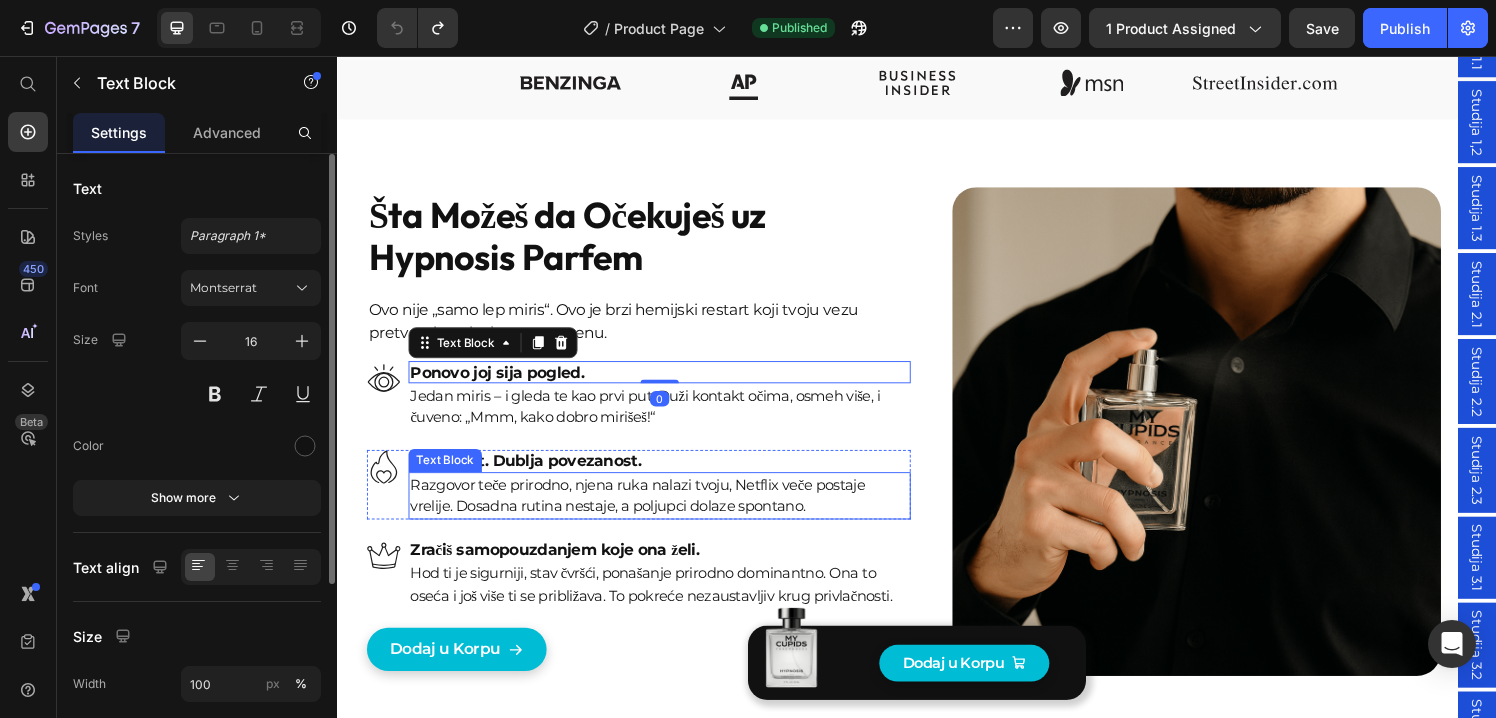 click on "Razgovor teče prirodno, njena ruka nalazi tvoju, Netflix veče postaje vrelije. Dosadna rutina nestaje, a poljupci dolaze spontano." at bounding box center (670, 511) 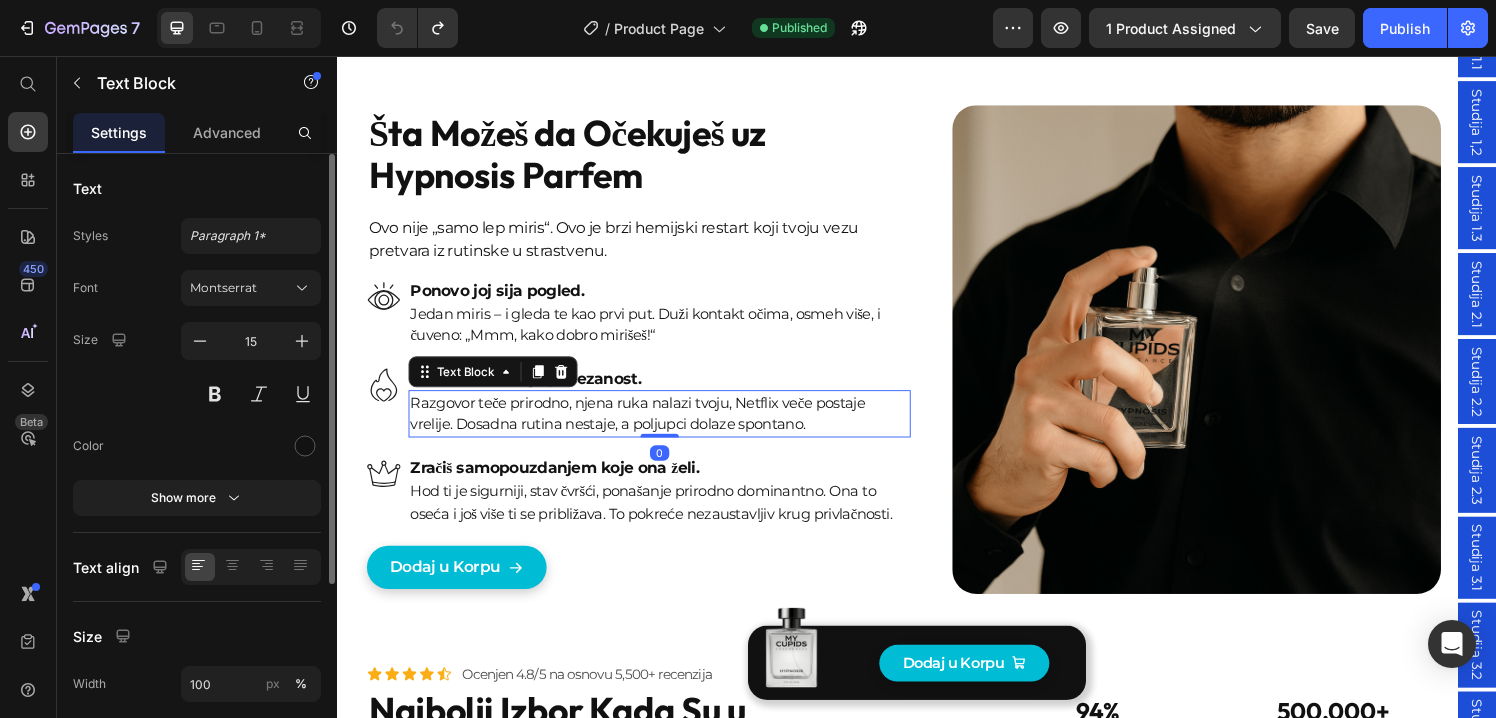 scroll, scrollTop: 1061, scrollLeft: 0, axis: vertical 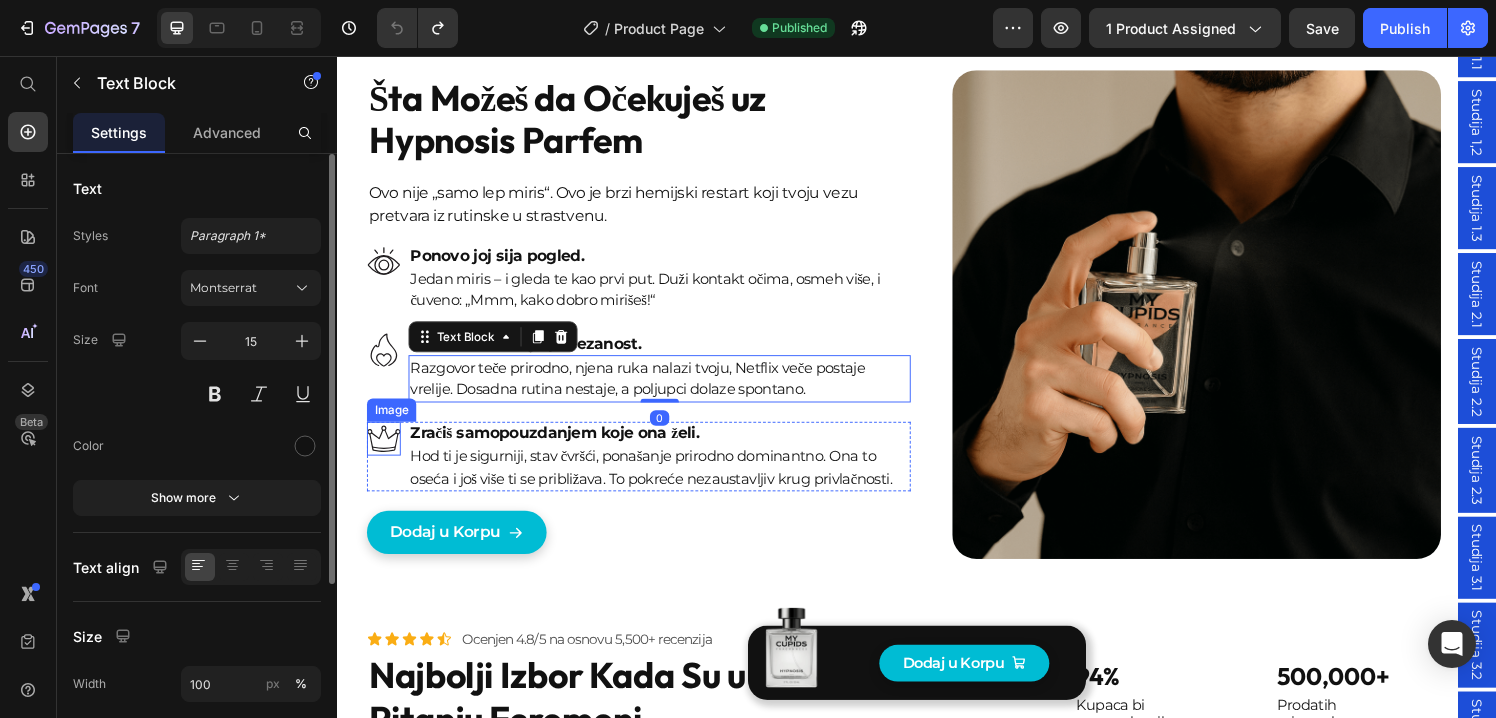 click at bounding box center (384, 452) 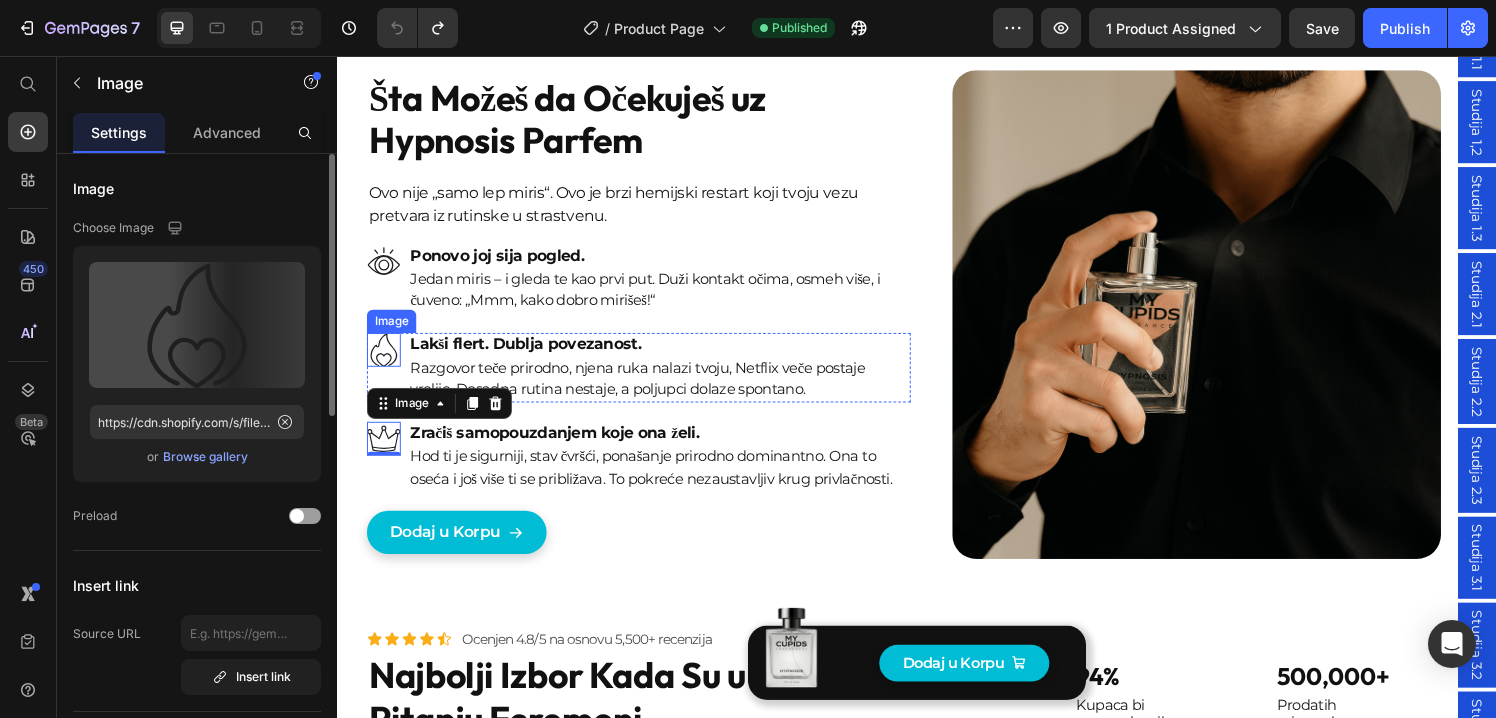 click at bounding box center [384, 360] 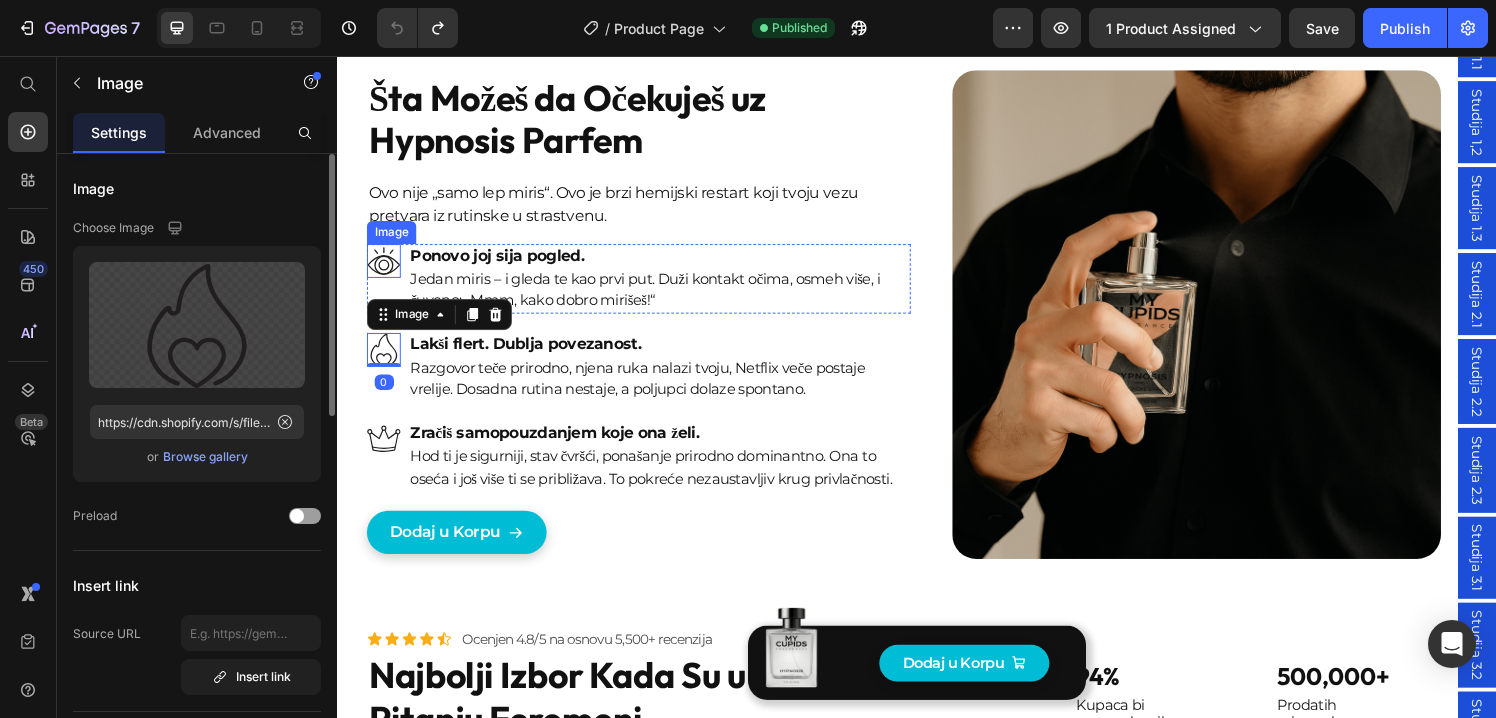 click at bounding box center [384, 268] 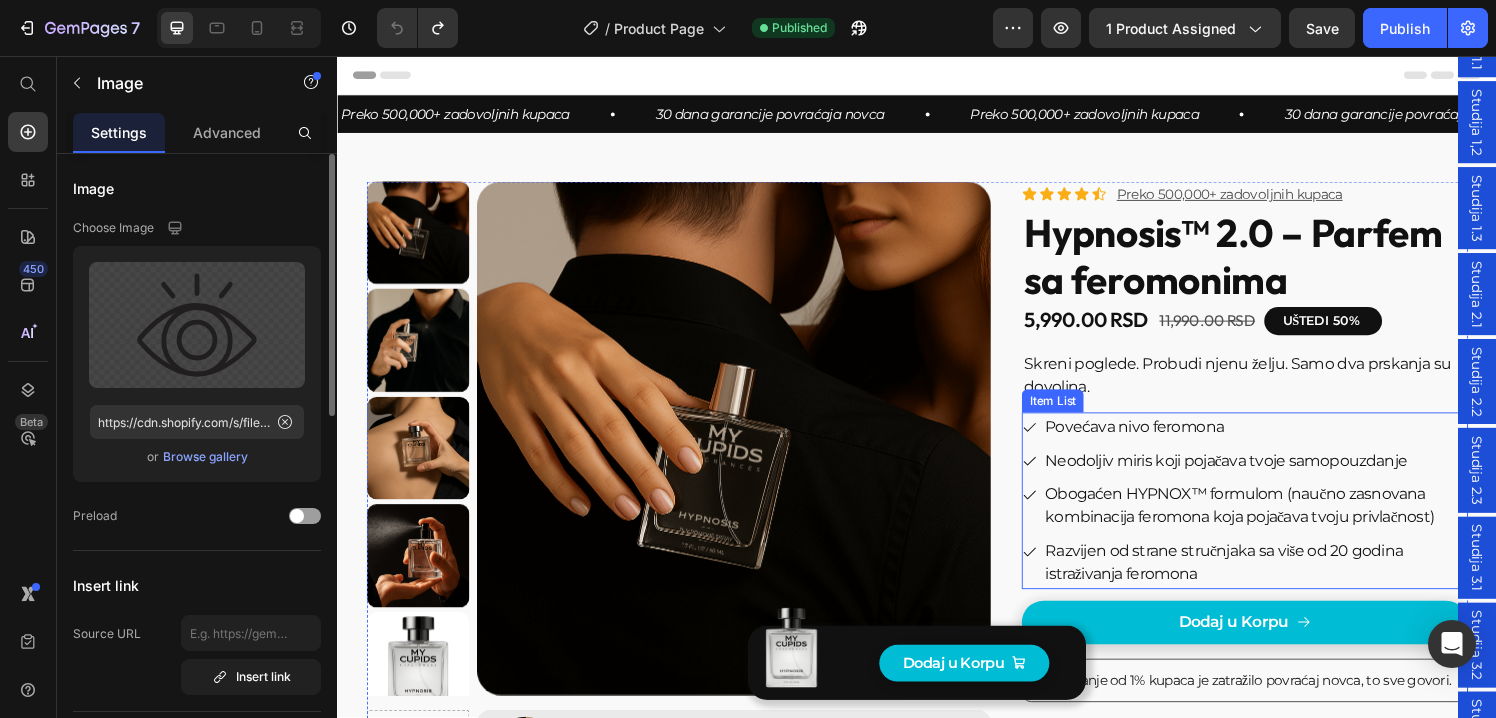 scroll, scrollTop: 112, scrollLeft: 0, axis: vertical 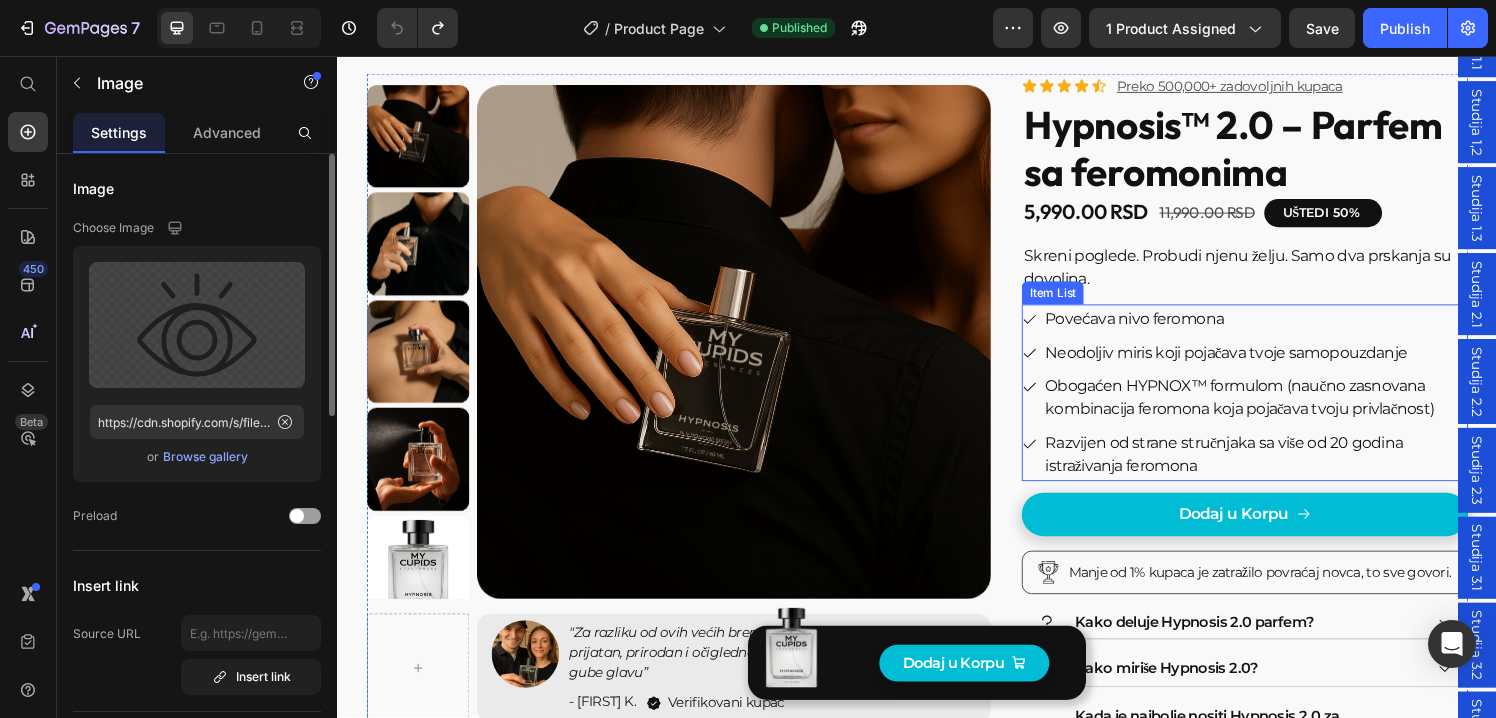 click on "Povećava nivo feromona" at bounding box center (1286, 328) 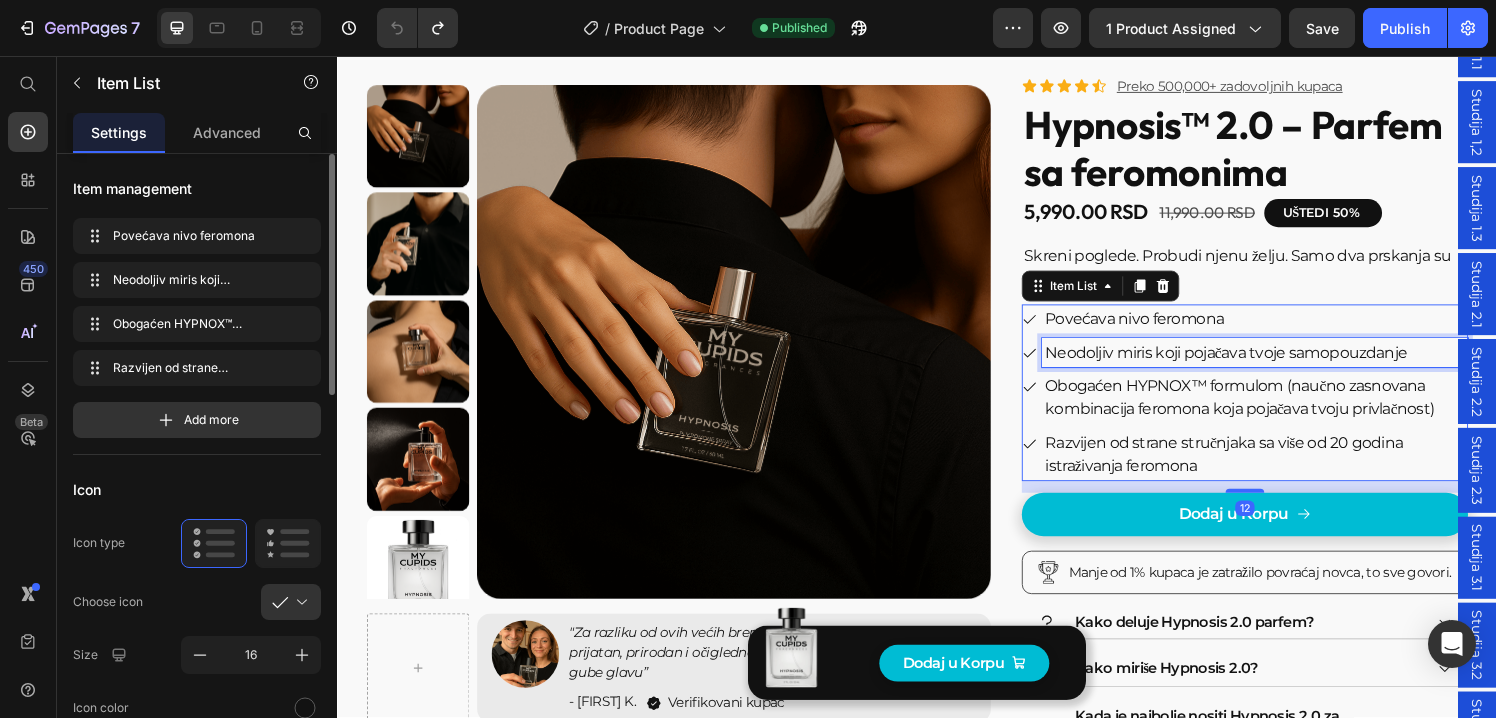 click on "Neodoljiv miris koji pojačava tvoje samopouzdanje" at bounding box center (1286, 363) 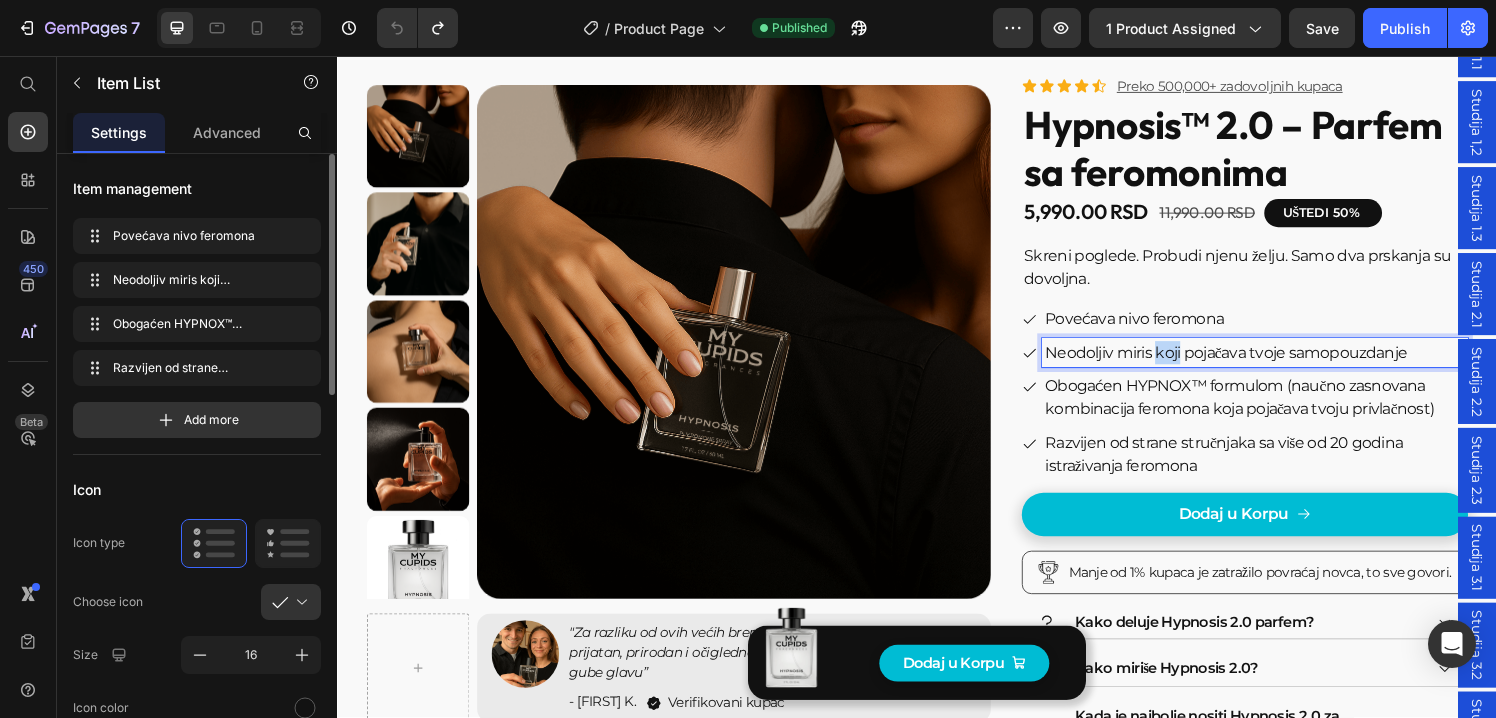click on "Neodoljiv miris koji pojačava tvoje samopouzdanje" at bounding box center [1286, 363] 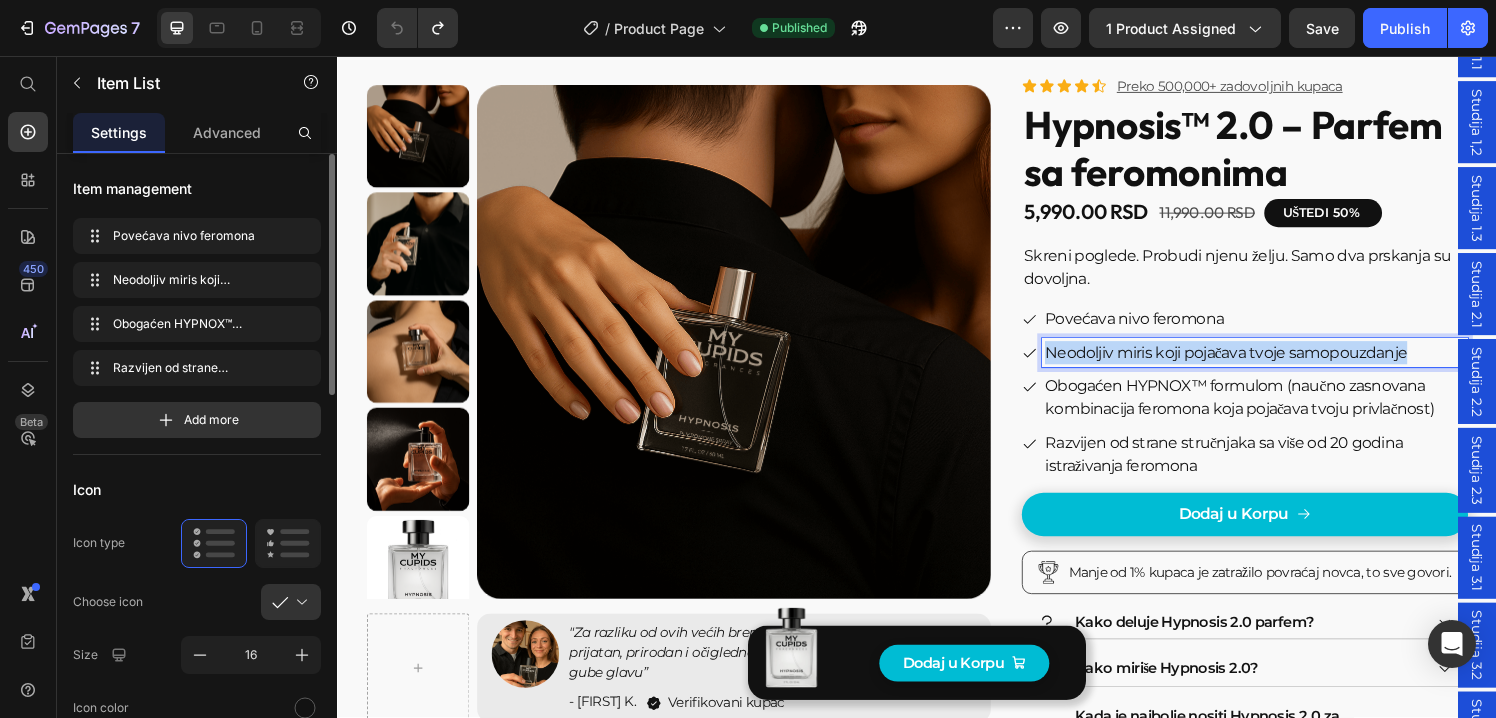 click on "Neodoljiv miris koji pojačava tvoje samopouzdanje" at bounding box center [1286, 363] 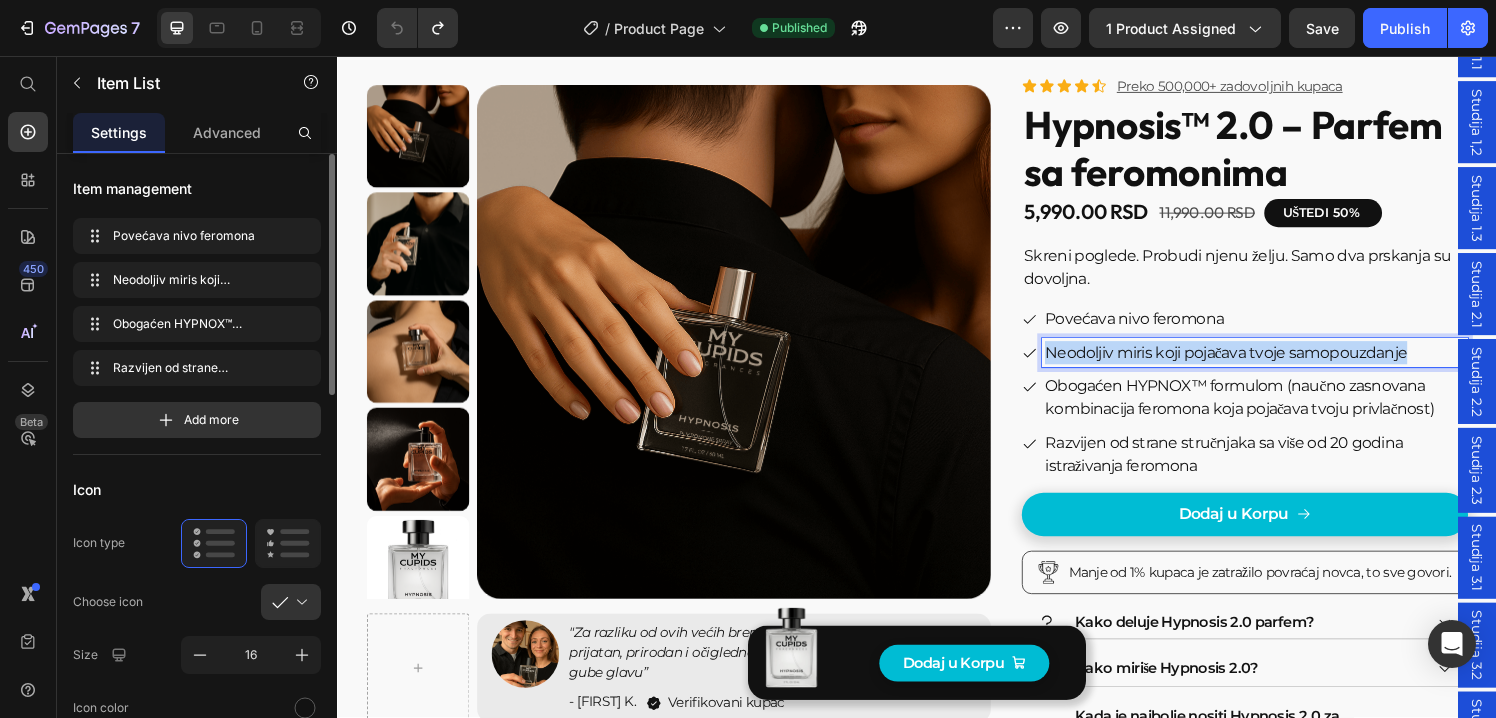 click on "Neodoljiv miris koji pojačava tvoje samopouzdanje" at bounding box center [1286, 363] 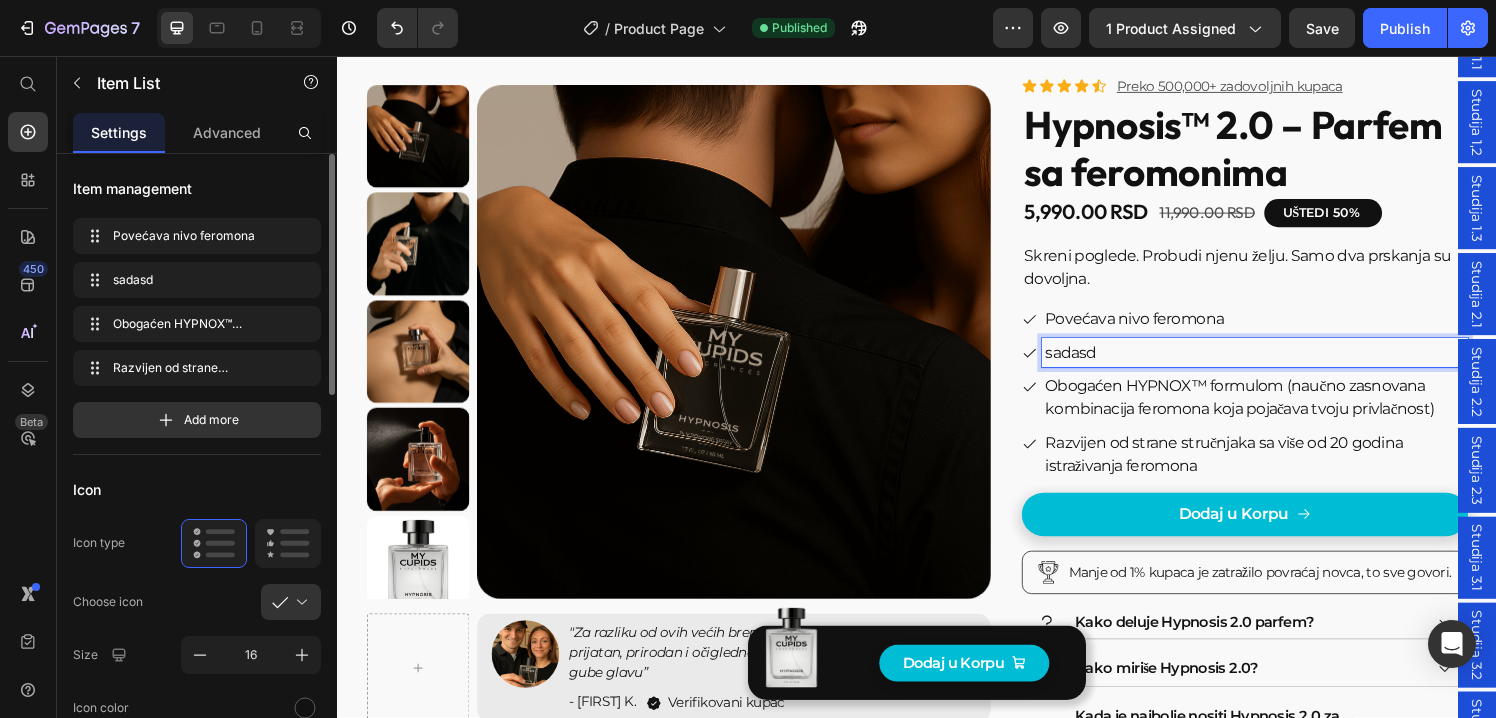click on "Obogaćen HYPNOX™ formulom (naučno zasnovana kombinacija feromona koja pojačava tvoju privlačnost)" at bounding box center [1286, 410] 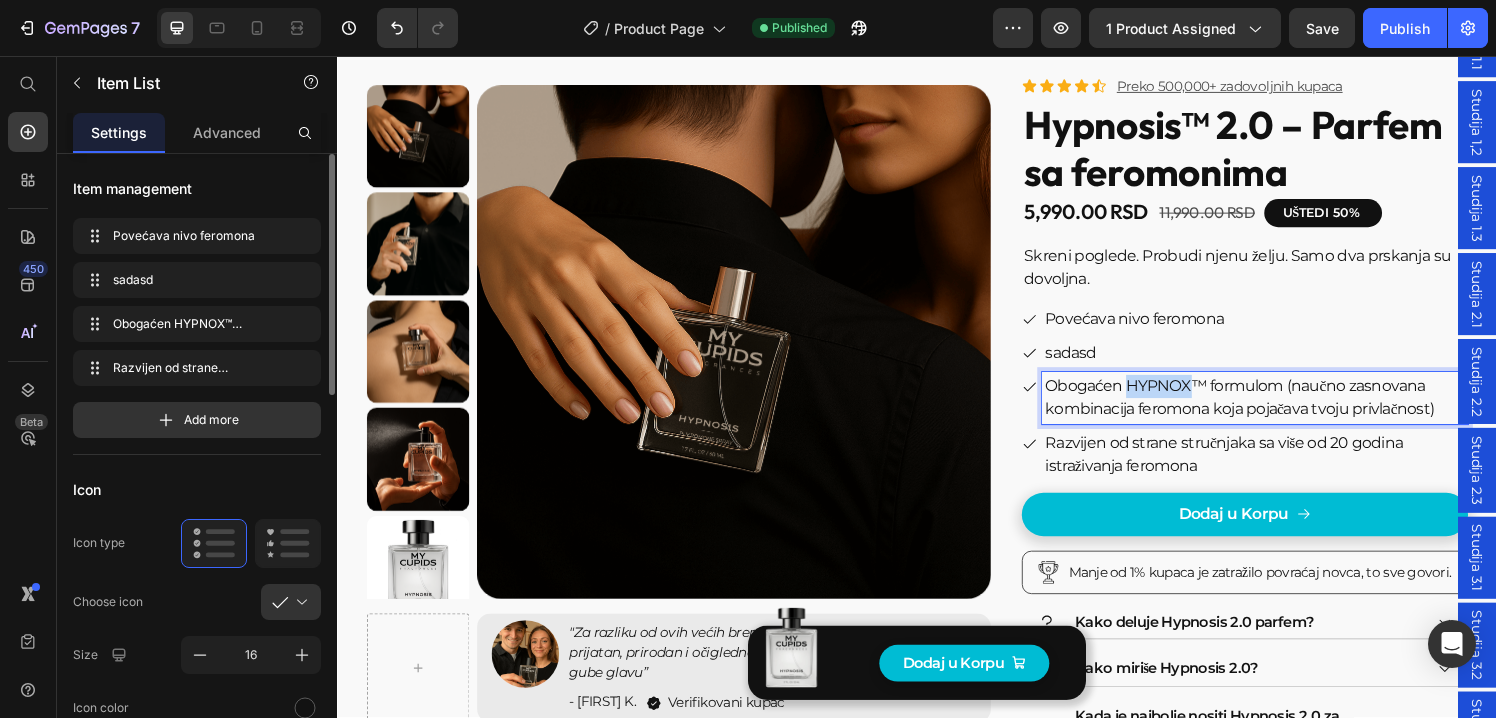 click on "Obogaćen HYPNOX™ formulom (naučno zasnovana kombinacija feromona koja pojačava tvoju privlačnost)" at bounding box center (1286, 410) 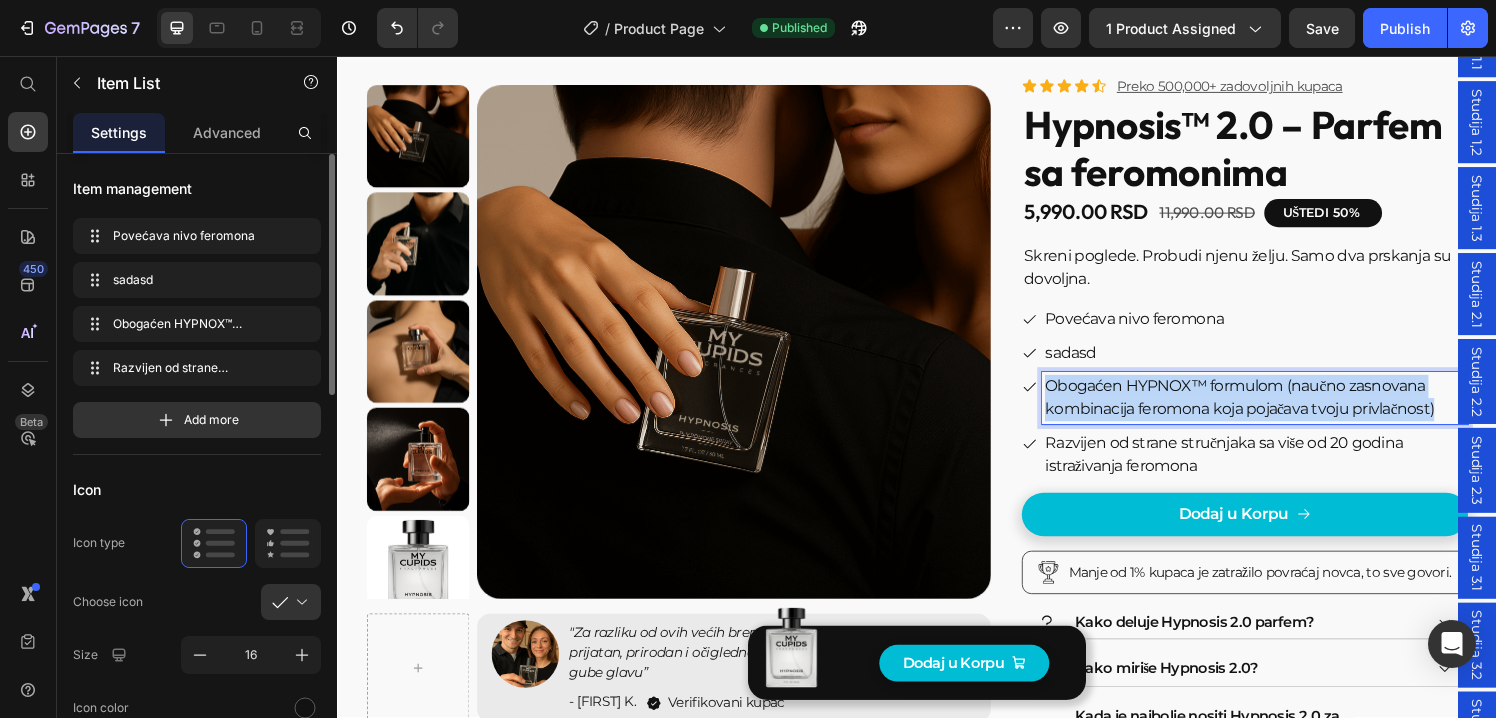 click on "Obogaćen HYPNOX™ formulom (naučno zasnovana kombinacija feromona koja pojačava tvoju privlačnost)" at bounding box center [1286, 410] 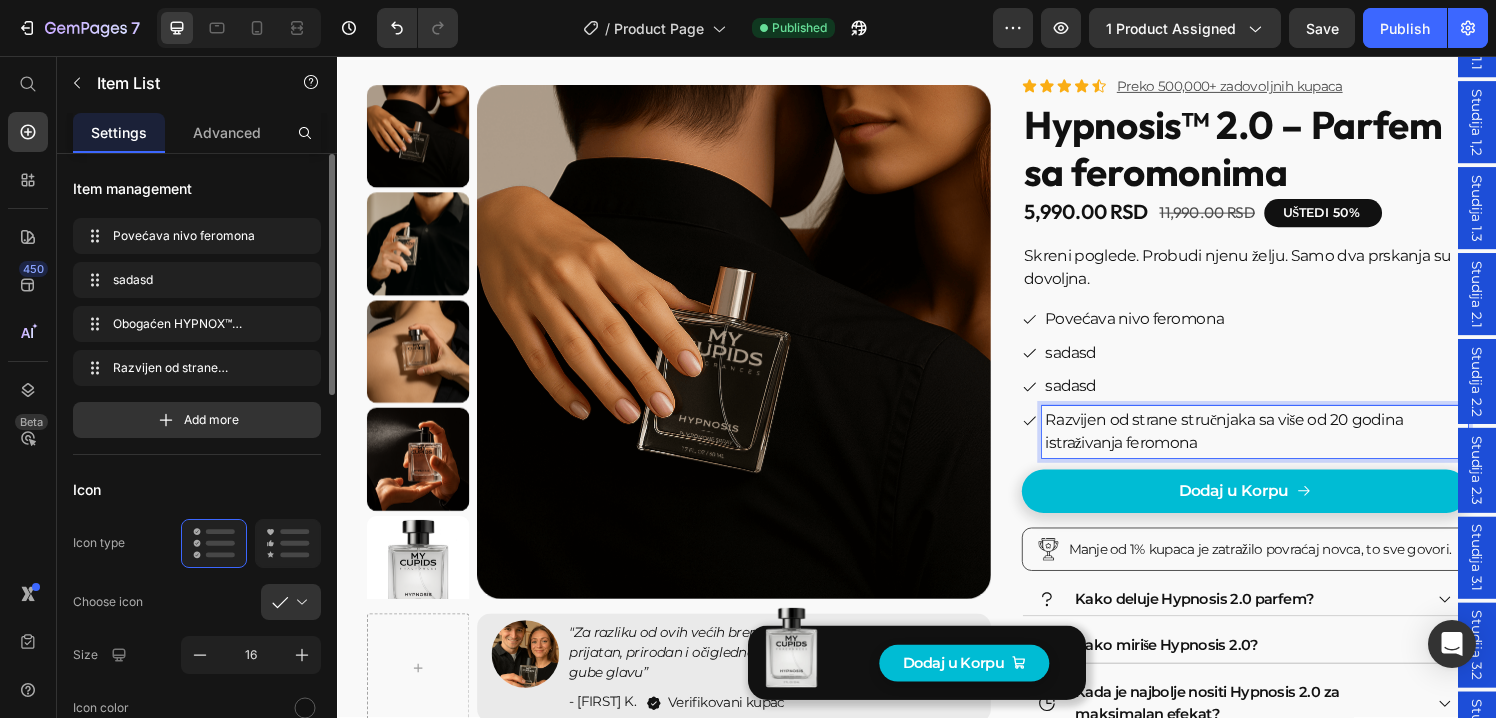click on "Razvijen od strane stručnjaka sa više od 20 godina istraživanja feromona" at bounding box center (1286, 445) 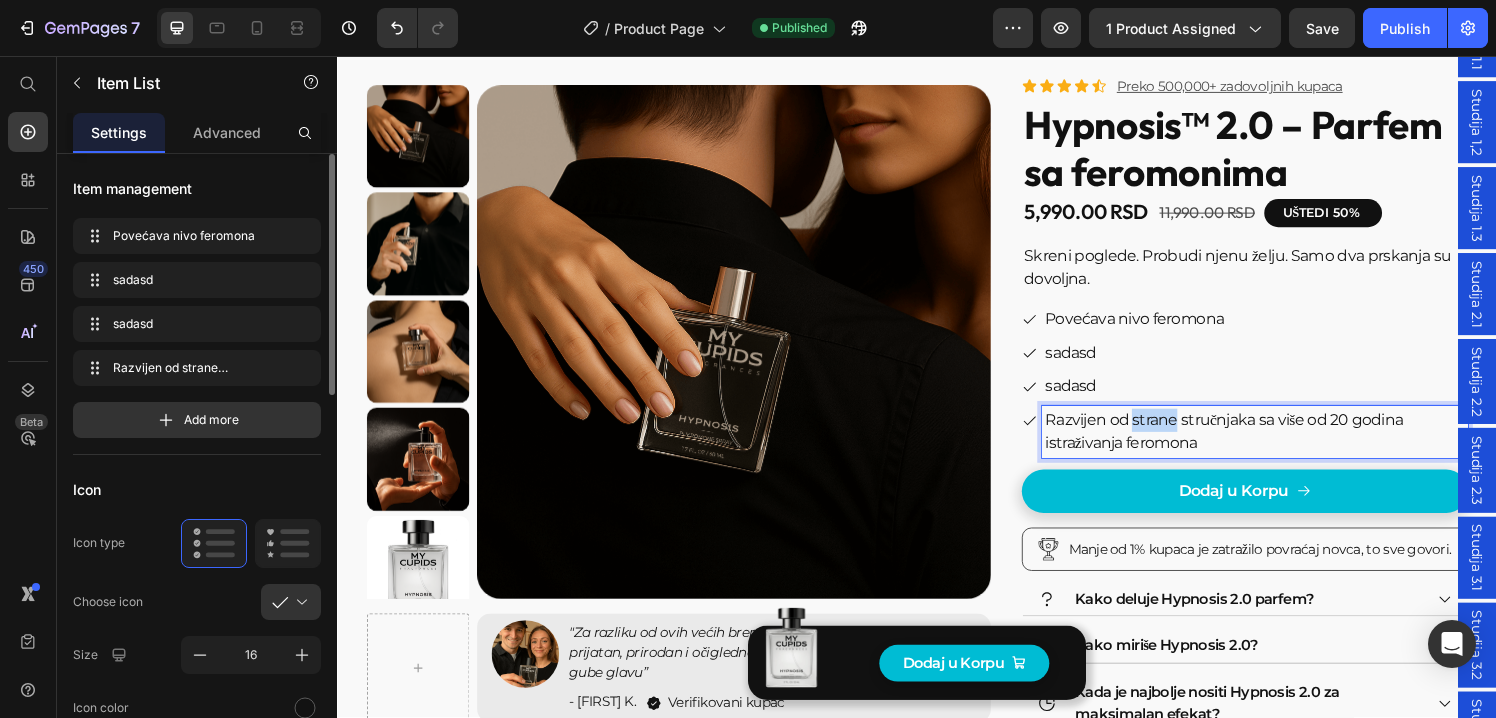 click on "Razvijen od strane stručnjaka sa više od 20 godina istraživanja feromona" at bounding box center (1286, 445) 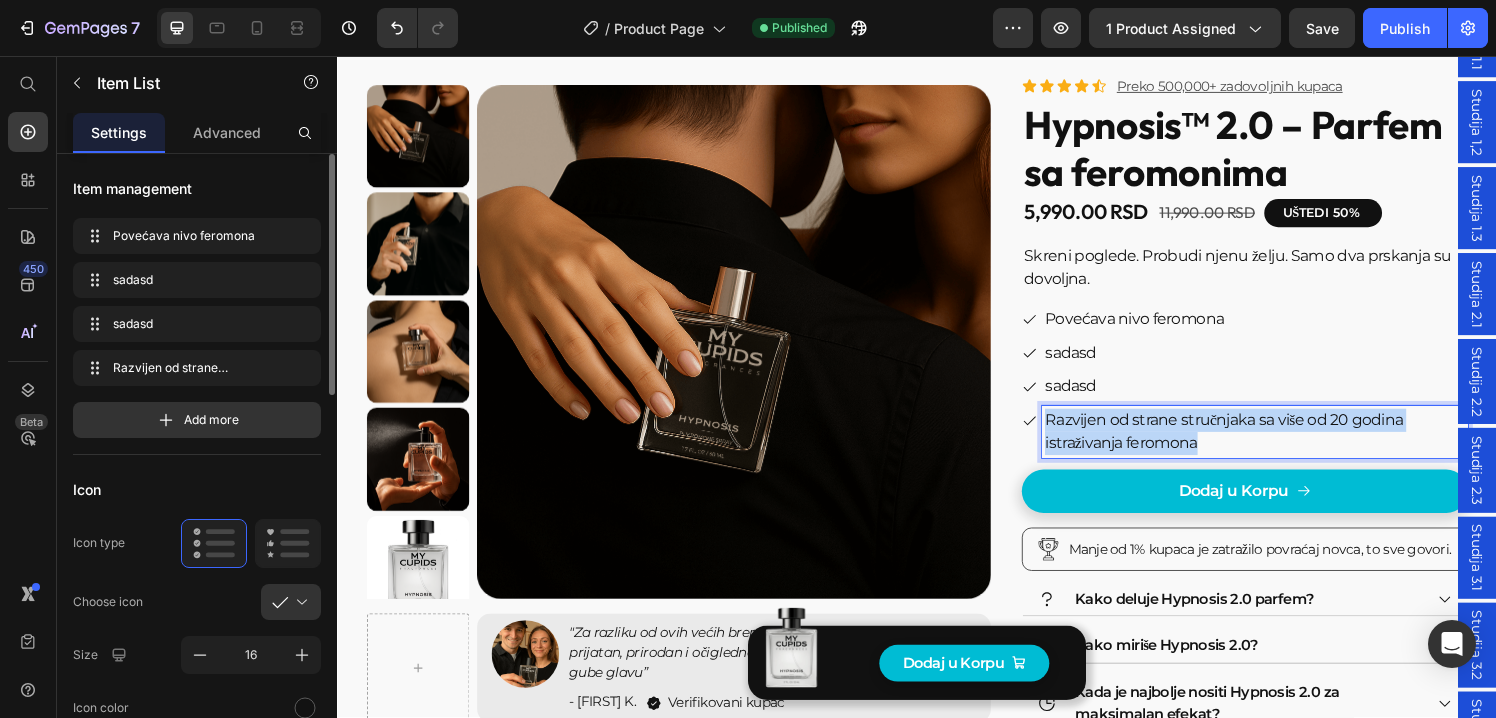 click on "Razvijen od strane stručnjaka sa više od 20 godina istraživanja feromona" at bounding box center [1286, 445] 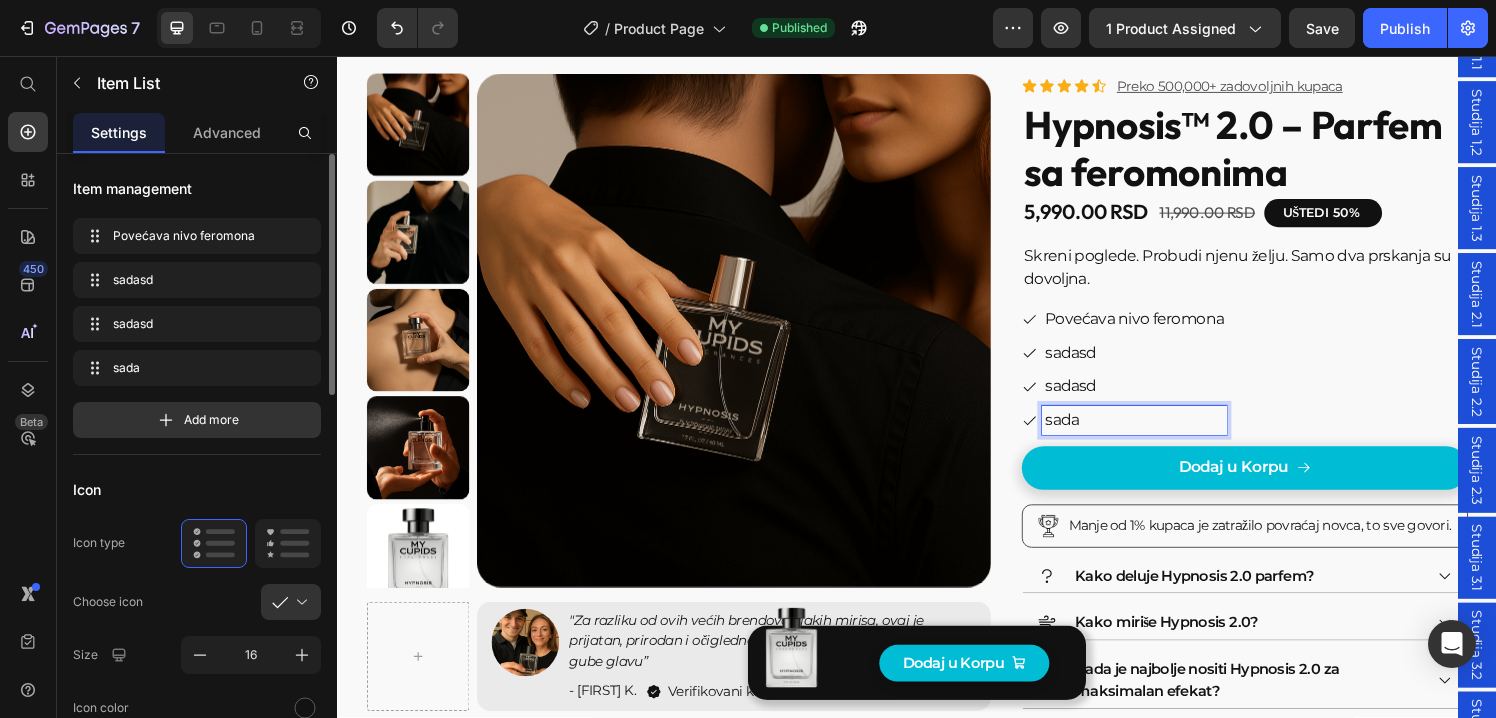 click on "Povećava nivo feromona" at bounding box center [1161, 328] 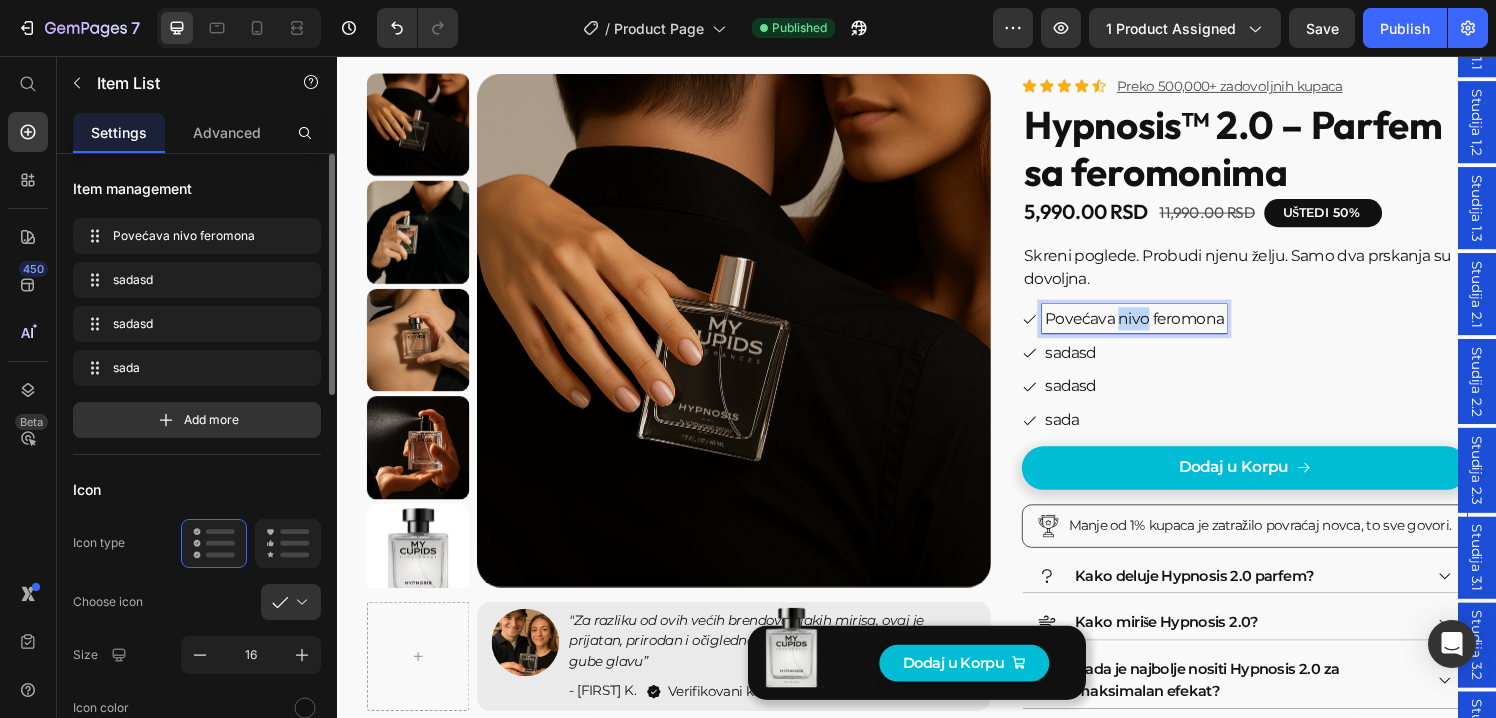 click on "Povećava nivo feromona" at bounding box center (1161, 328) 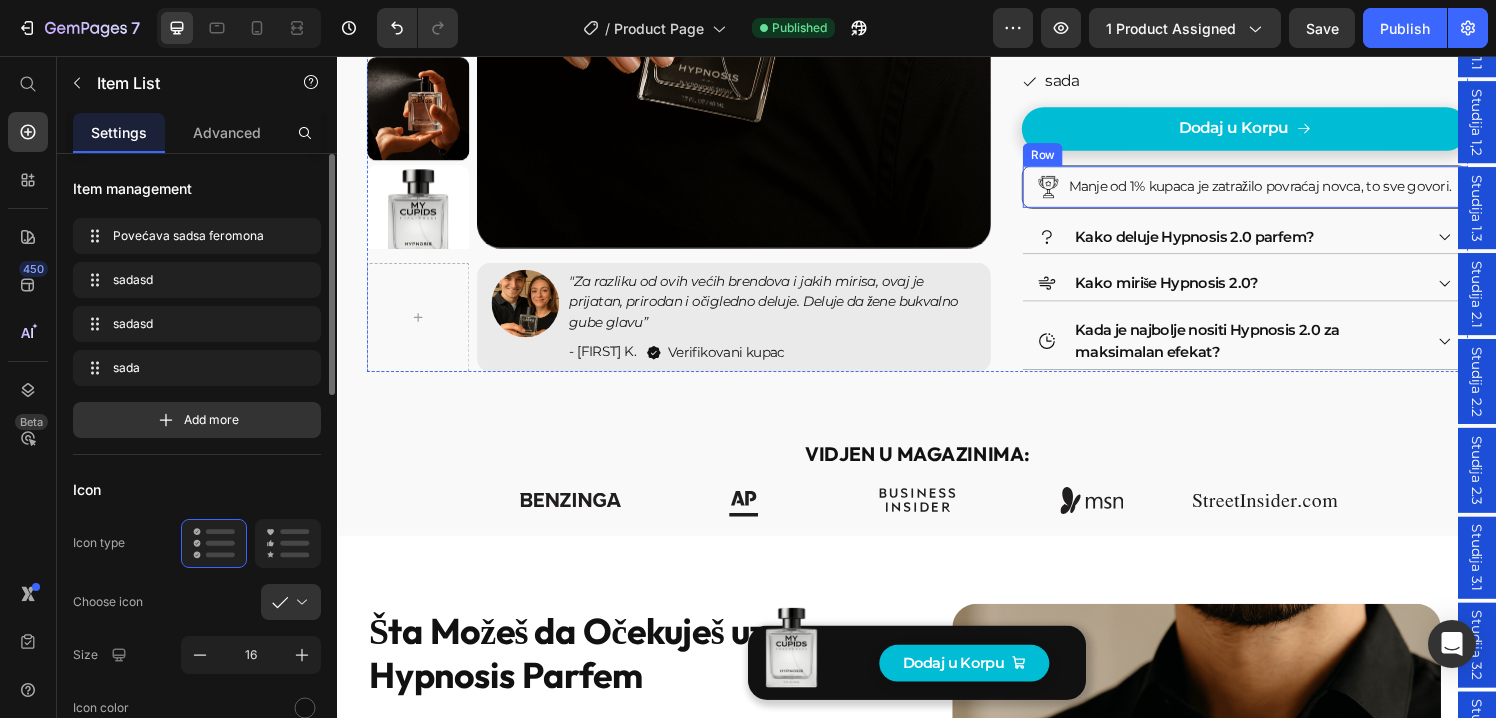 scroll, scrollTop: 365, scrollLeft: 0, axis: vertical 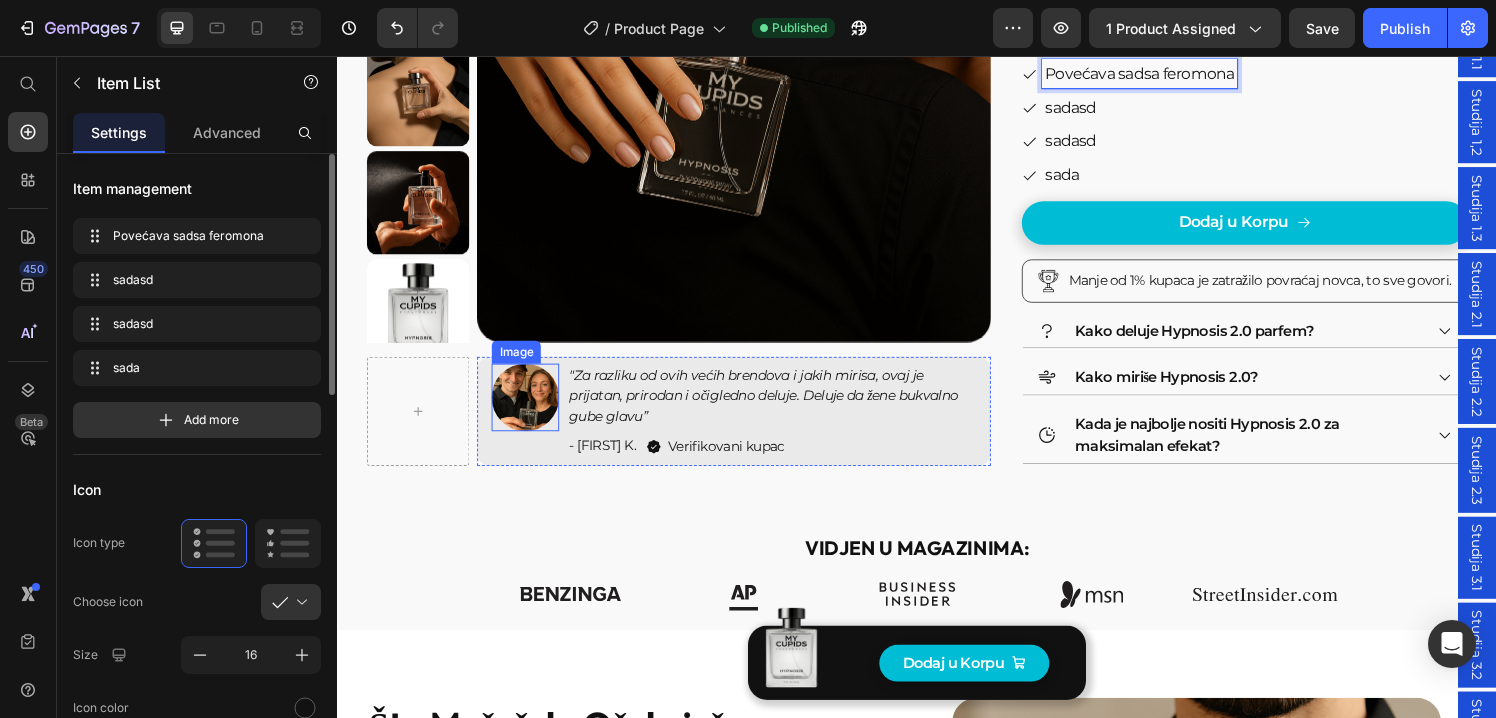 click at bounding box center (531, 410) 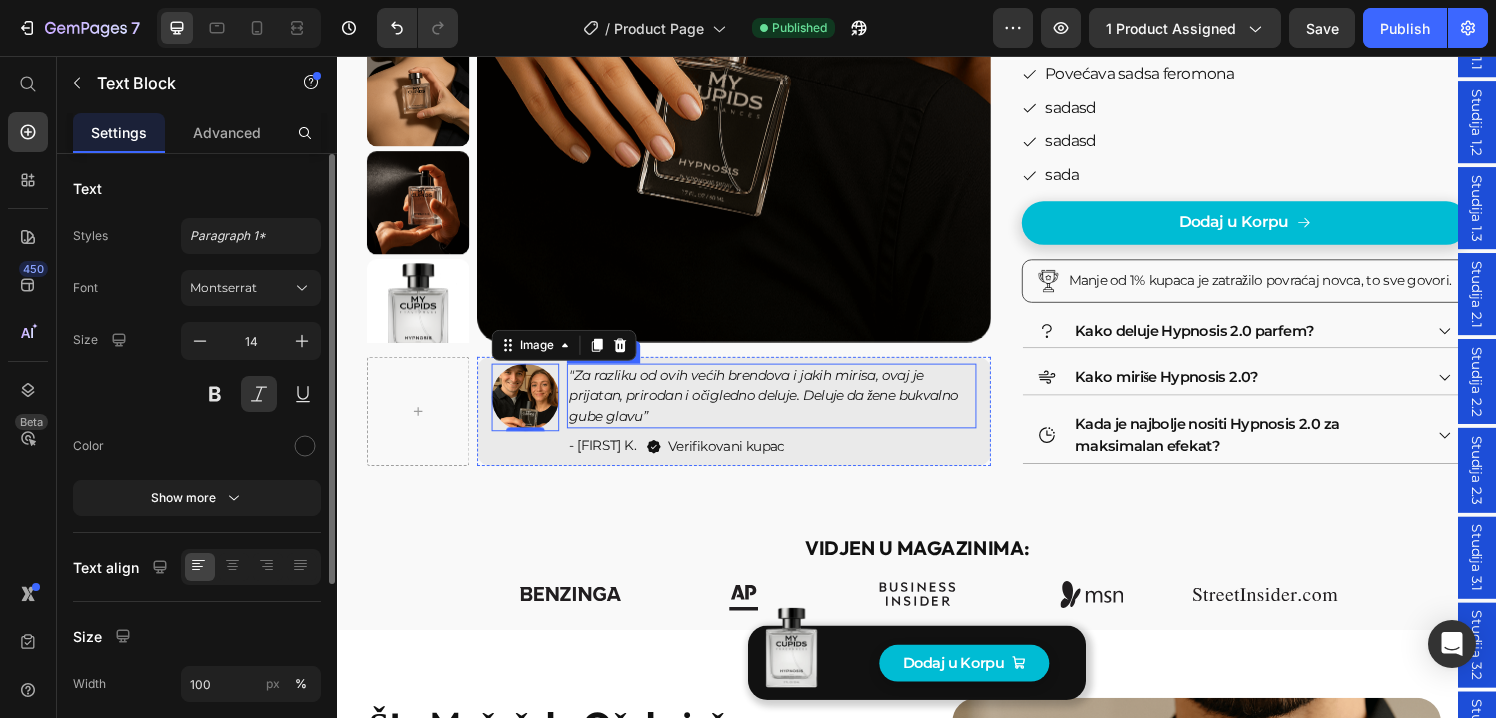 click on ""Za razliku od ovih većih brendova i jakih mirisa, ovaj je prijatan, prirodan i očigledno deluje. Deluje da žene bukvalno gube glavu”" at bounding box center (786, 408) 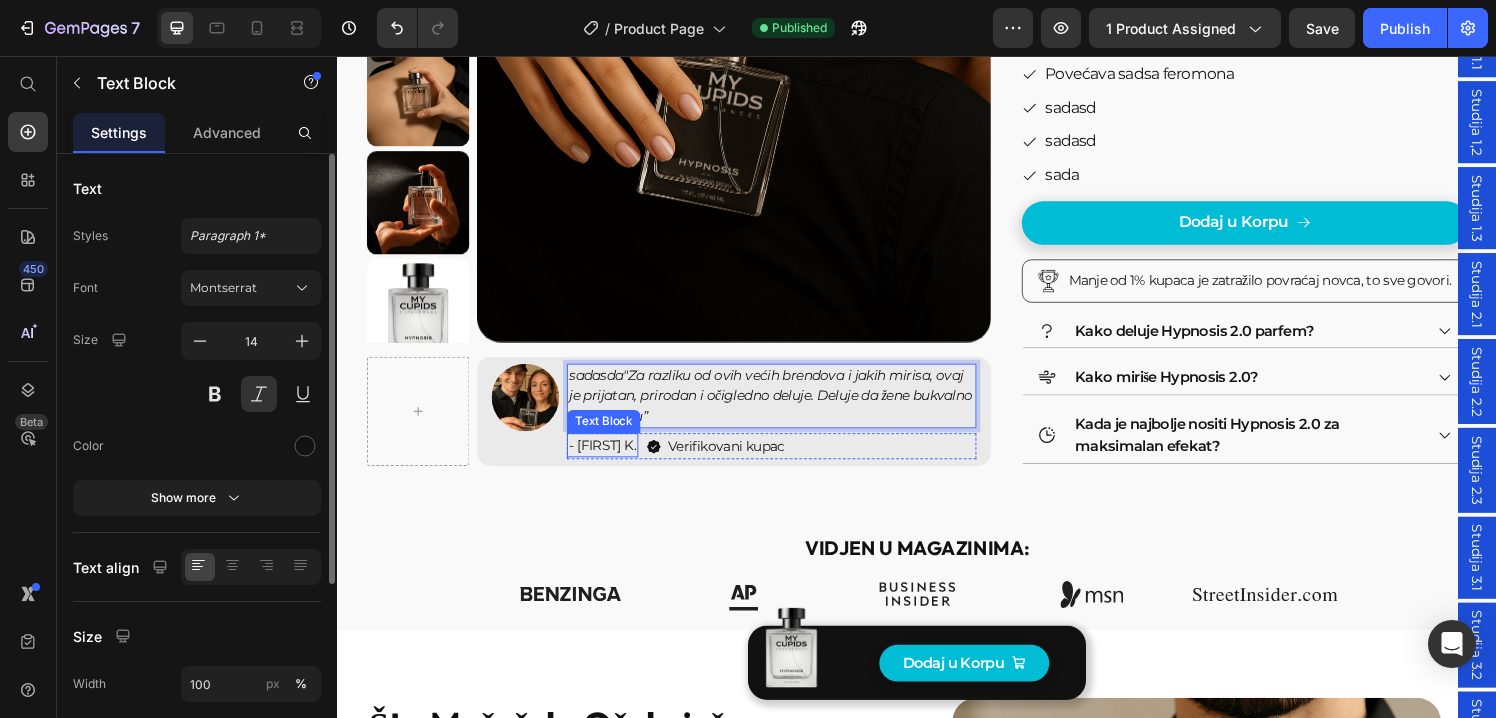 click on "- [FIRST] K." at bounding box center (610, 459) 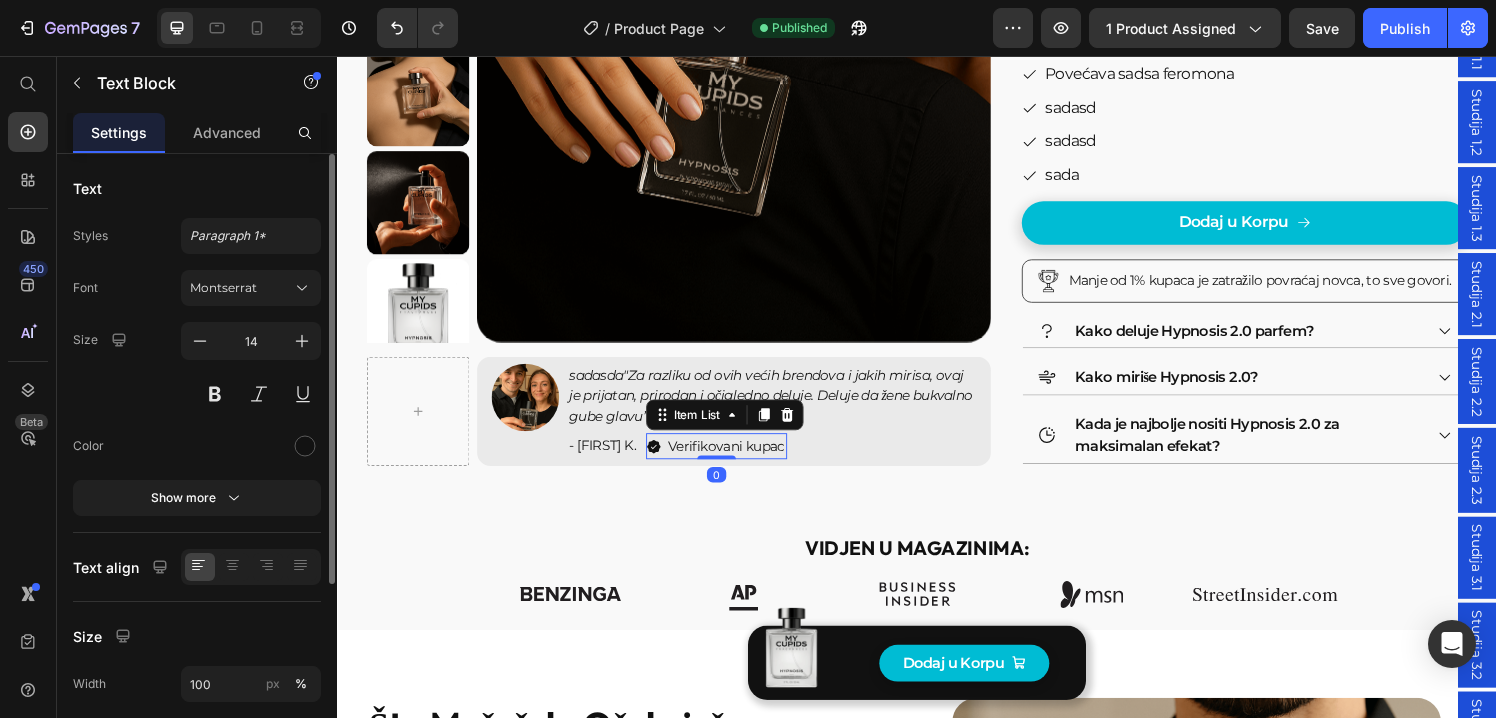 click on "Verifikovani kupac" at bounding box center (739, 460) 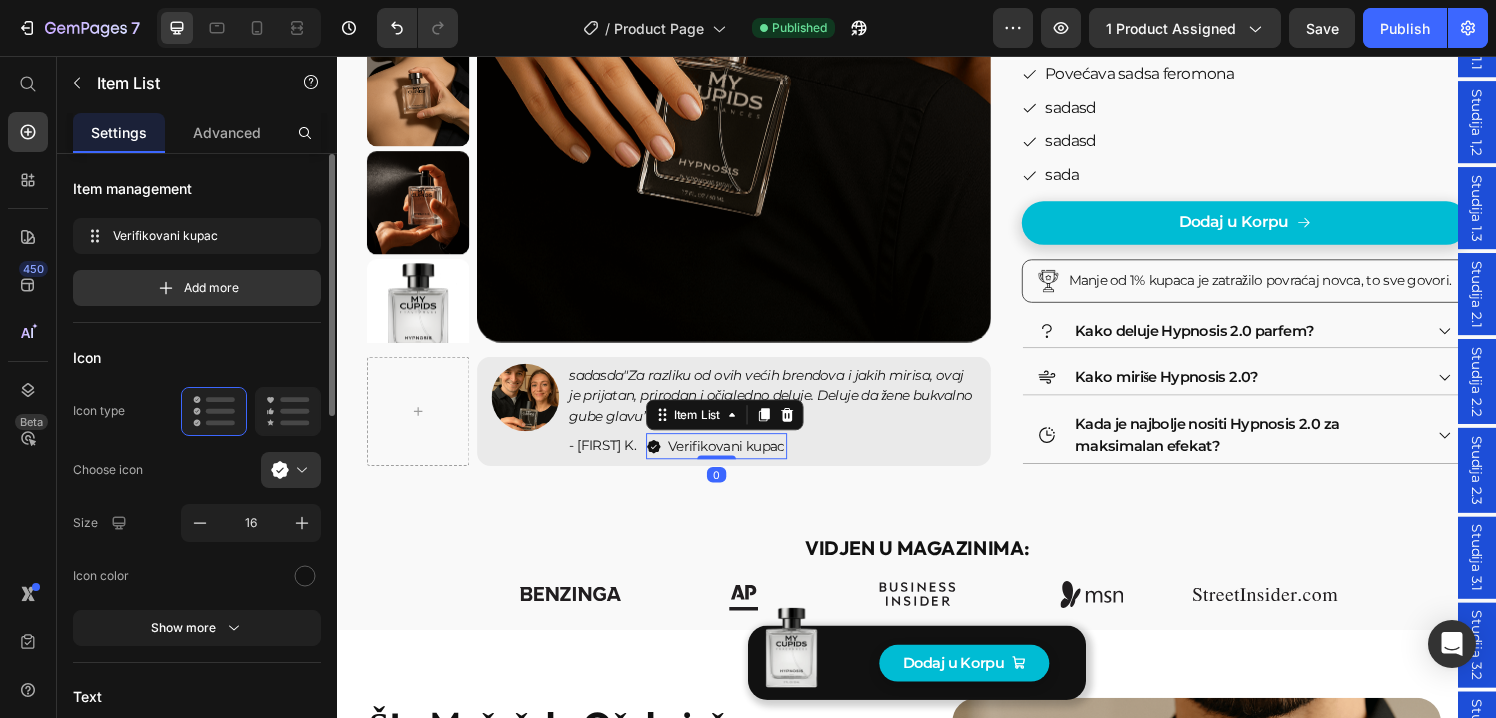 click on "Verifikovani kupac" at bounding box center [739, 460] 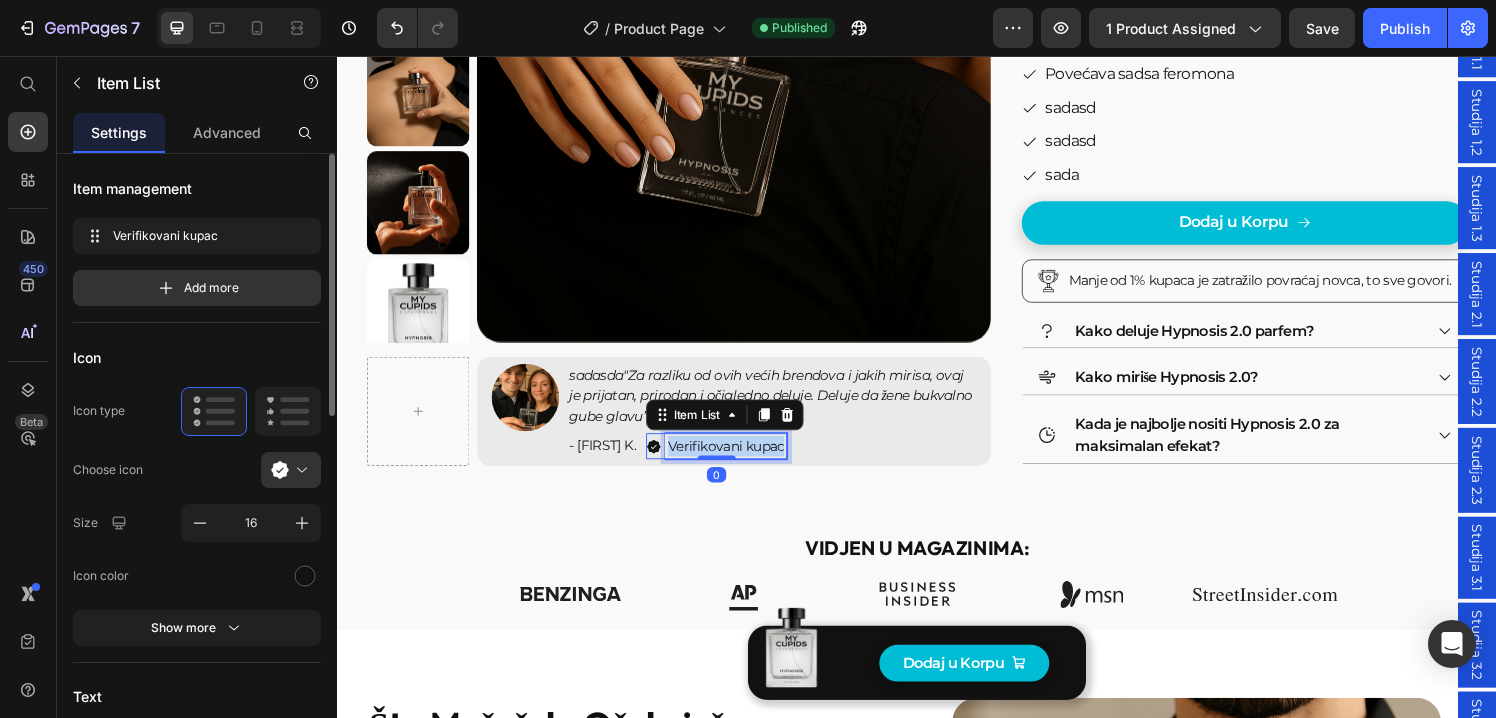 click on "Verifikovani kupac" at bounding box center [739, 460] 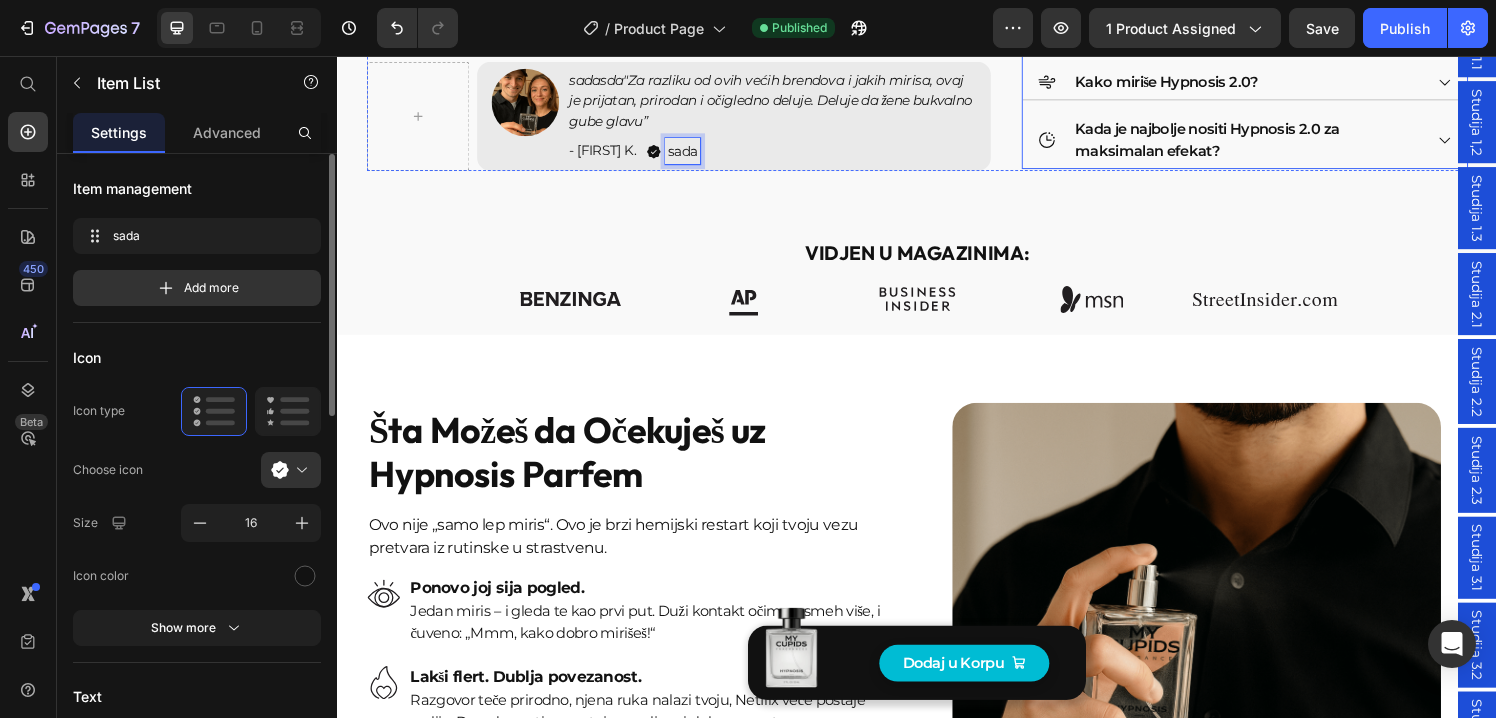 scroll, scrollTop: 422, scrollLeft: 0, axis: vertical 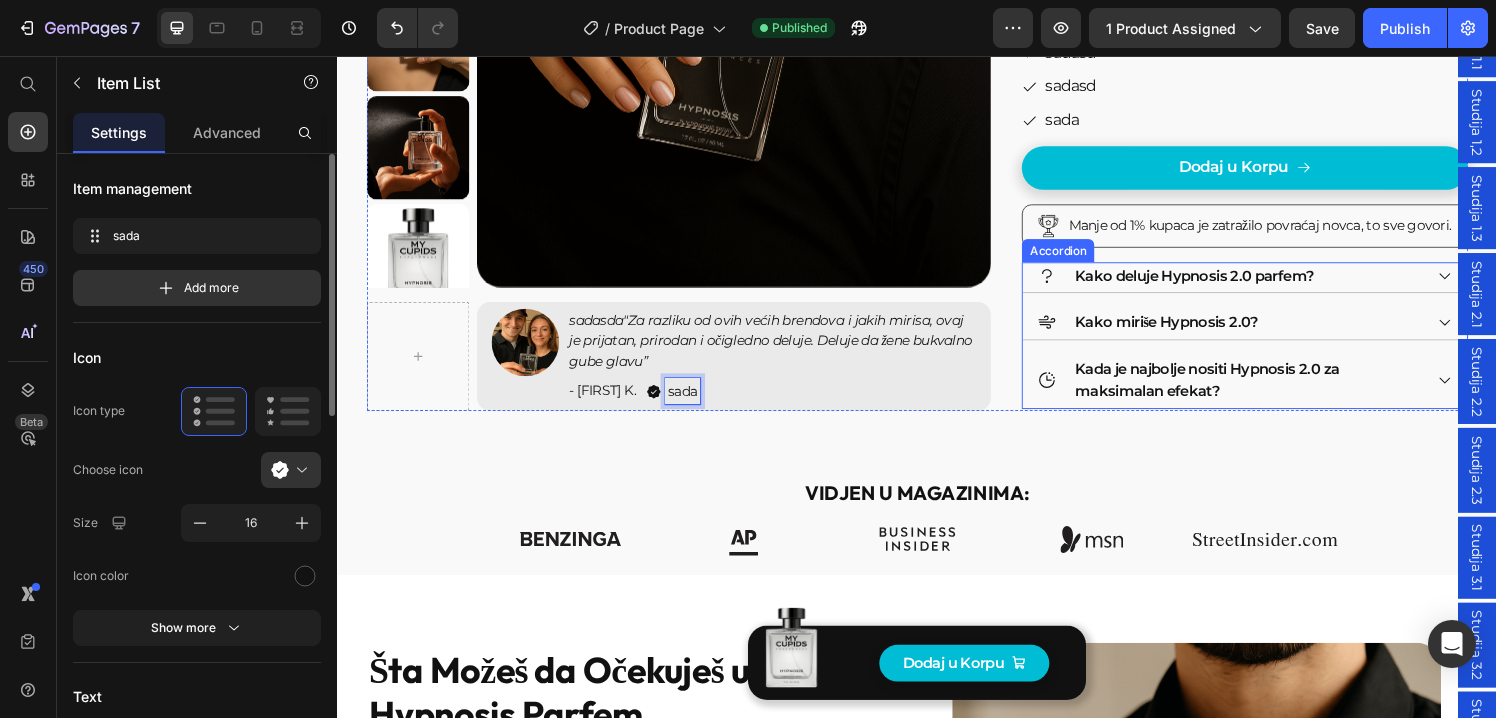 click on "Kako deluje Hypnosis 2.0 parfem?" at bounding box center [1223, 284] 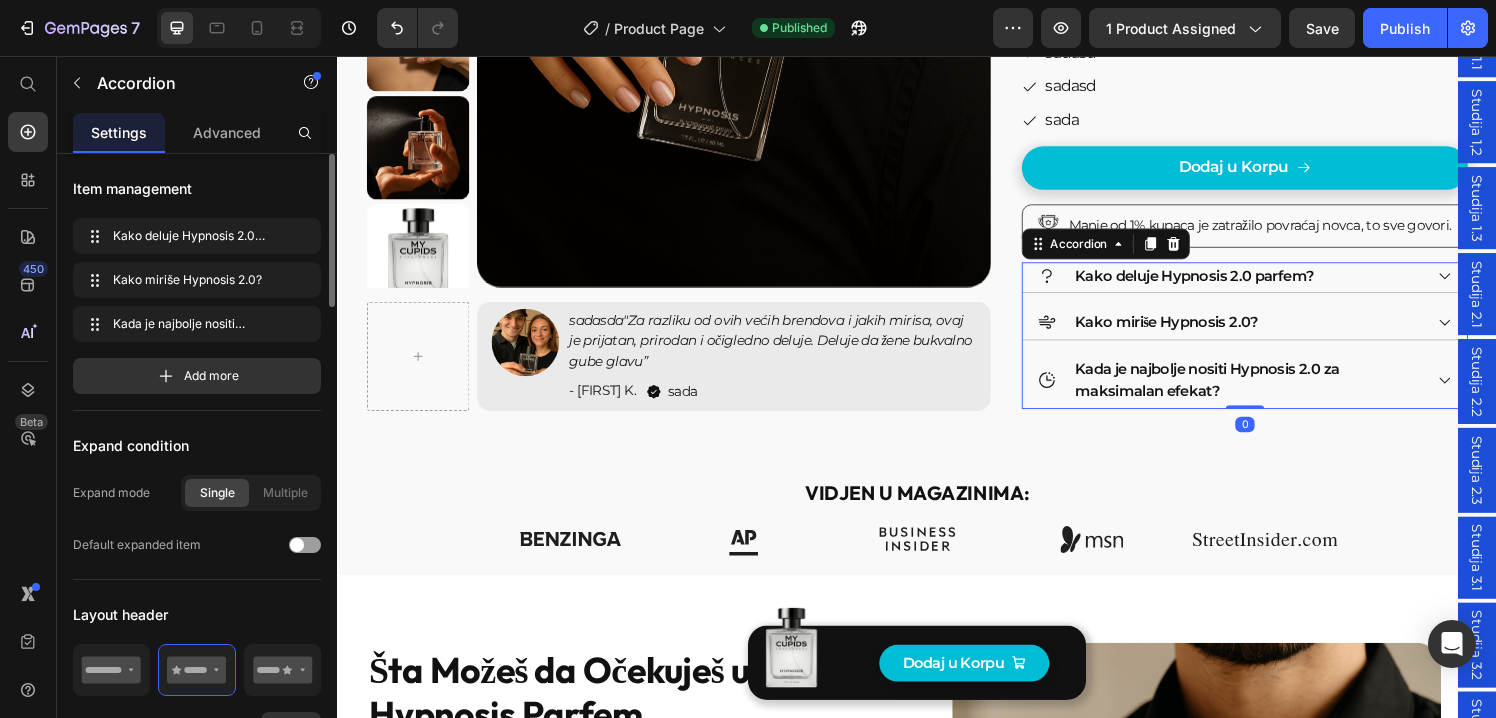 click 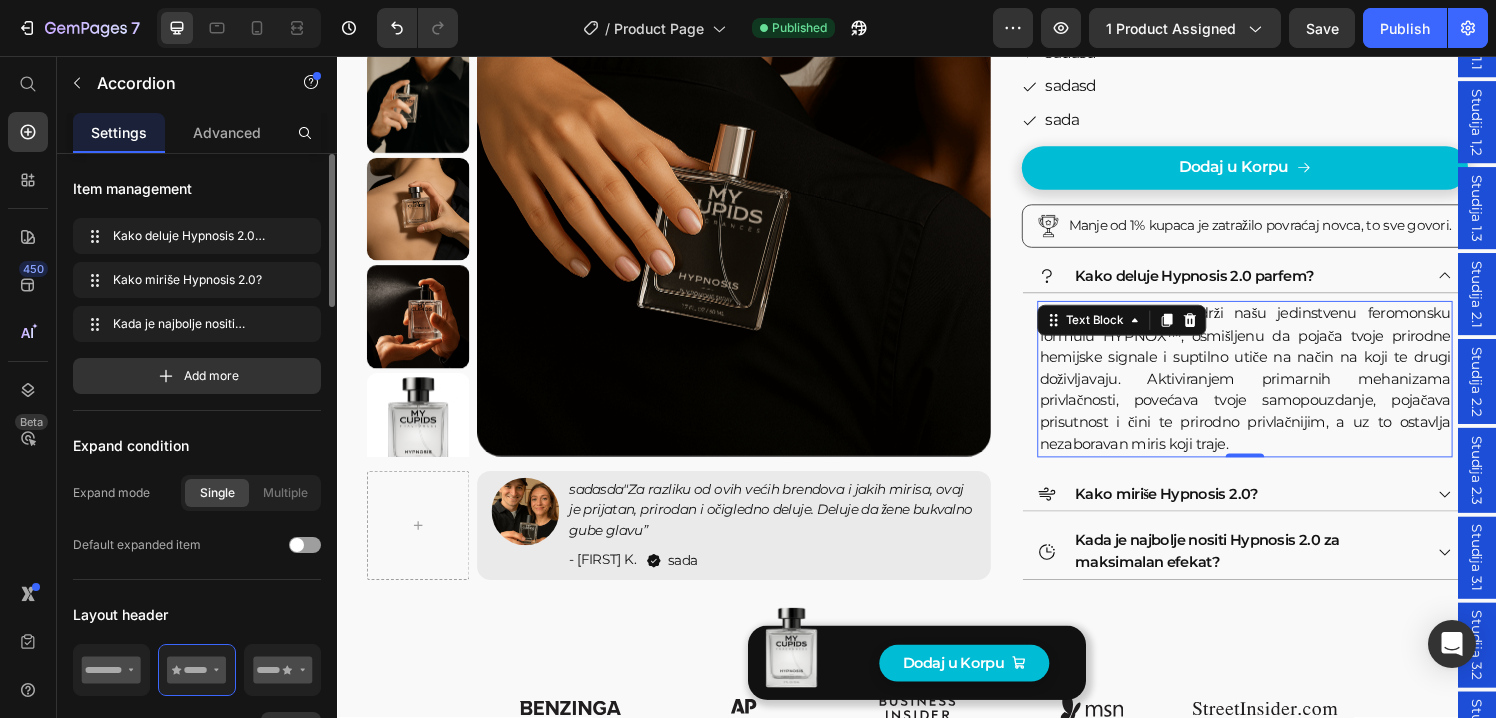 click on "Hypnosis 2.0 EDP sadrži našu jedinstvenu feromonsku formulu HYPNOX™, osmišljenu da pojača tvoje prirodne hemijske signale i suptilno utiče na način na koji te drugi doživljavaju. Aktiviranjem primarnih mehanizama privlačnosti, povećava tvoje samopouzdanje, pojačava prisutnost i čini te prirodno privlačnijim, a uz to ostavlja nezaboravan miris koji traje." at bounding box center [1276, 391] 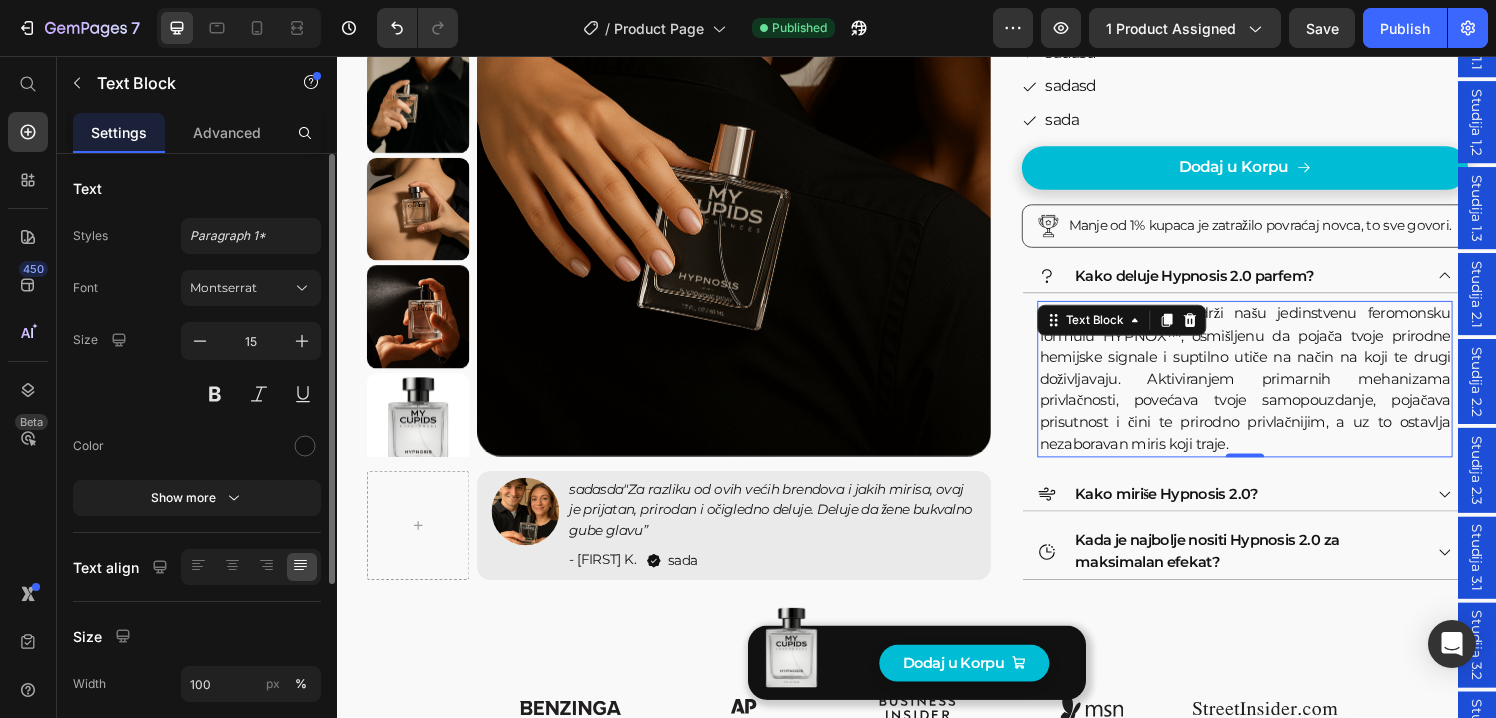 click on "Hypnosis 2.0 EDP sadrži našu jedinstvenu feromonsku formulu HYPNOX™, osmišljenu da pojača tvoje prirodne hemijske signale i suptilno utiče na način na koji te drugi doživljavaju. Aktiviranjem primarnih mehanizama privlačnosti, povećava tvoje samopouzdanje, pojačava prisutnost i čini te prirodno privlačnijim, a uz to ostavlja nezaboravan miris koji traje." at bounding box center (1276, 391) 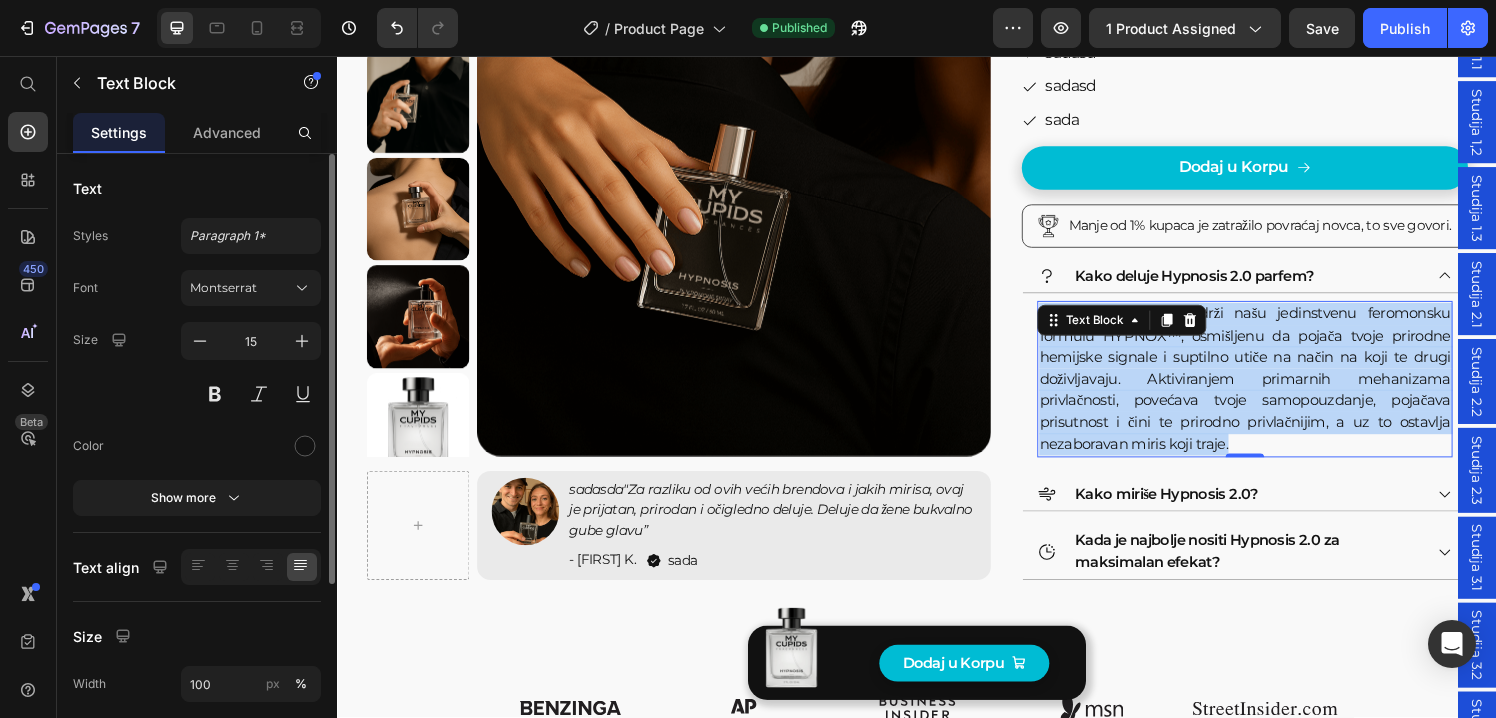 click on "Hypnosis 2.0 EDP sadrži našu jedinstvenu feromonsku formulu HYPNOX™, osmišljenu da pojača tvoje prirodne hemijske signale i suptilno utiče na način na koji te drugi doživljavaju. Aktiviranjem primarnih mehanizama privlačnosti, povećava tvoje samopouzdanje, pojačava prisutnost i čini te prirodno privlačnijim, a uz to ostavlja nezaboravan miris koji traje." at bounding box center (1276, 391) 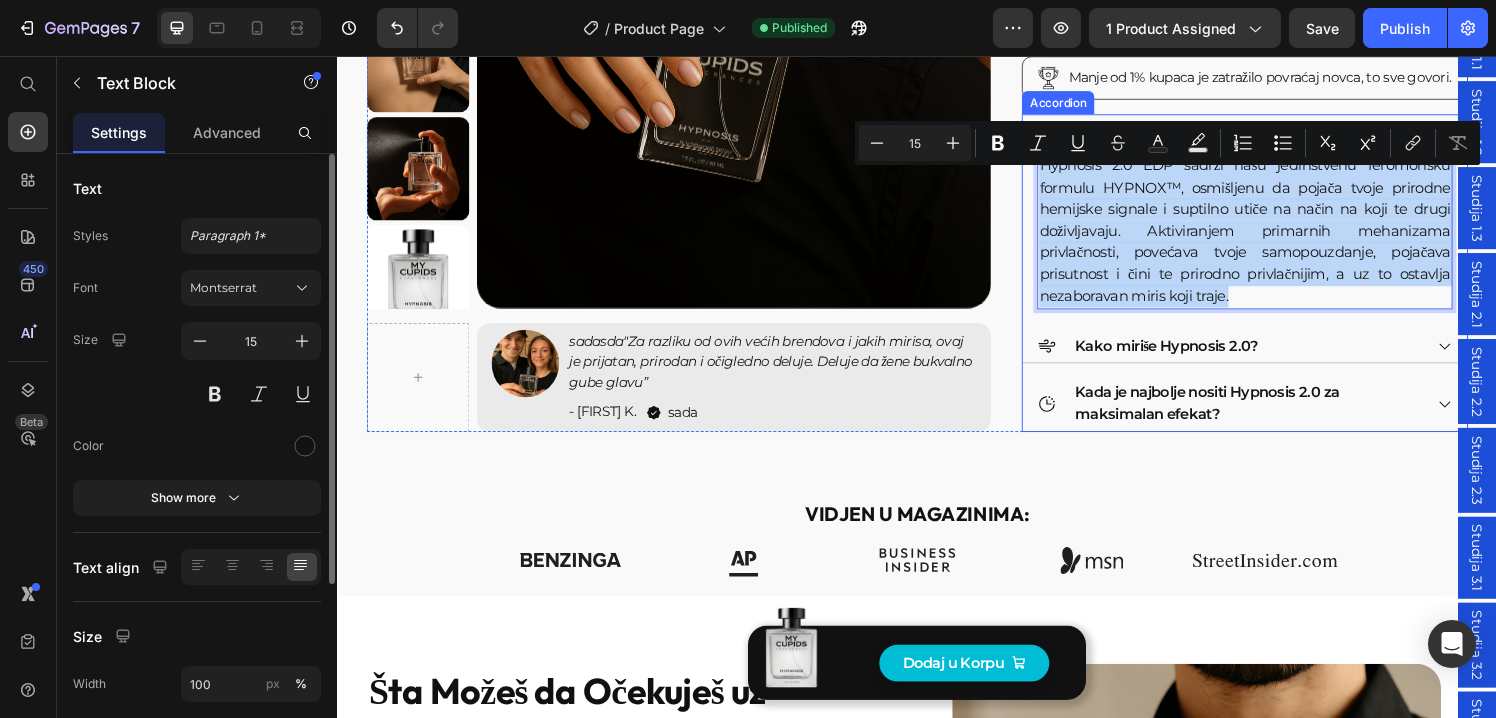 scroll, scrollTop: 573, scrollLeft: 0, axis: vertical 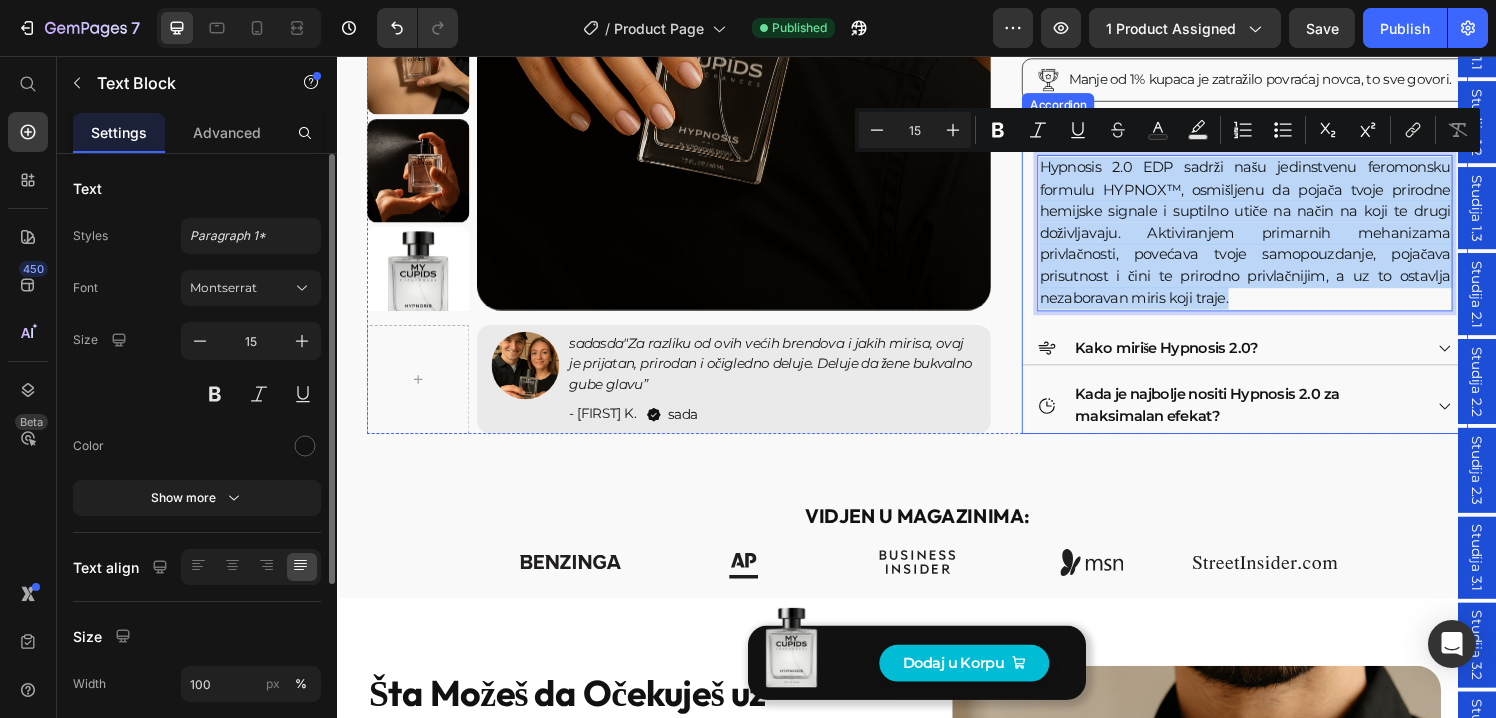 click on "Kako miriše Hypnosis 2.0?" at bounding box center [1195, 359] 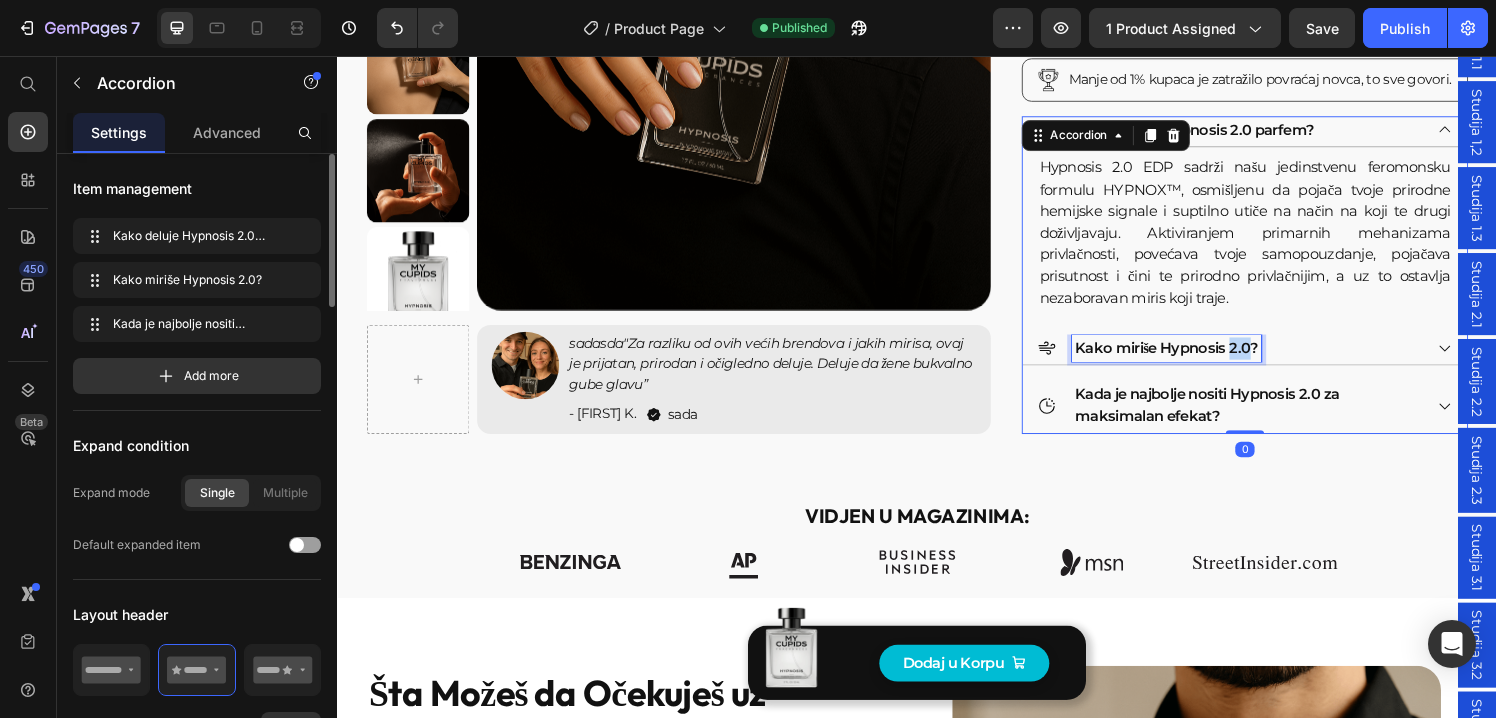 click on "Kako miriše Hypnosis 2.0?" at bounding box center (1195, 359) 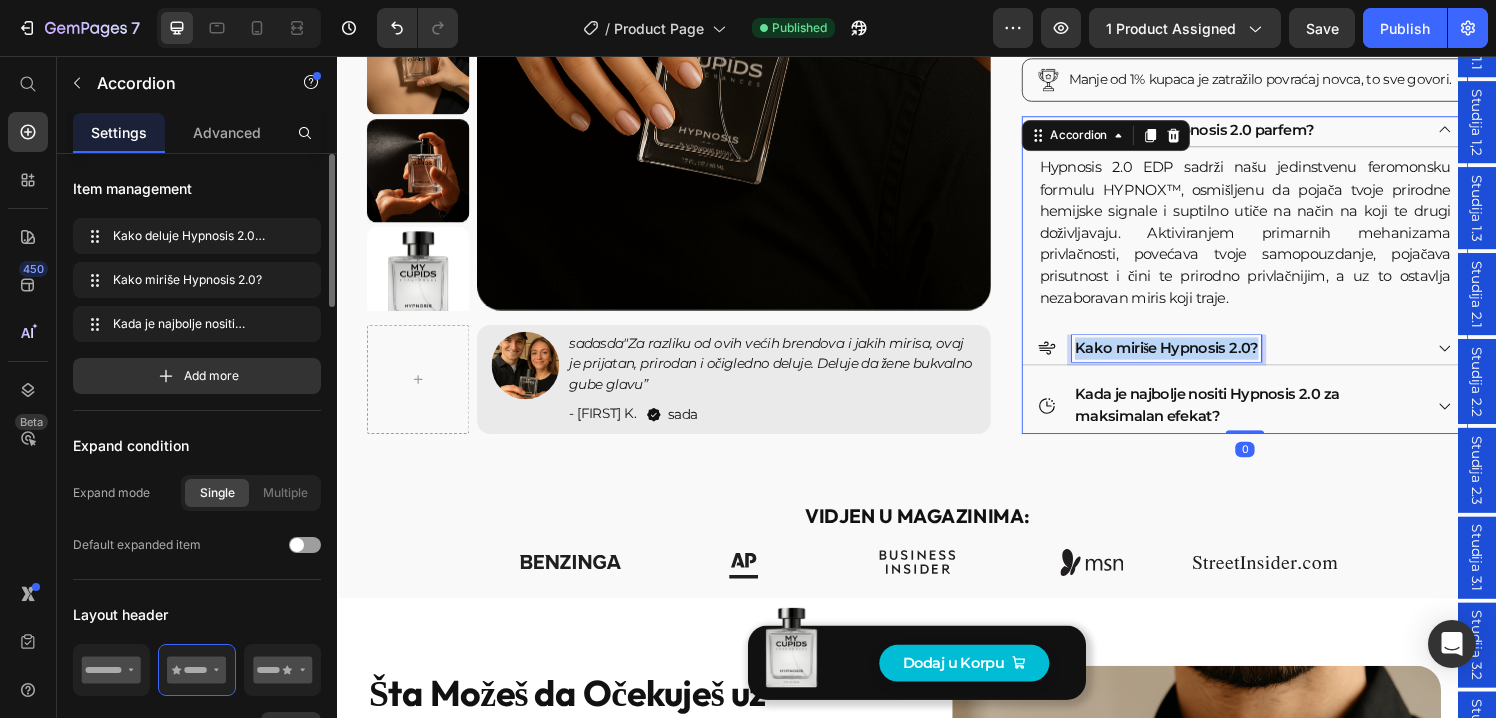 click on "Kako miriše Hypnosis 2.0?" at bounding box center (1195, 359) 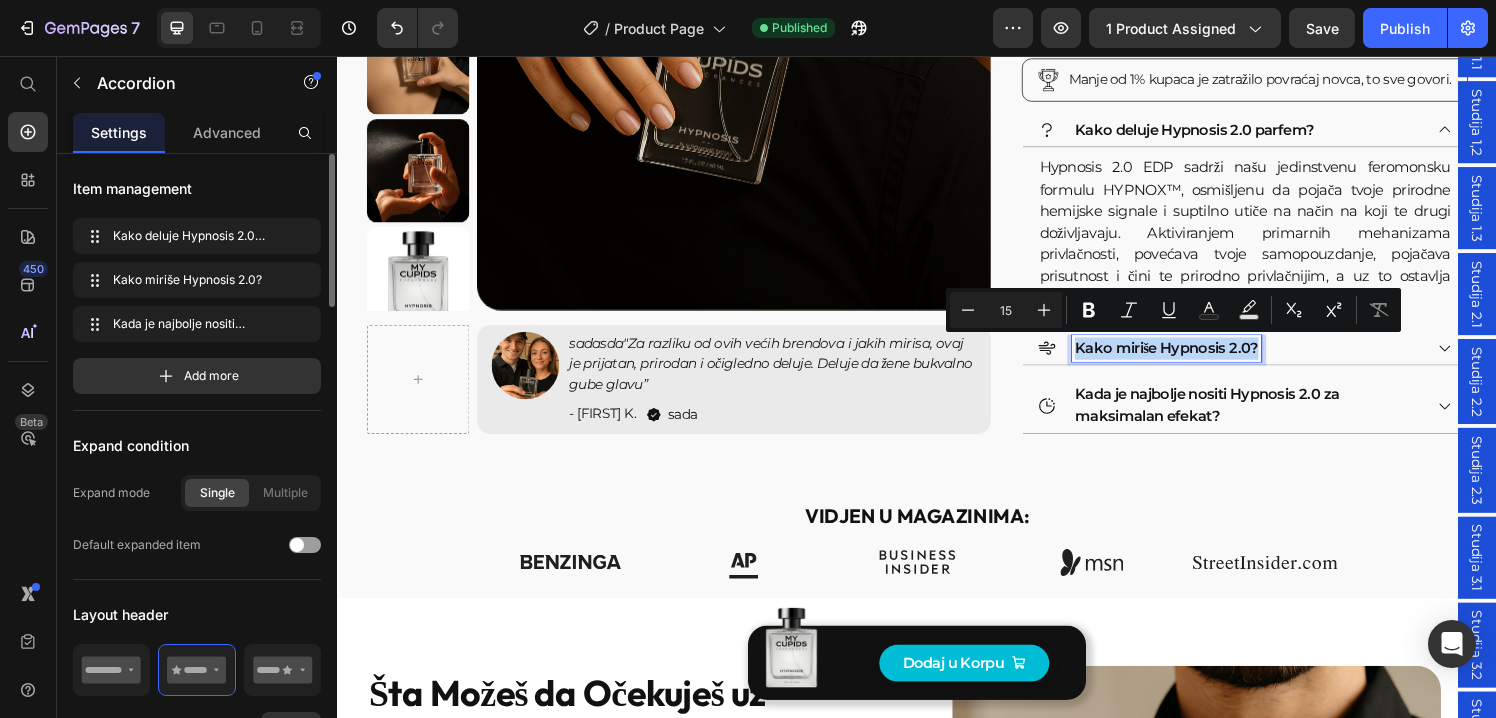 click 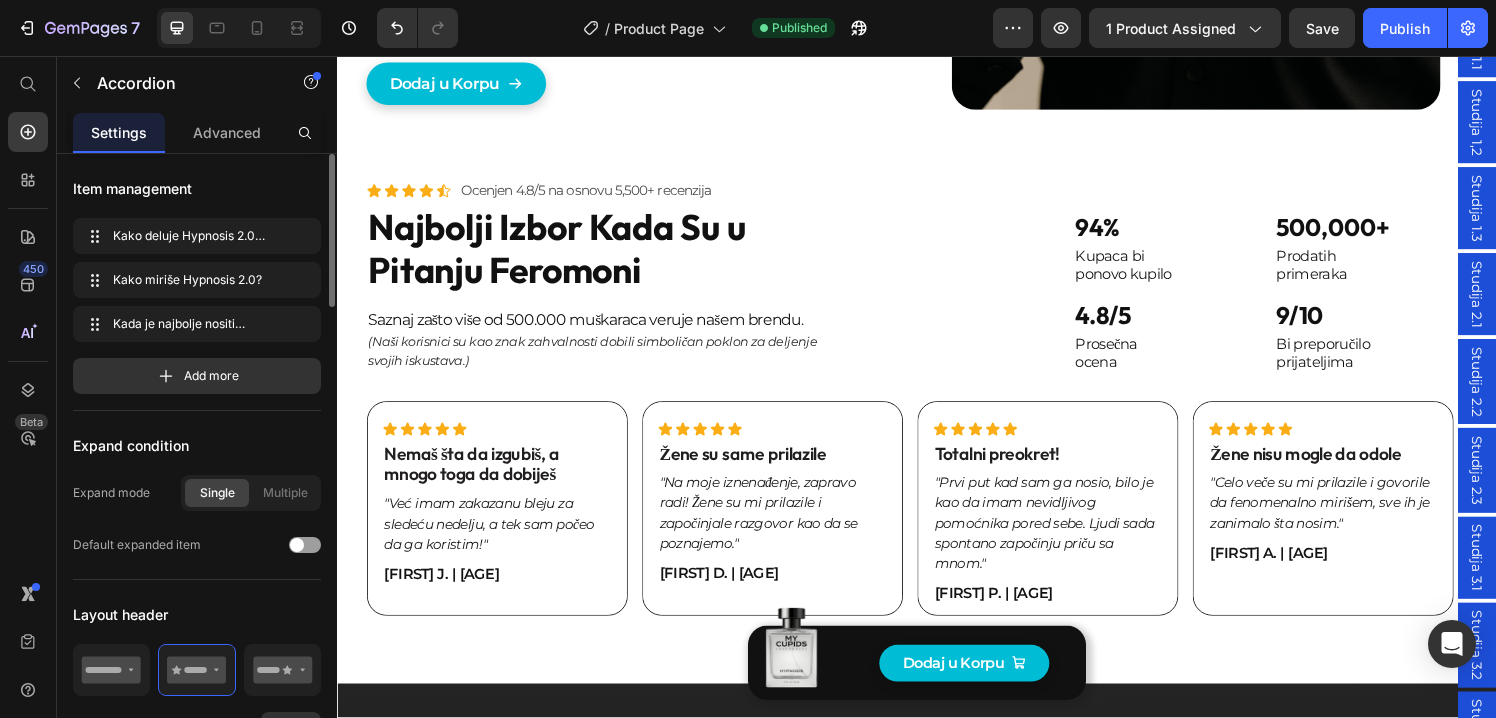 scroll, scrollTop: 1651, scrollLeft: 0, axis: vertical 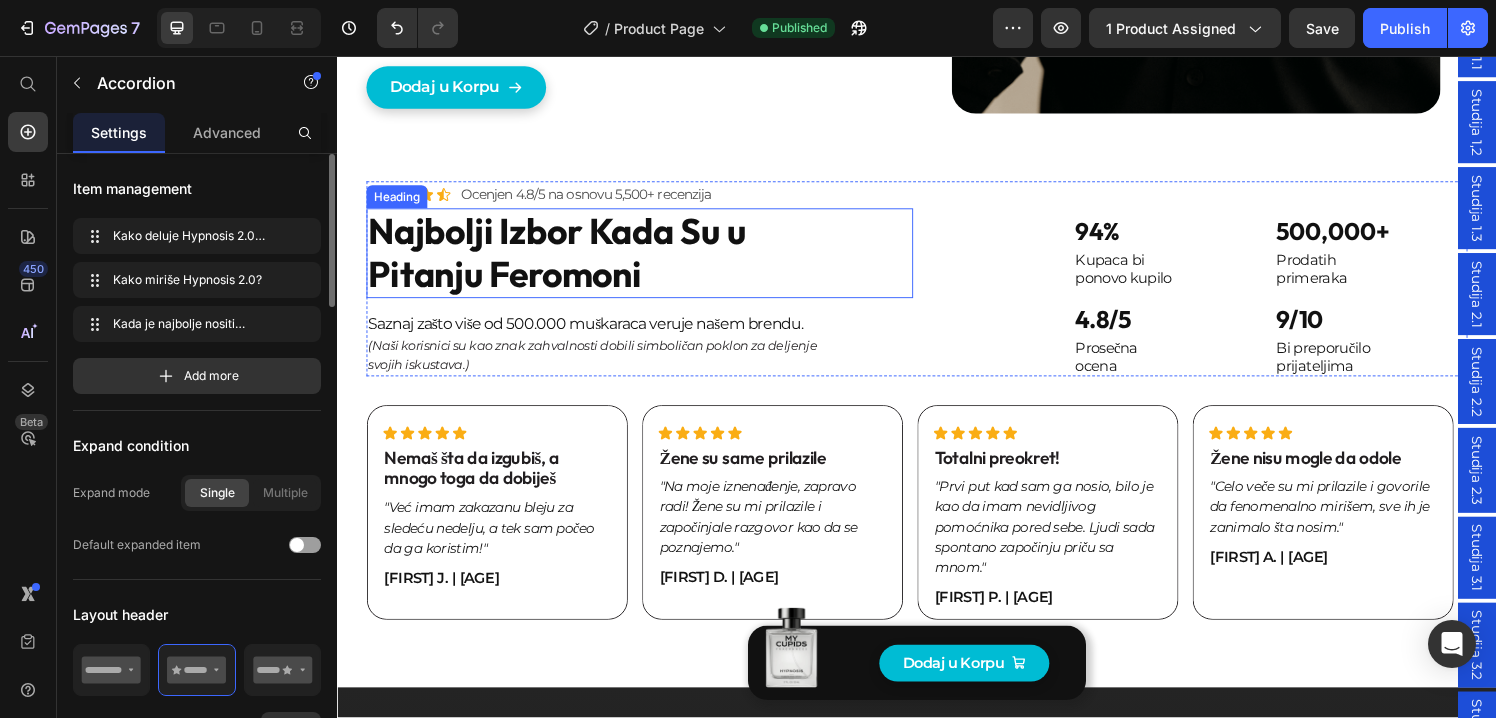 click on "Najbolji Izbor Kada Su u Pitanju Feromoni" at bounding box center (592, 260) 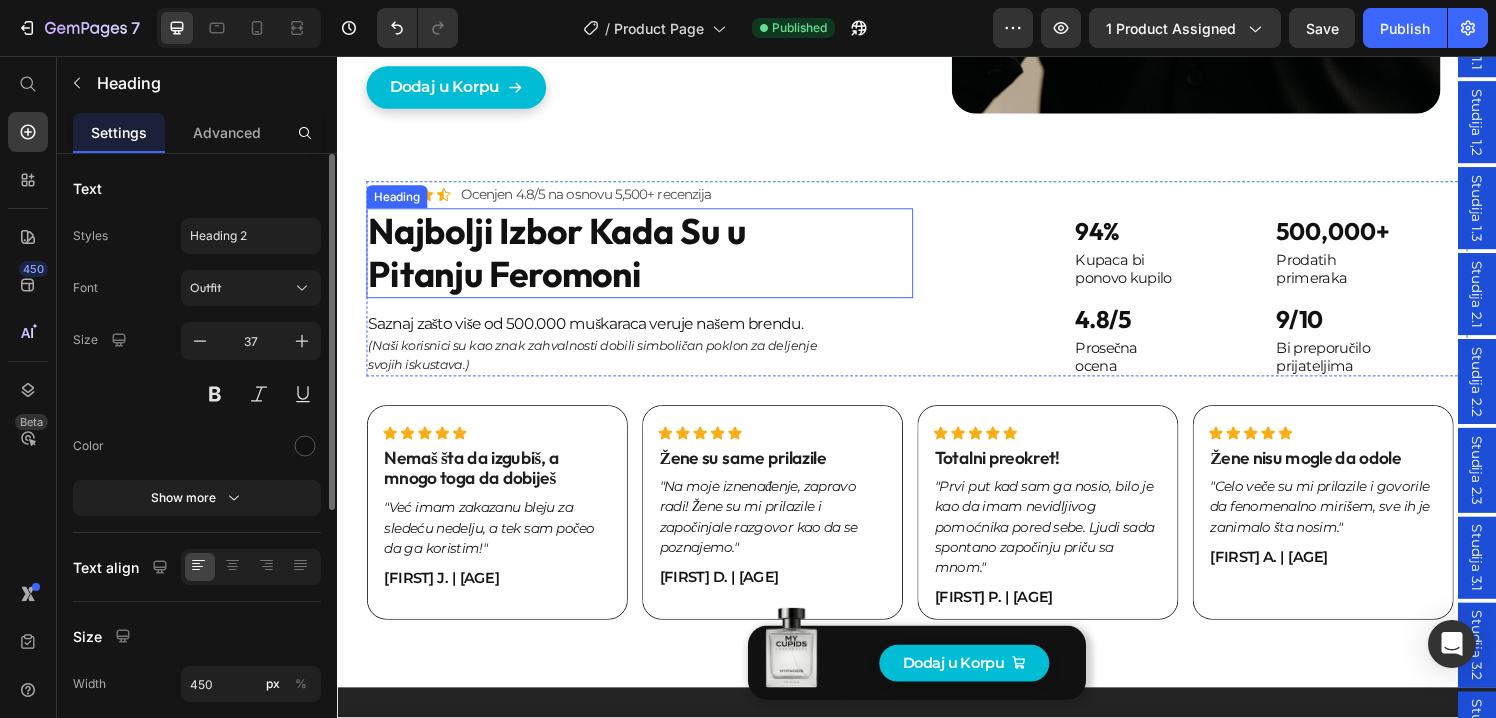 click on "Najbolji Izbor Kada Su u Pitanju Feromoni" at bounding box center (592, 260) 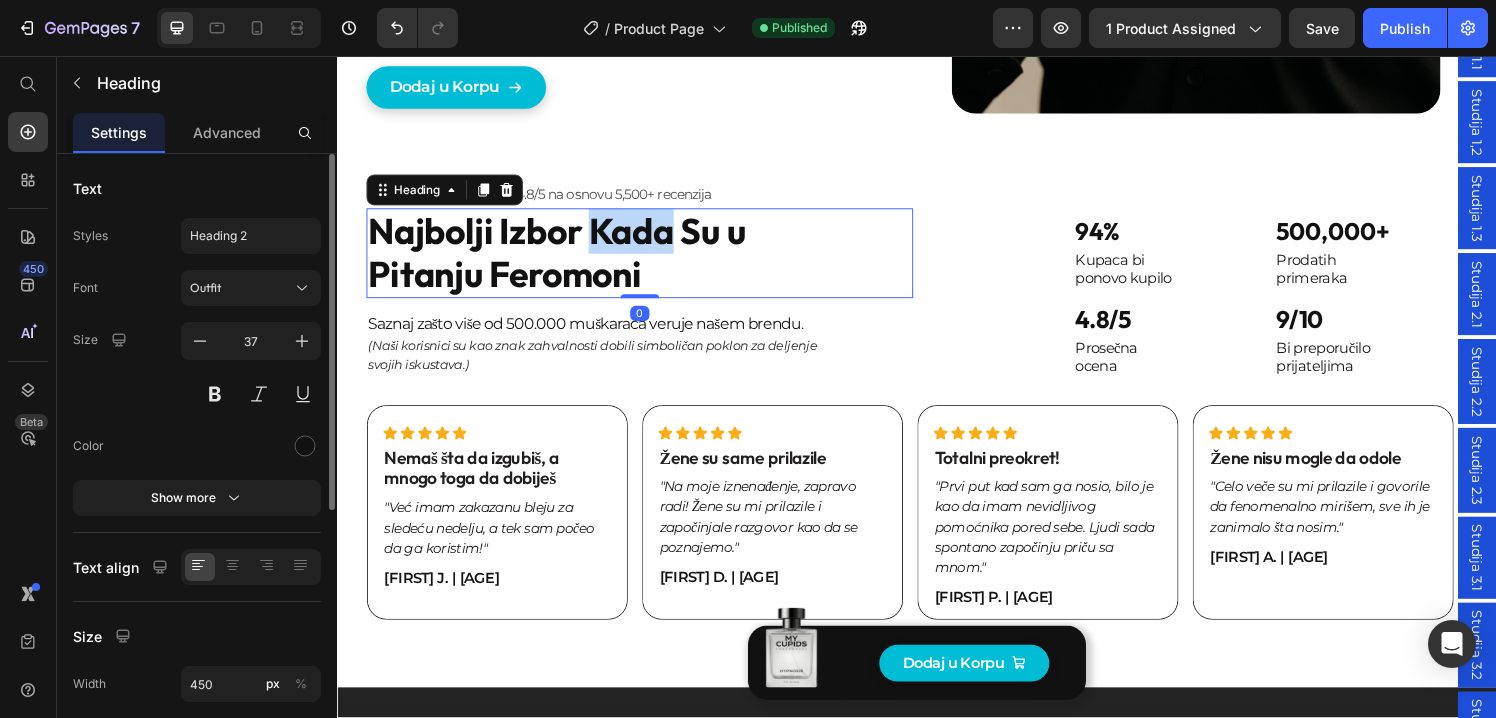click on "Najbolji Izbor Kada Su u Pitanju Feromoni" at bounding box center [592, 260] 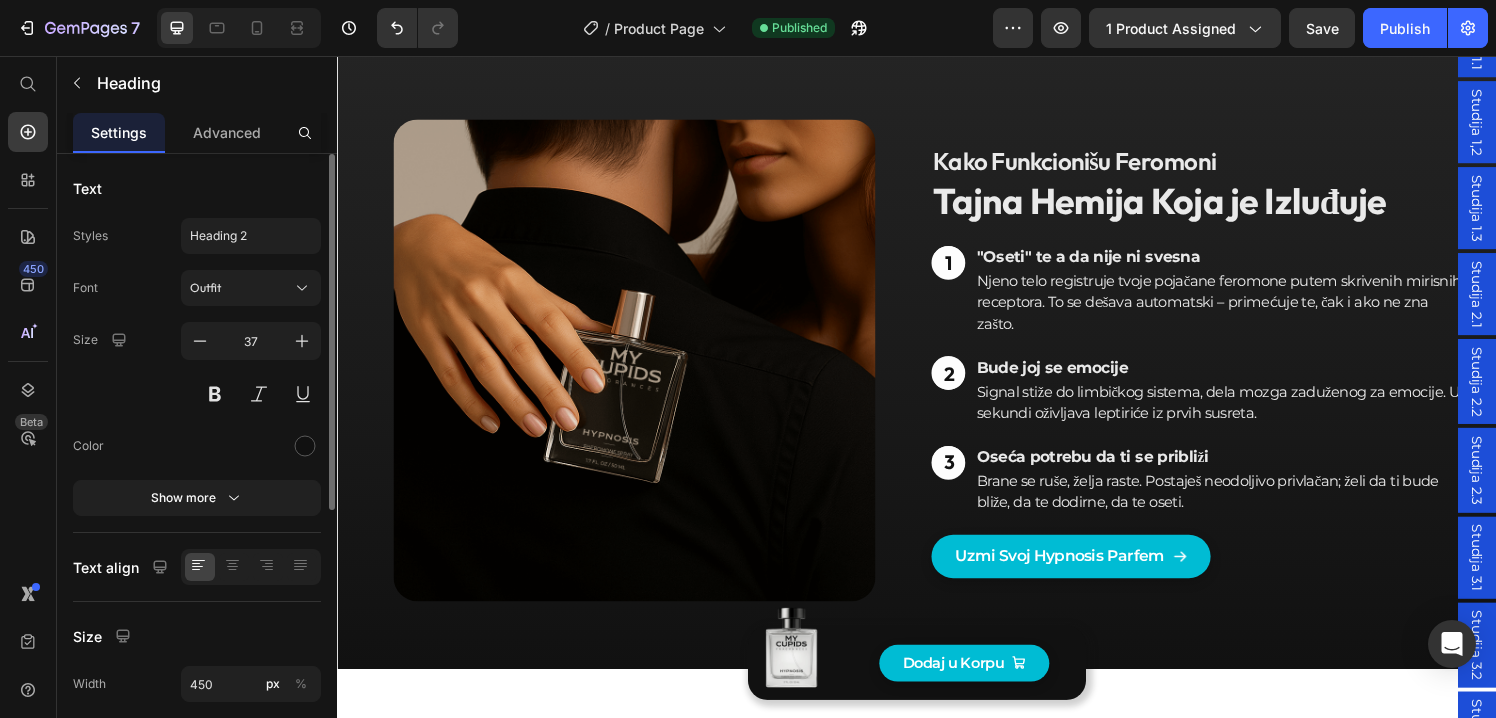 scroll, scrollTop: 2272, scrollLeft: 0, axis: vertical 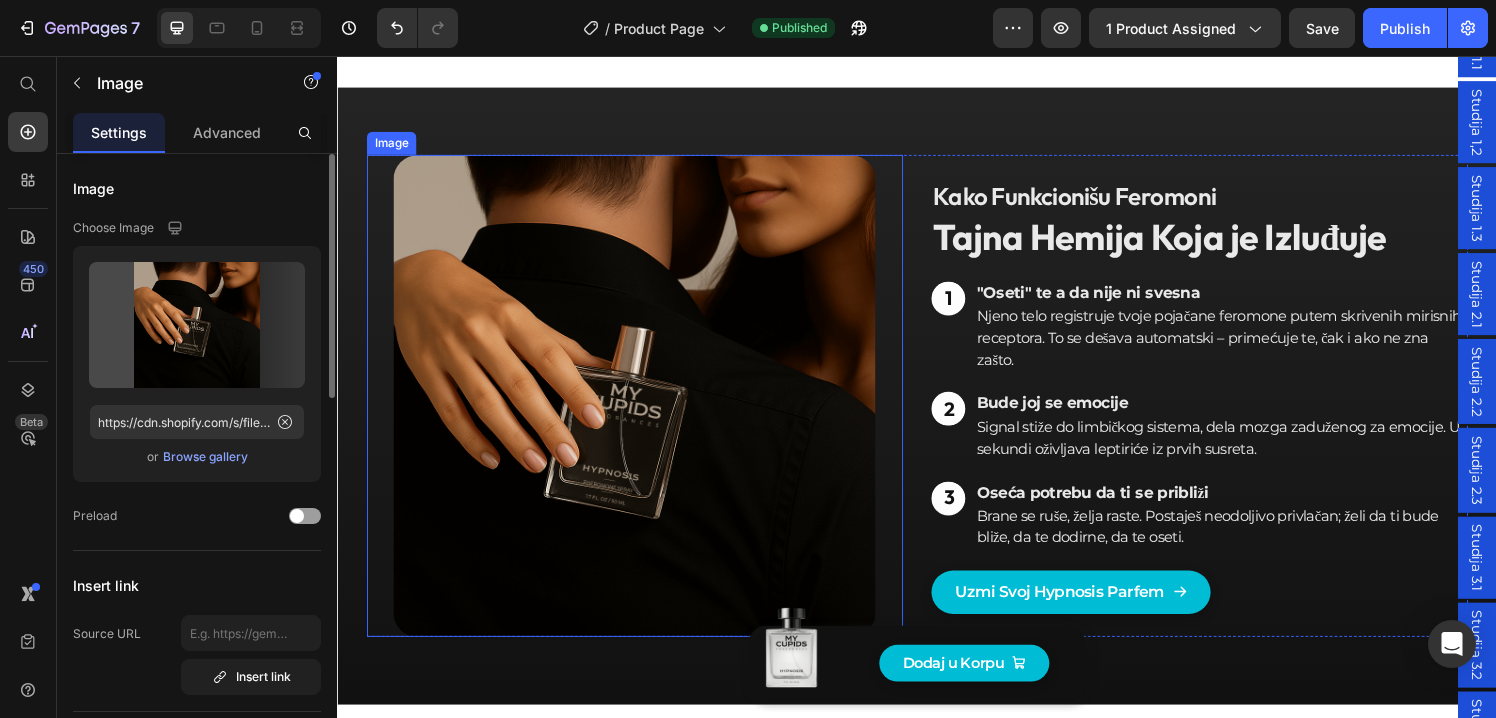 click at bounding box center [644, 409] 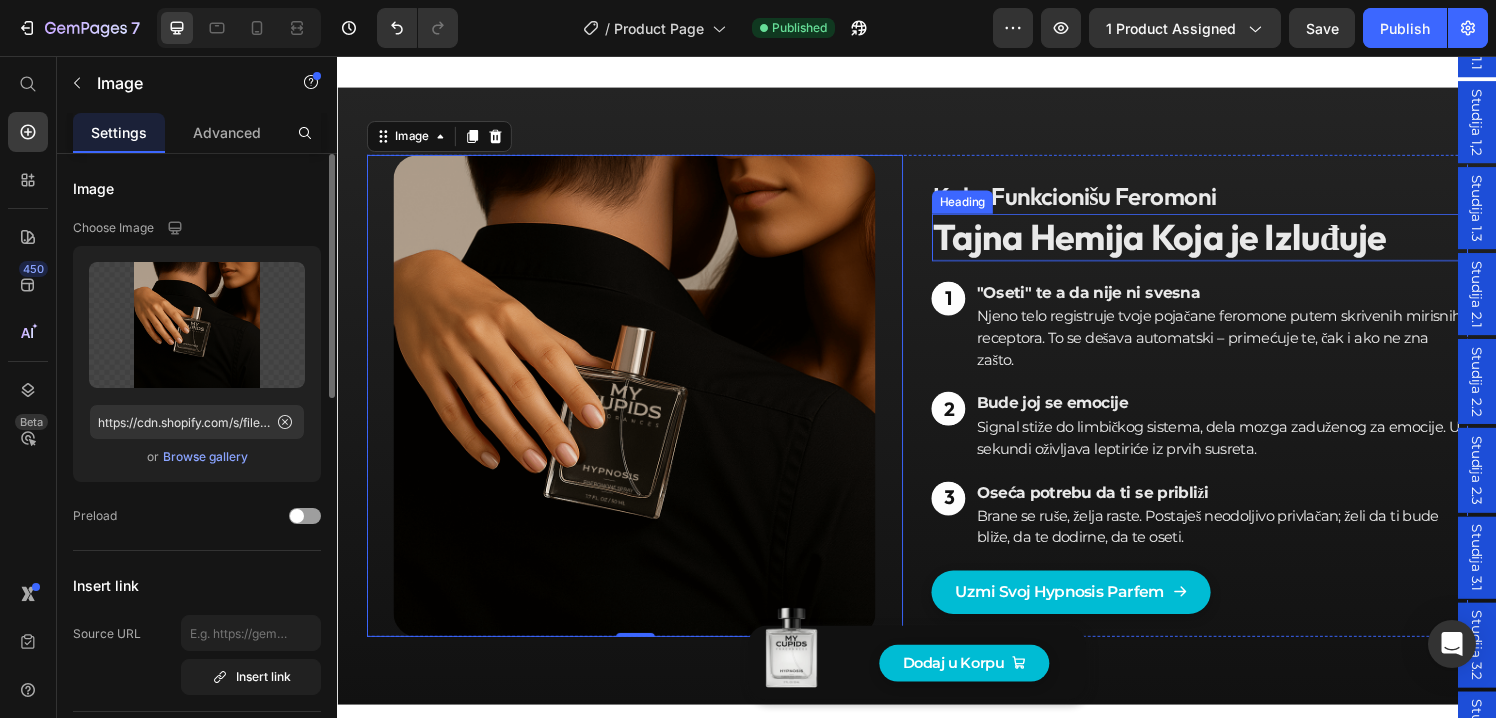 click on "Tajna Hemija Koja je Izluđuje" at bounding box center (1229, 244) 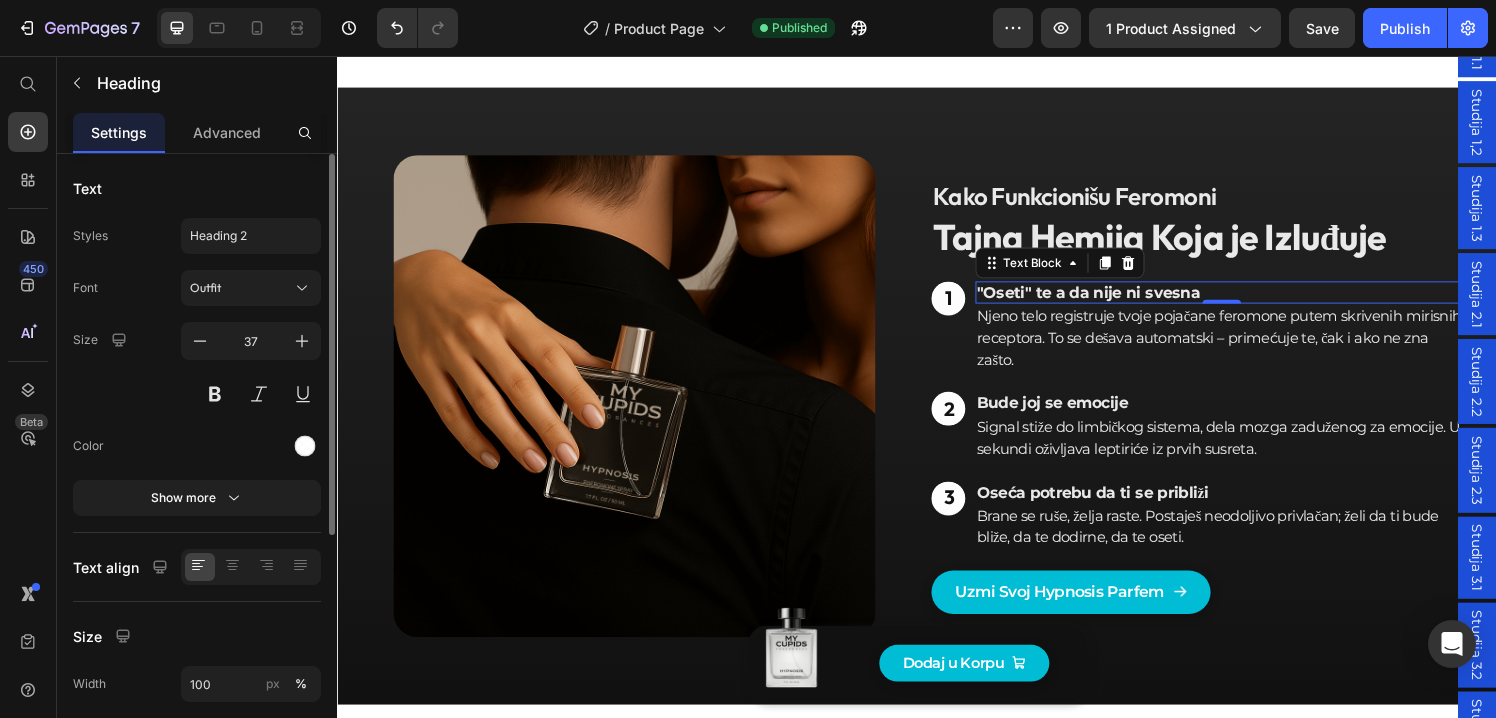 click on ""Oseti" te a da nije ni svesna" at bounding box center [1252, 301] 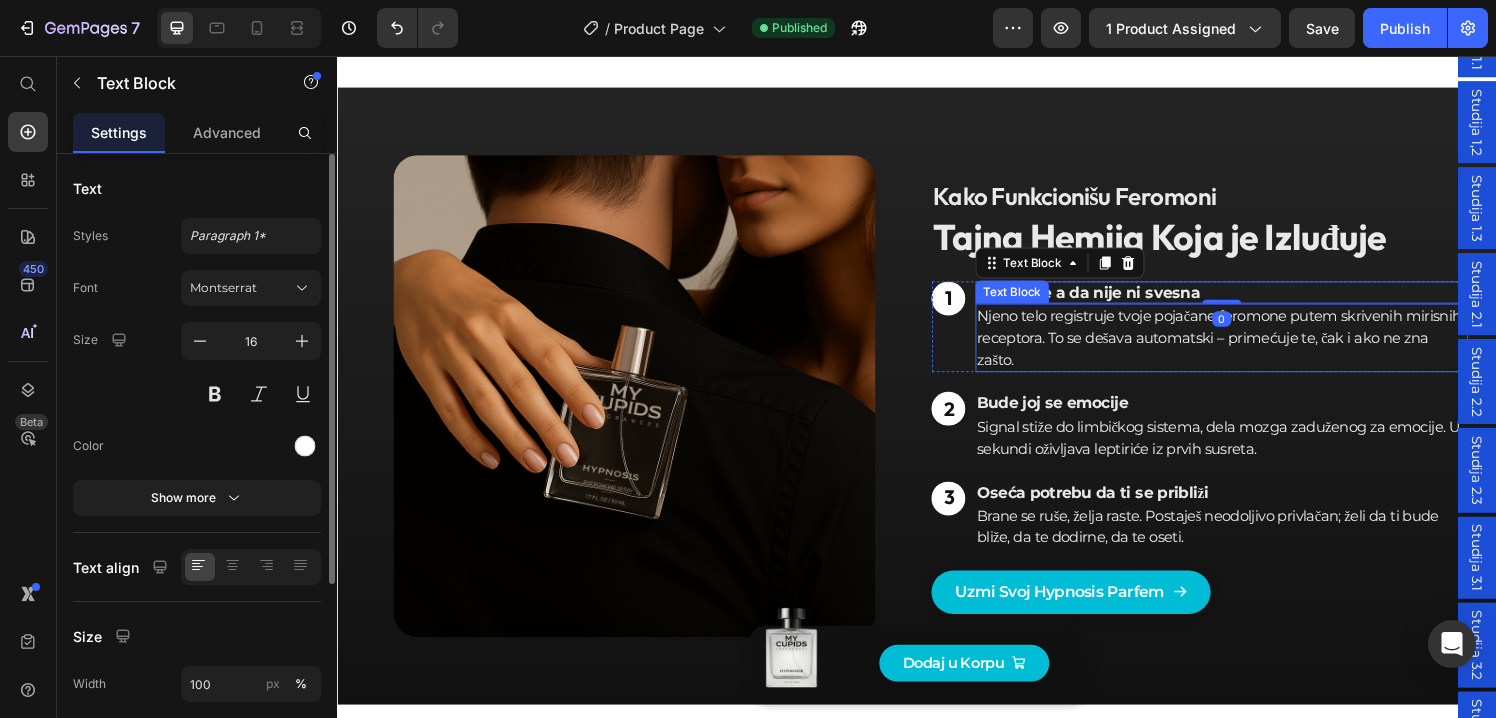 click on "Njeno telo registruje tvoje pojačane feromone putem skrivenih mirisnih receptora. To se dešava automatski – primećuje te, čak i ako ne zna zašto." at bounding box center [1252, 349] 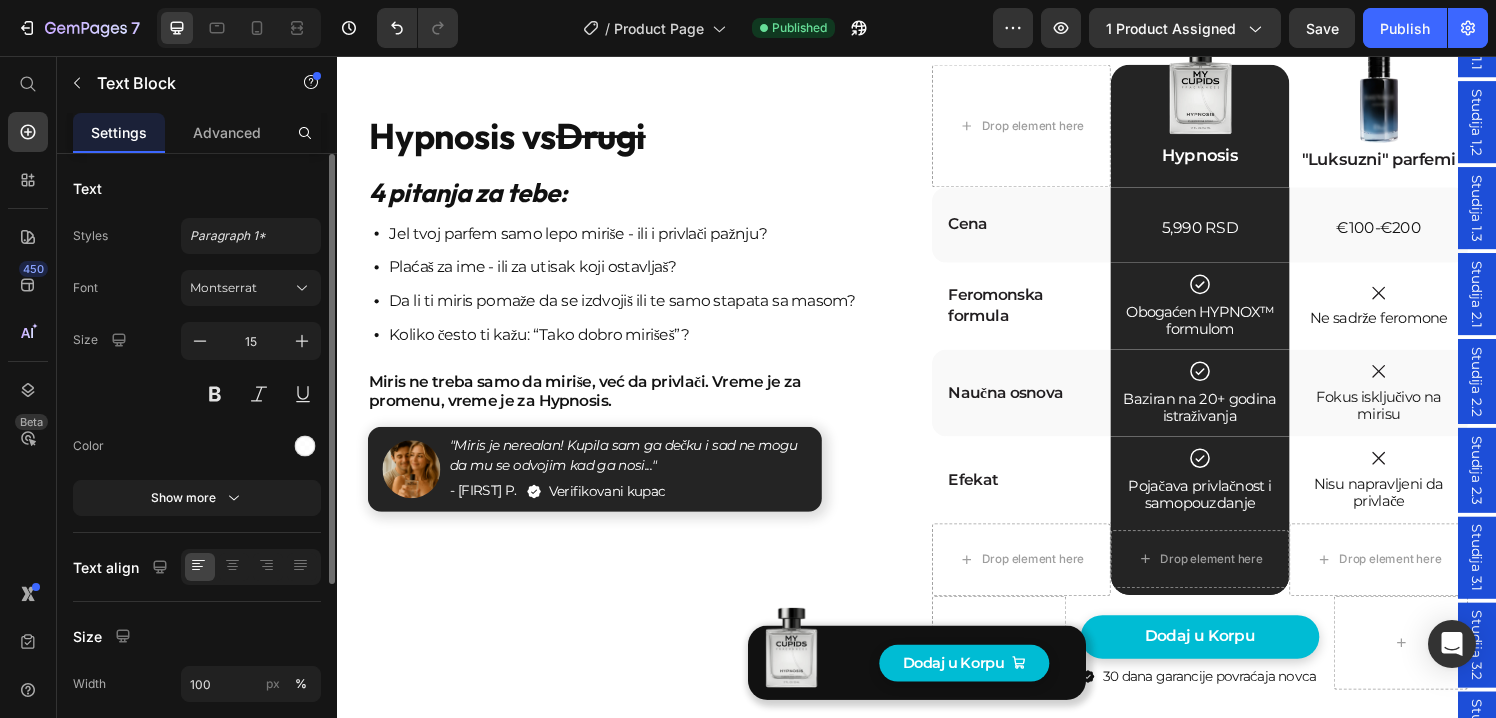 scroll, scrollTop: 3008, scrollLeft: 0, axis: vertical 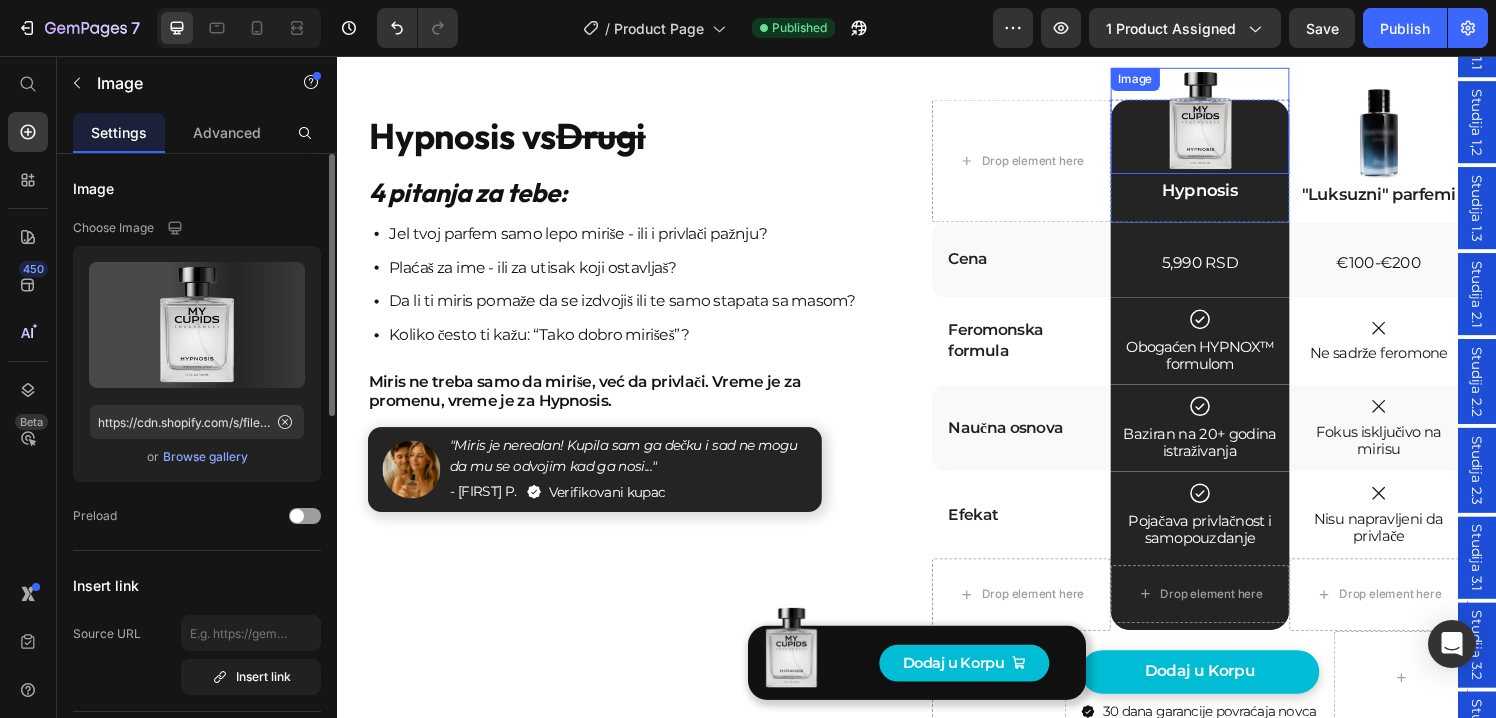 click at bounding box center (1229, 124) 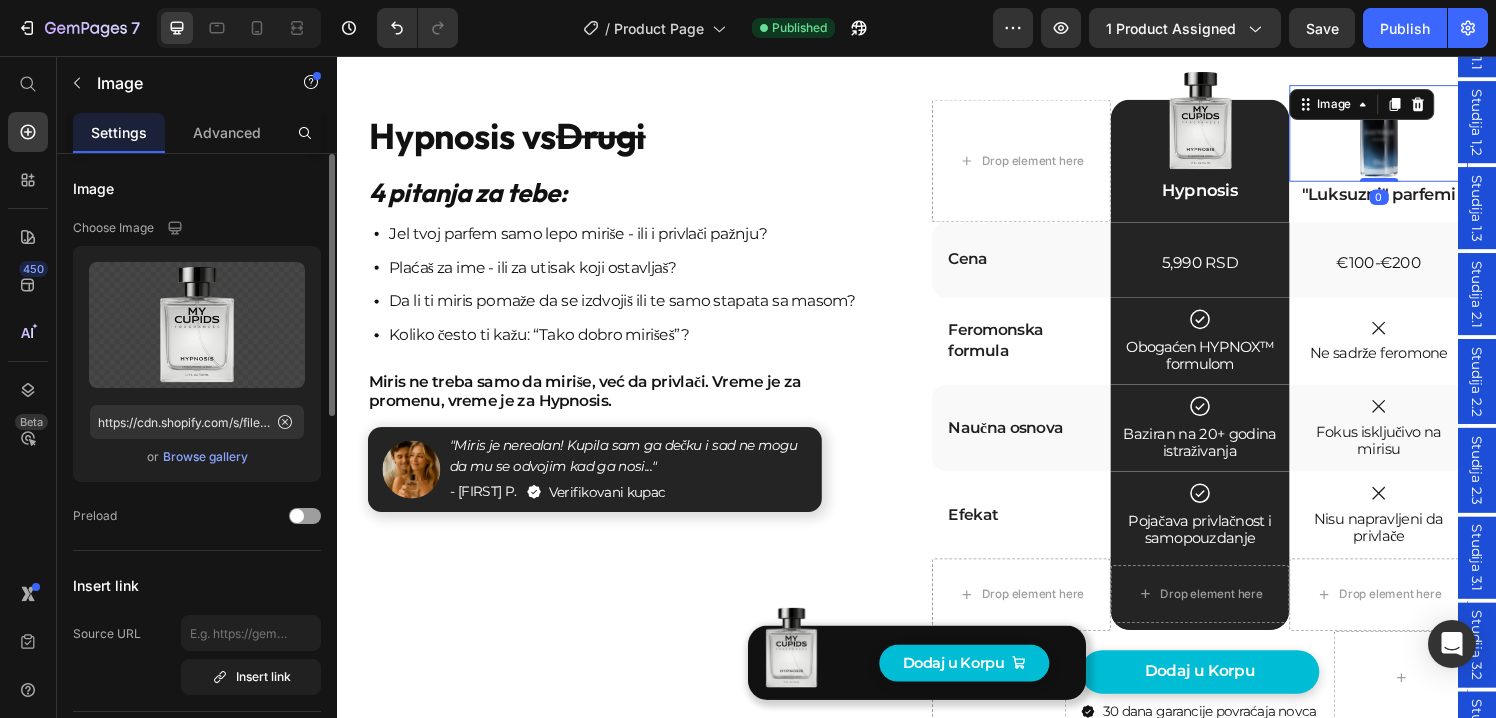 click at bounding box center [1414, 137] 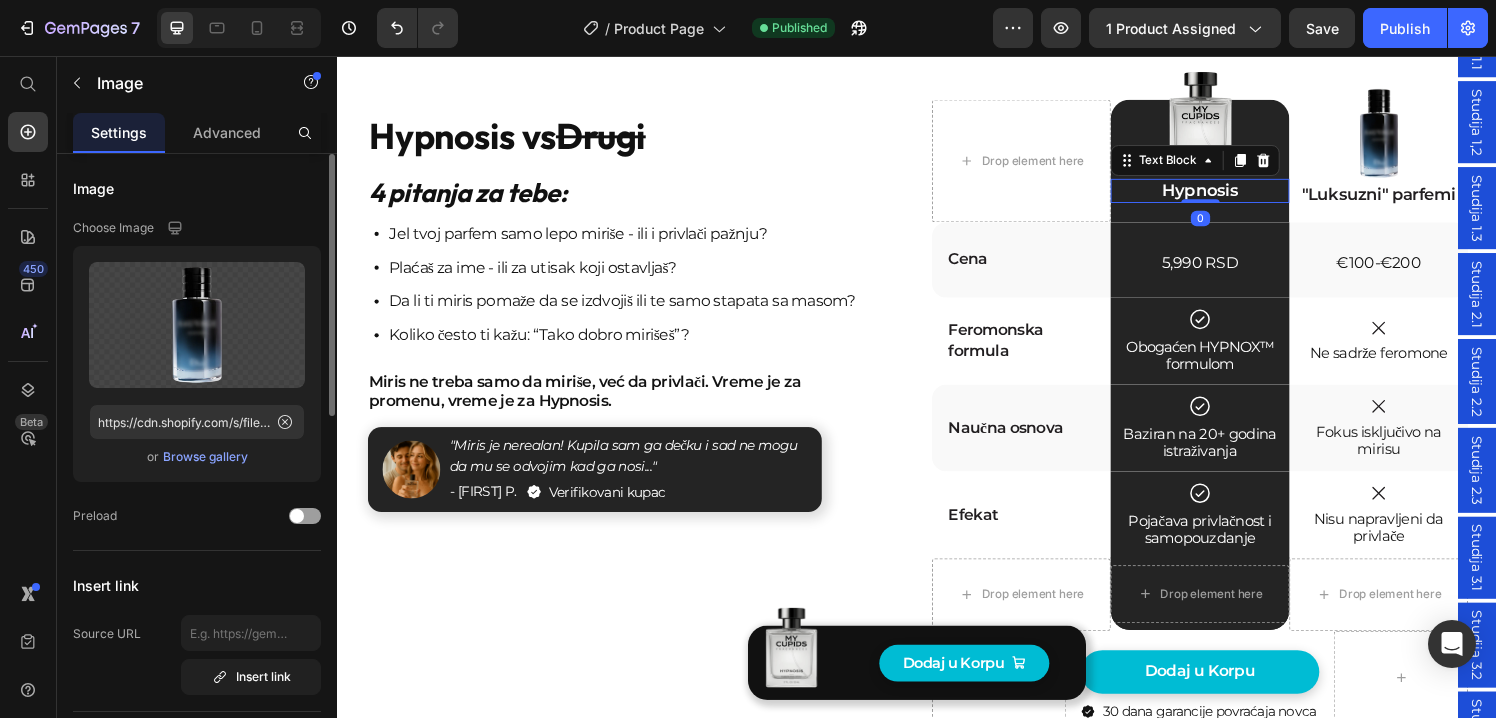 click on "Hypnosis" at bounding box center (1229, 196) 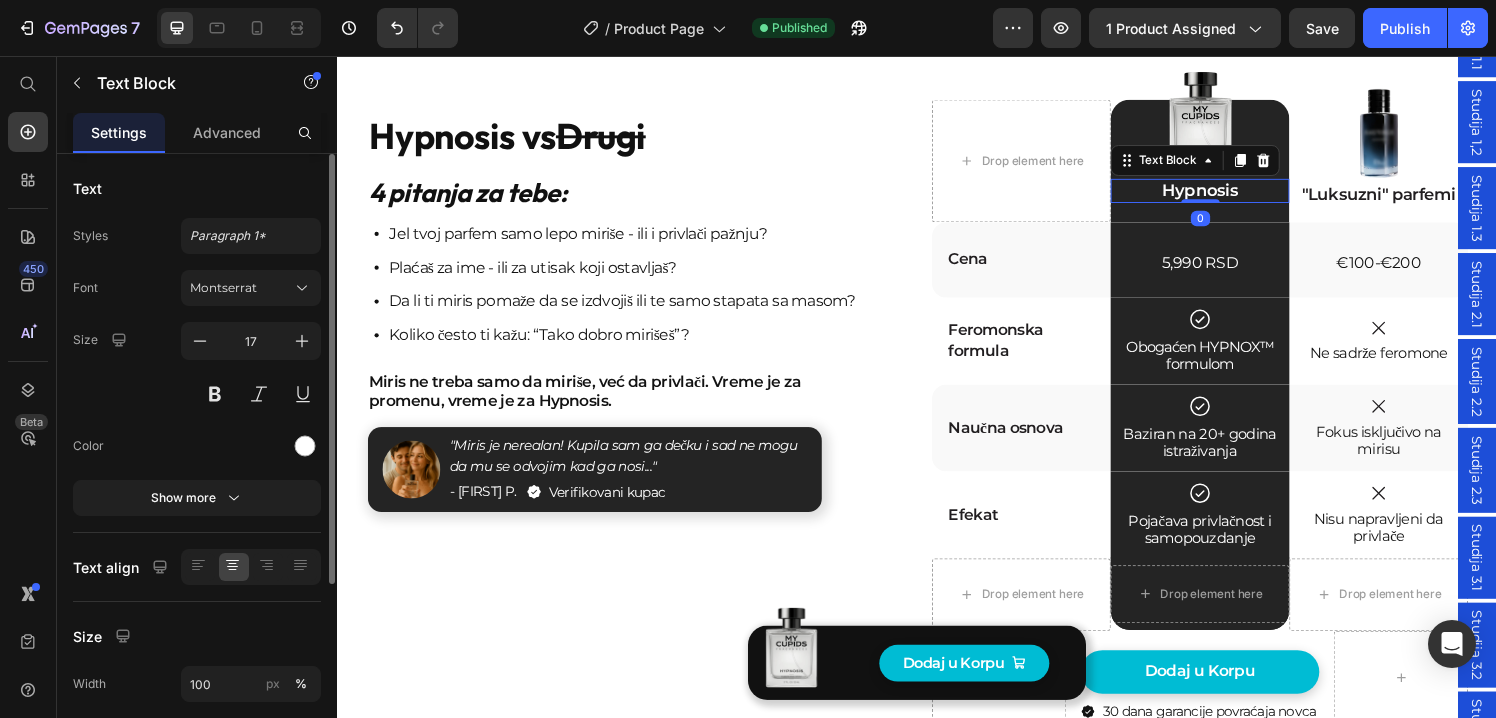 click on "Hypnosis" at bounding box center [1229, 196] 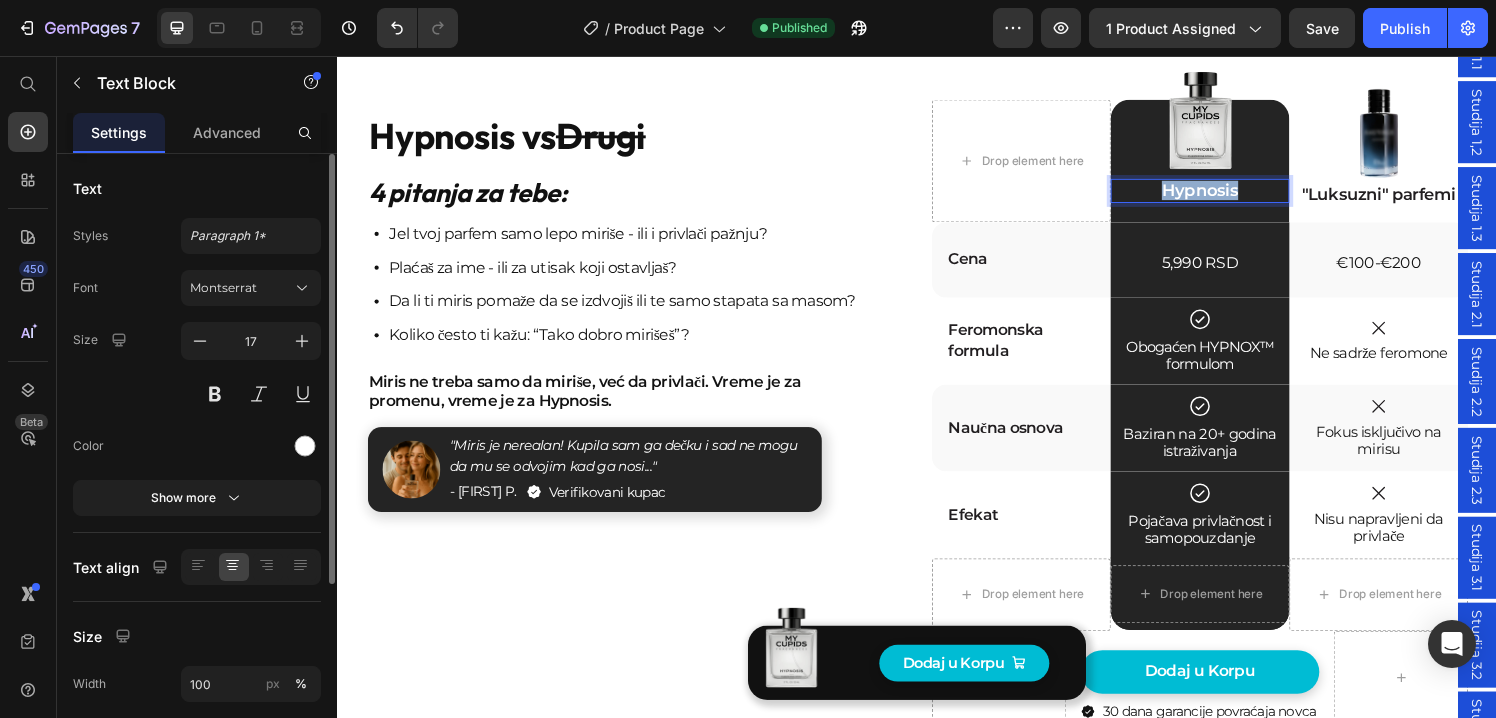 click on "Hypnosis" at bounding box center [1229, 196] 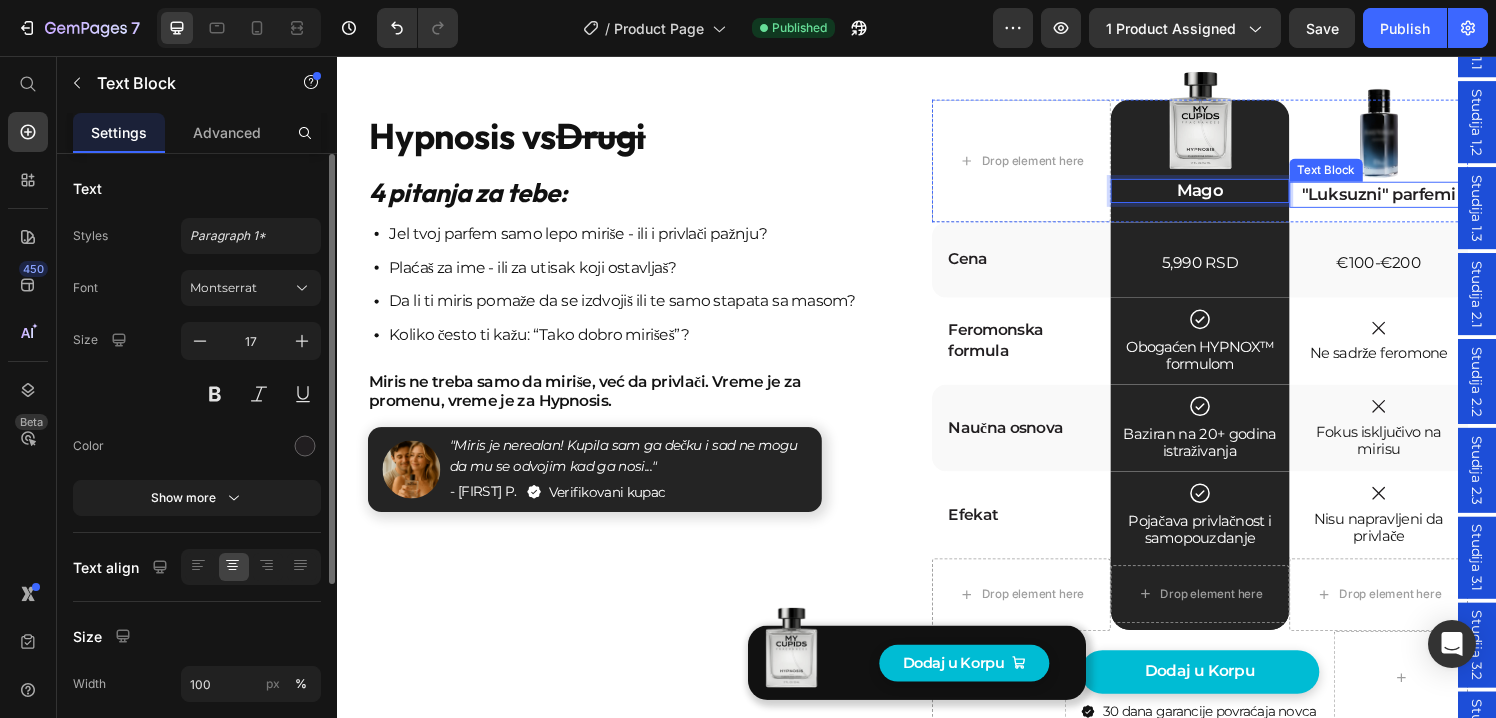 click on ""Luksuzni" parfemi" at bounding box center [1414, 200] 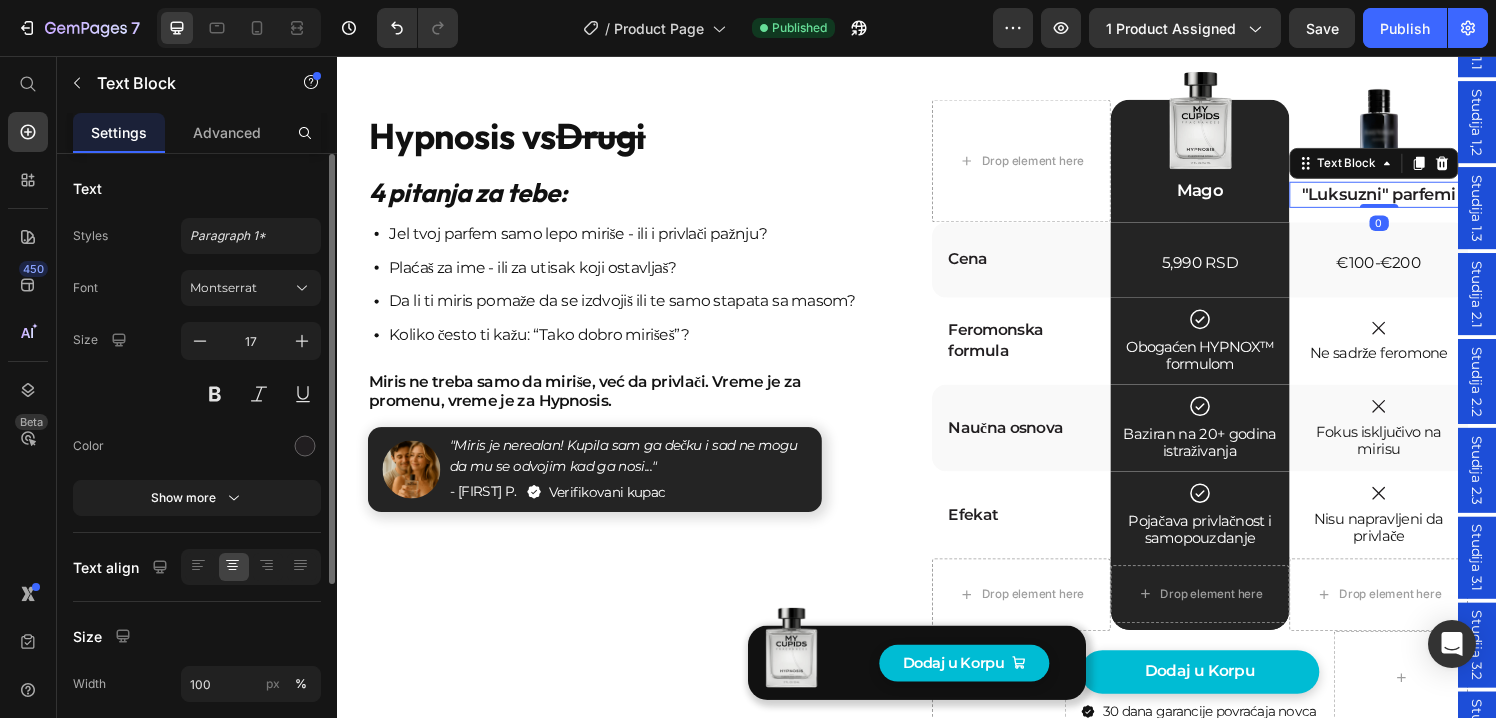 click on ""Luksuzni" parfemi" at bounding box center [1414, 200] 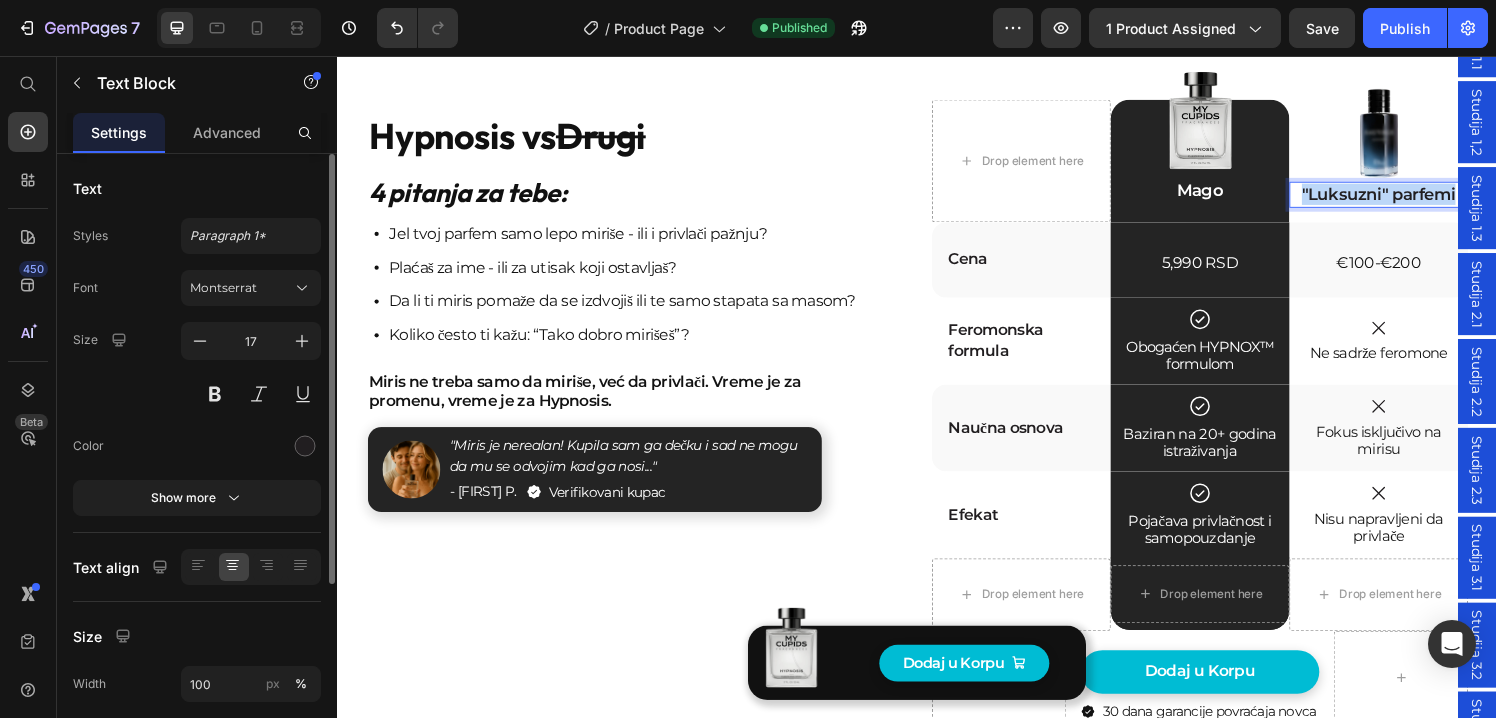 click on ""Luksuzni" parfemi" at bounding box center (1414, 200) 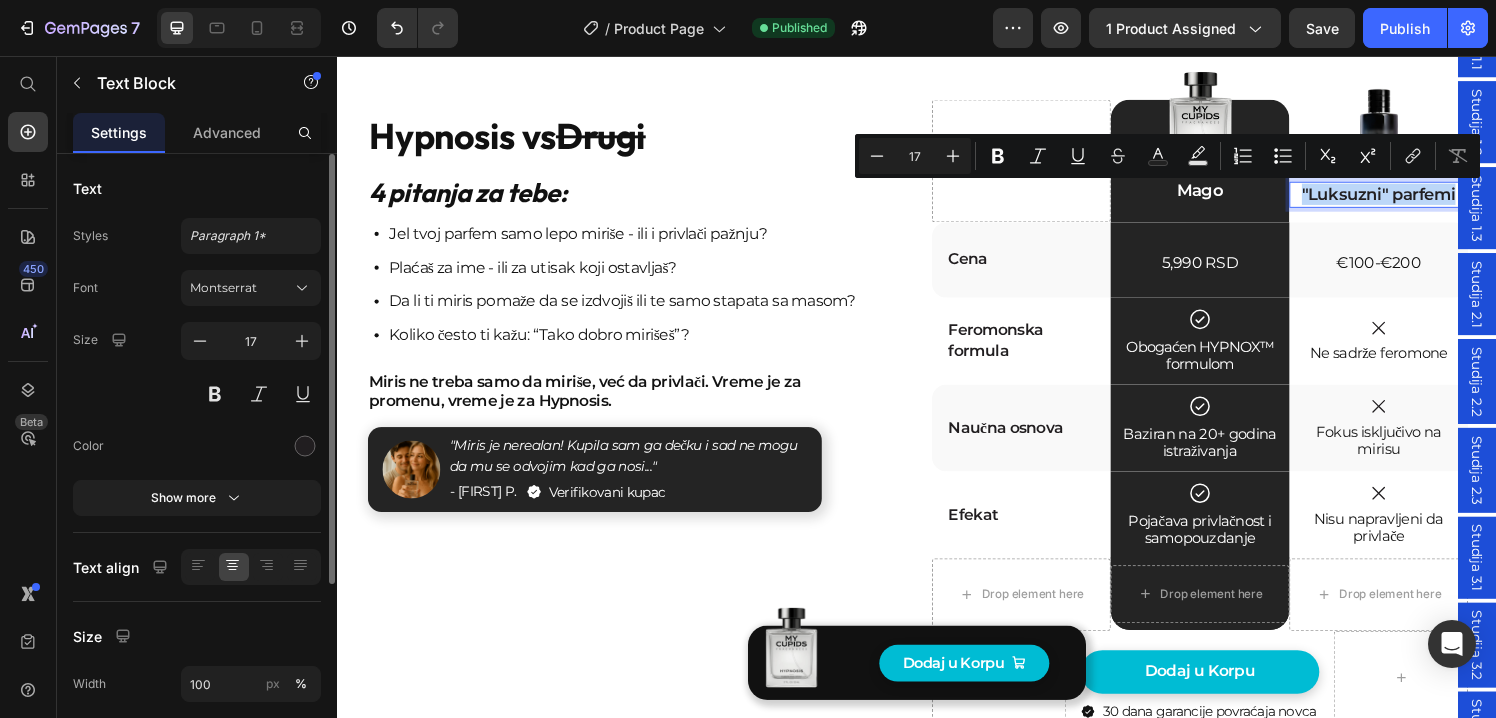 click on ""Luksuzni" parfemi" at bounding box center [1414, 200] 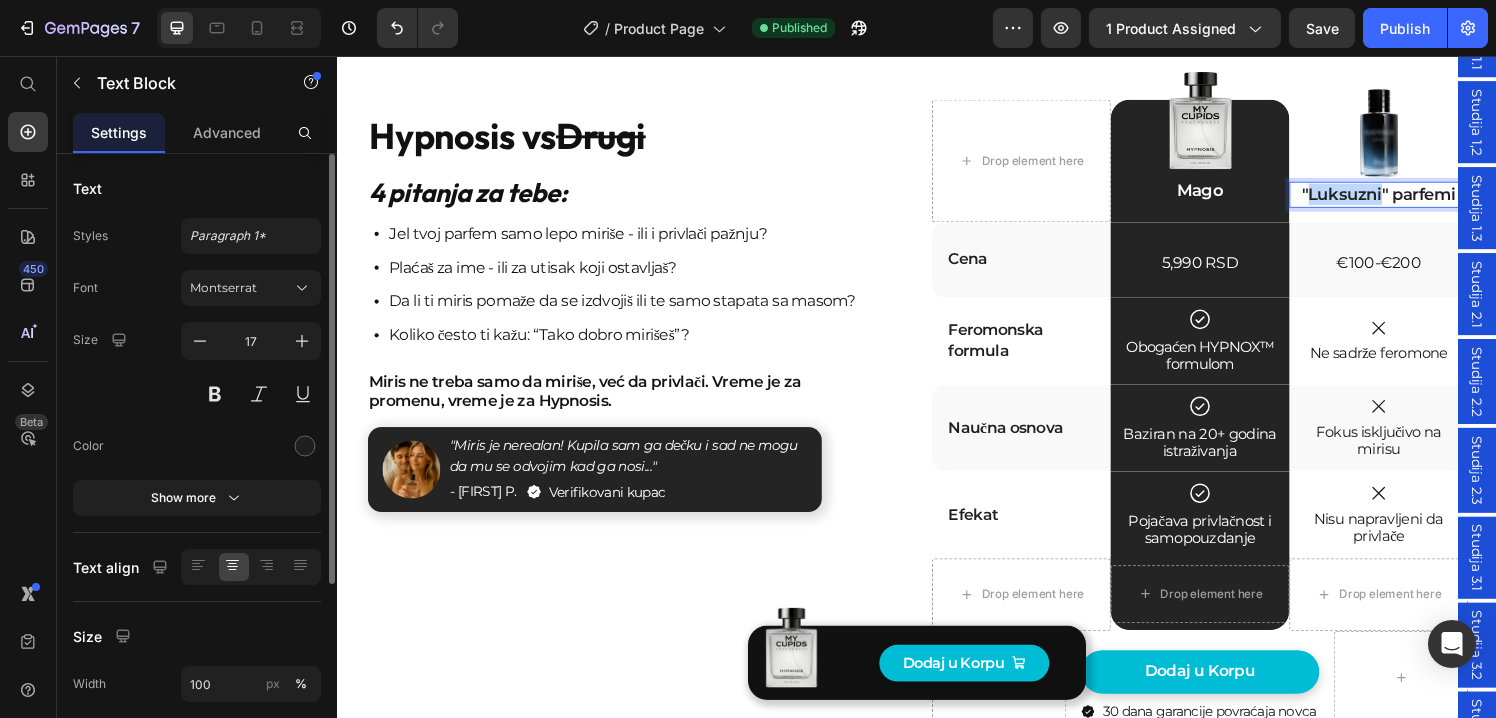 click on ""Luksuzni" parfemi" at bounding box center [1414, 200] 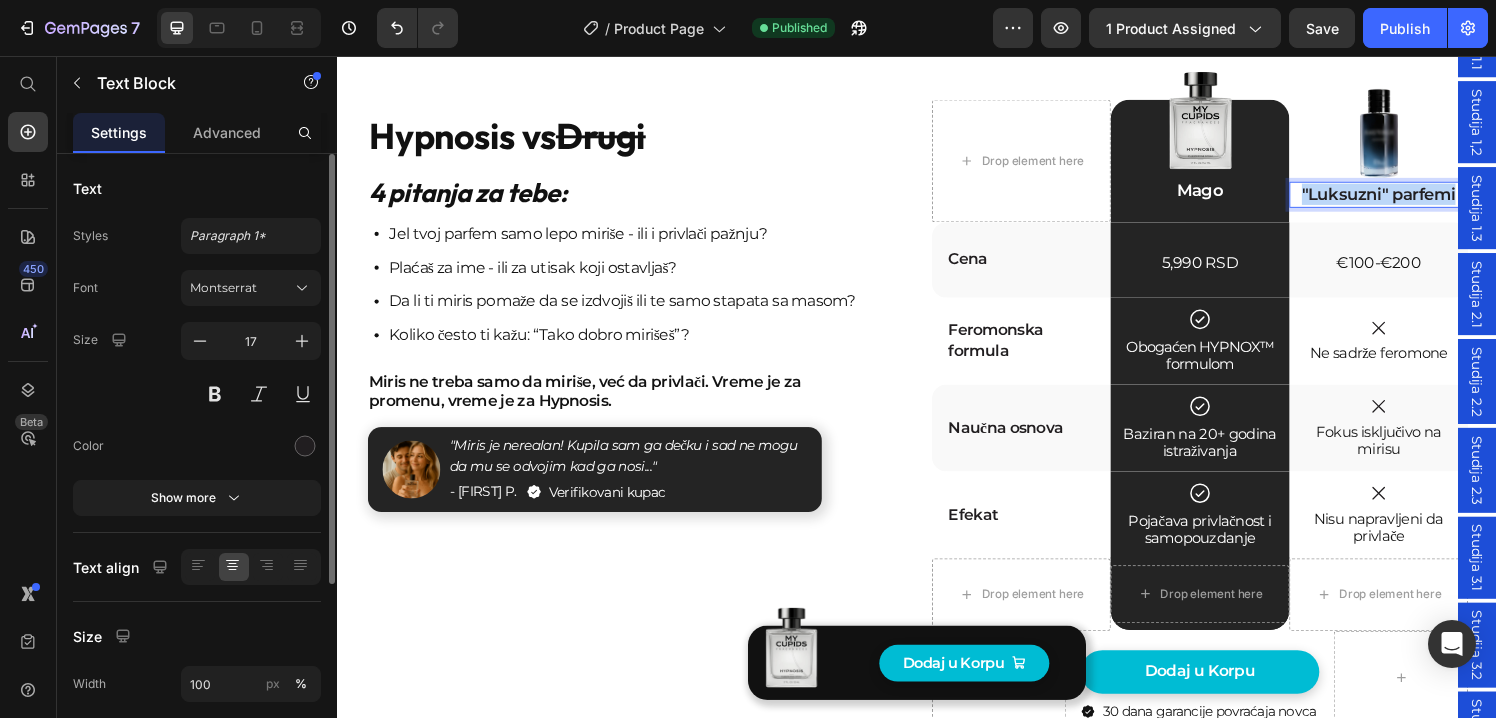 click on ""Luksuzni" parfemi" at bounding box center (1414, 200) 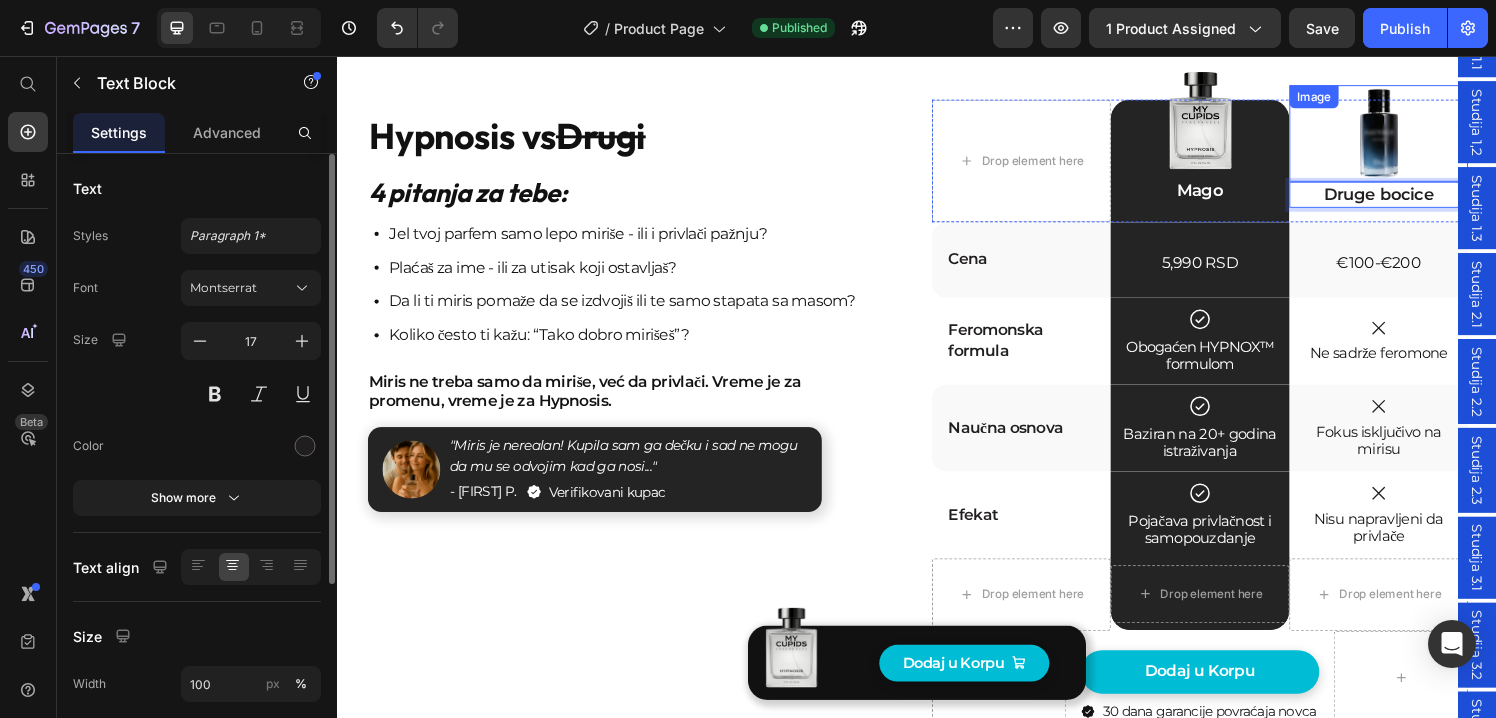 click at bounding box center [1414, 137] 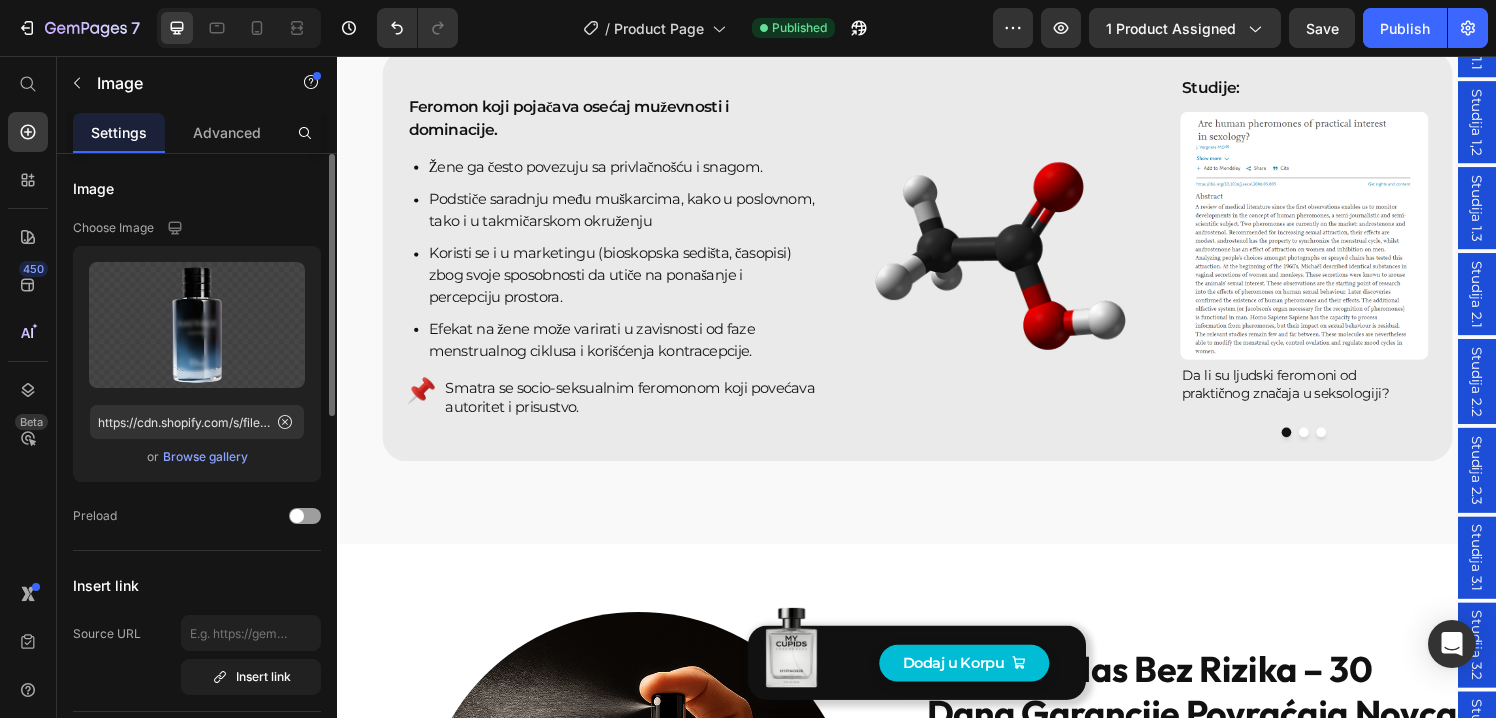 scroll, scrollTop: 4065, scrollLeft: 0, axis: vertical 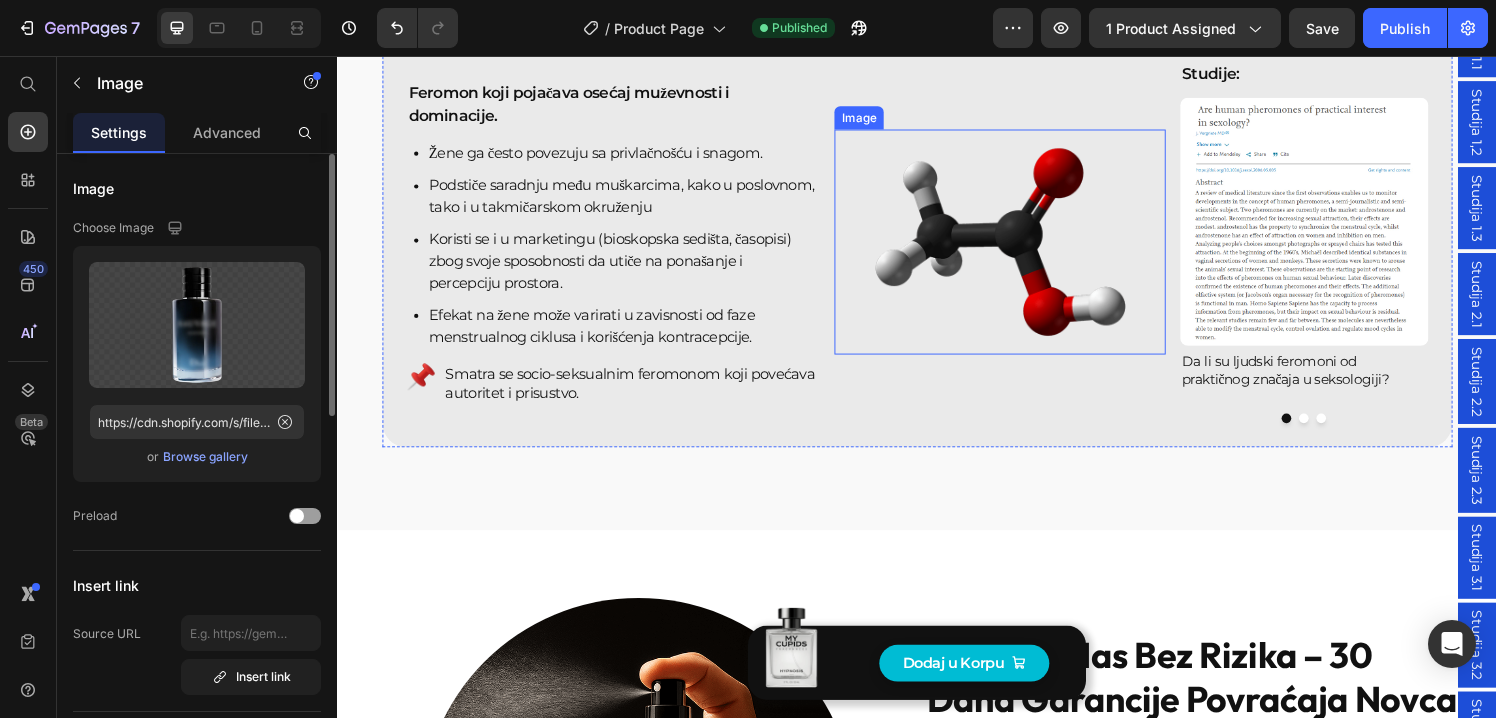 click at bounding box center [1022, 248] 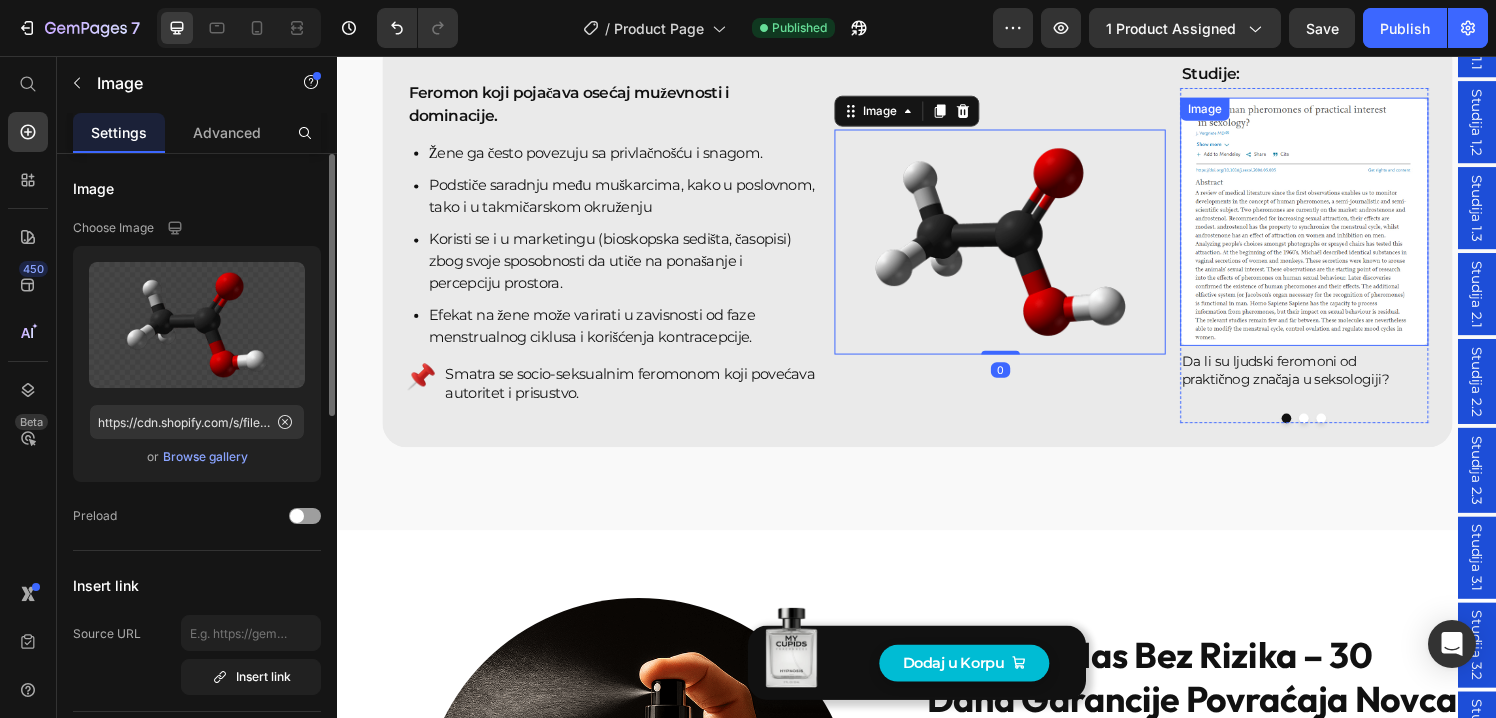 click at bounding box center (1337, 227) 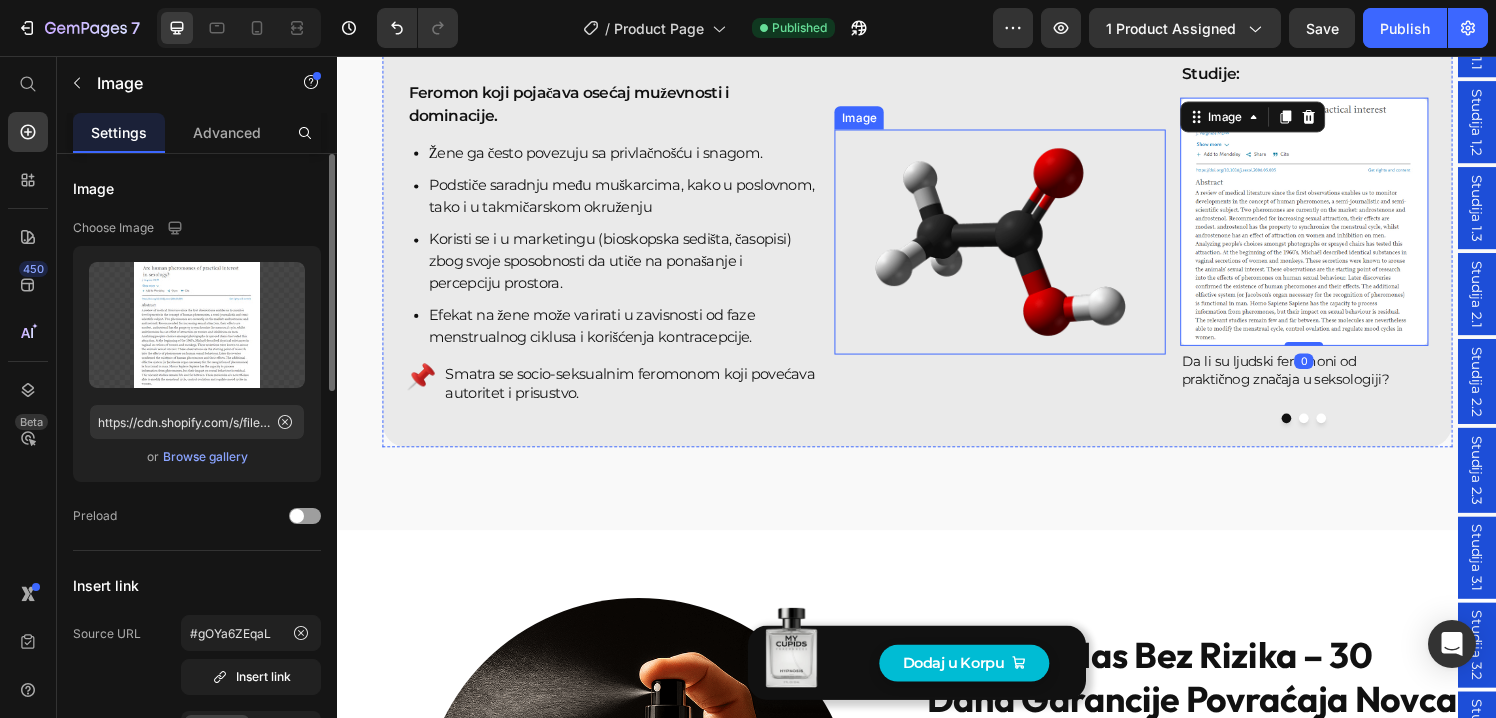 click at bounding box center (1022, 248) 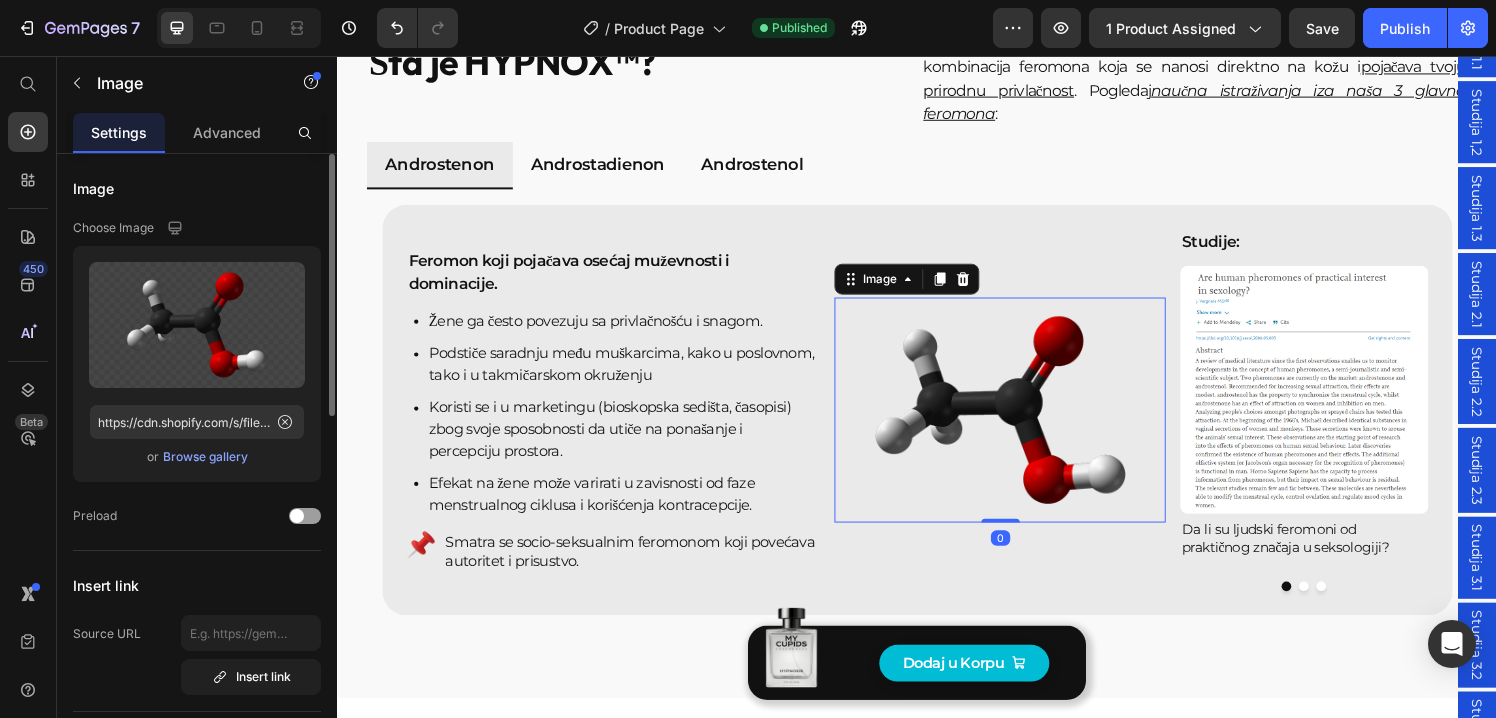 scroll, scrollTop: 3885, scrollLeft: 0, axis: vertical 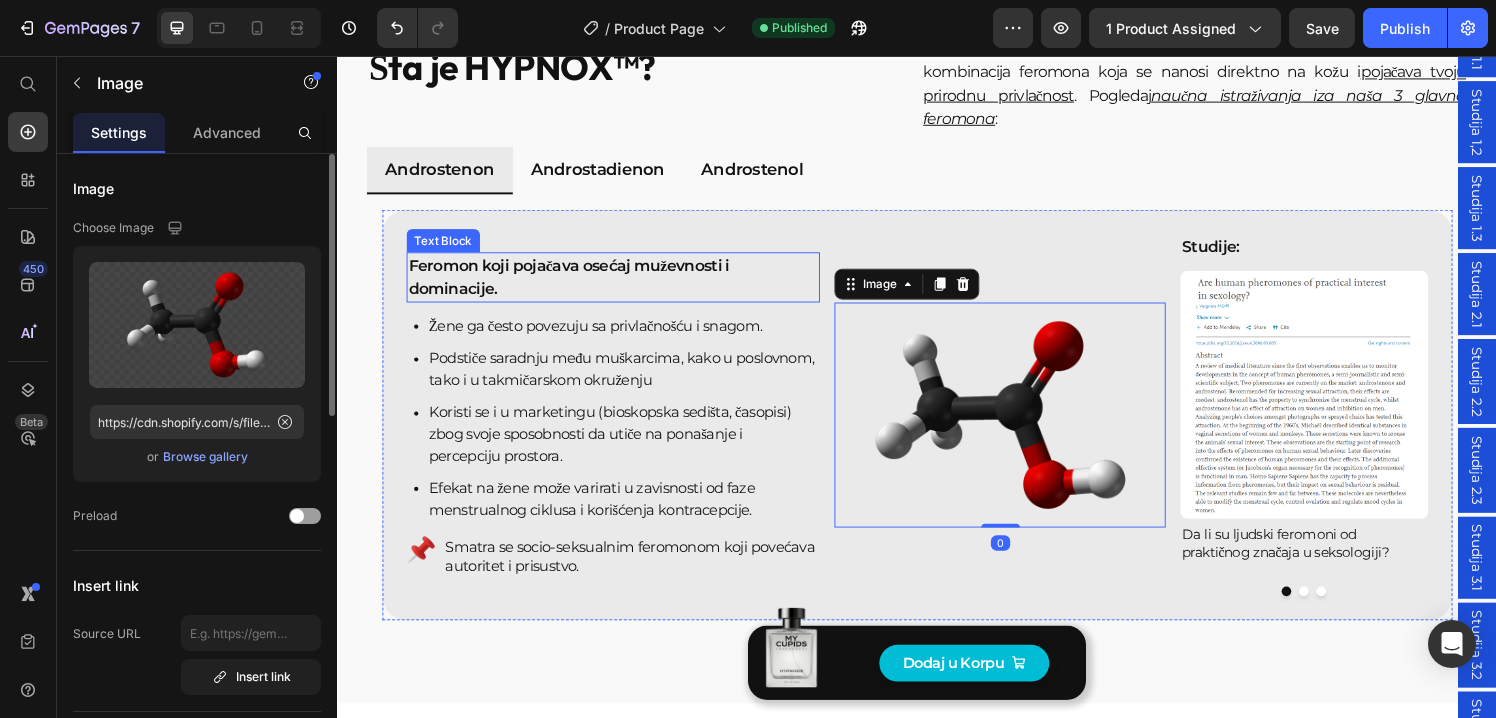 click on "Feromon koji pojačava osećaj muževnosti i dominacije." at bounding box center [622, 286] 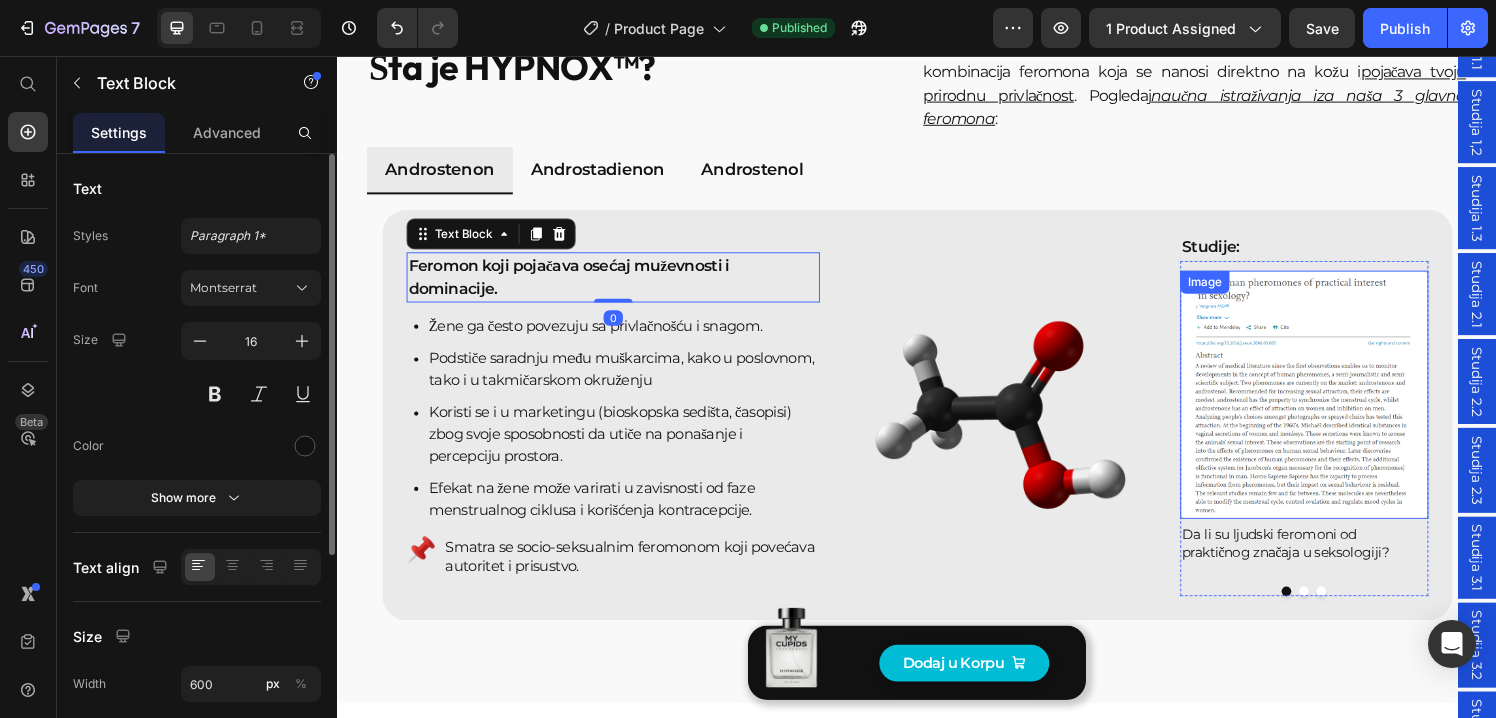 click at bounding box center (1337, 407) 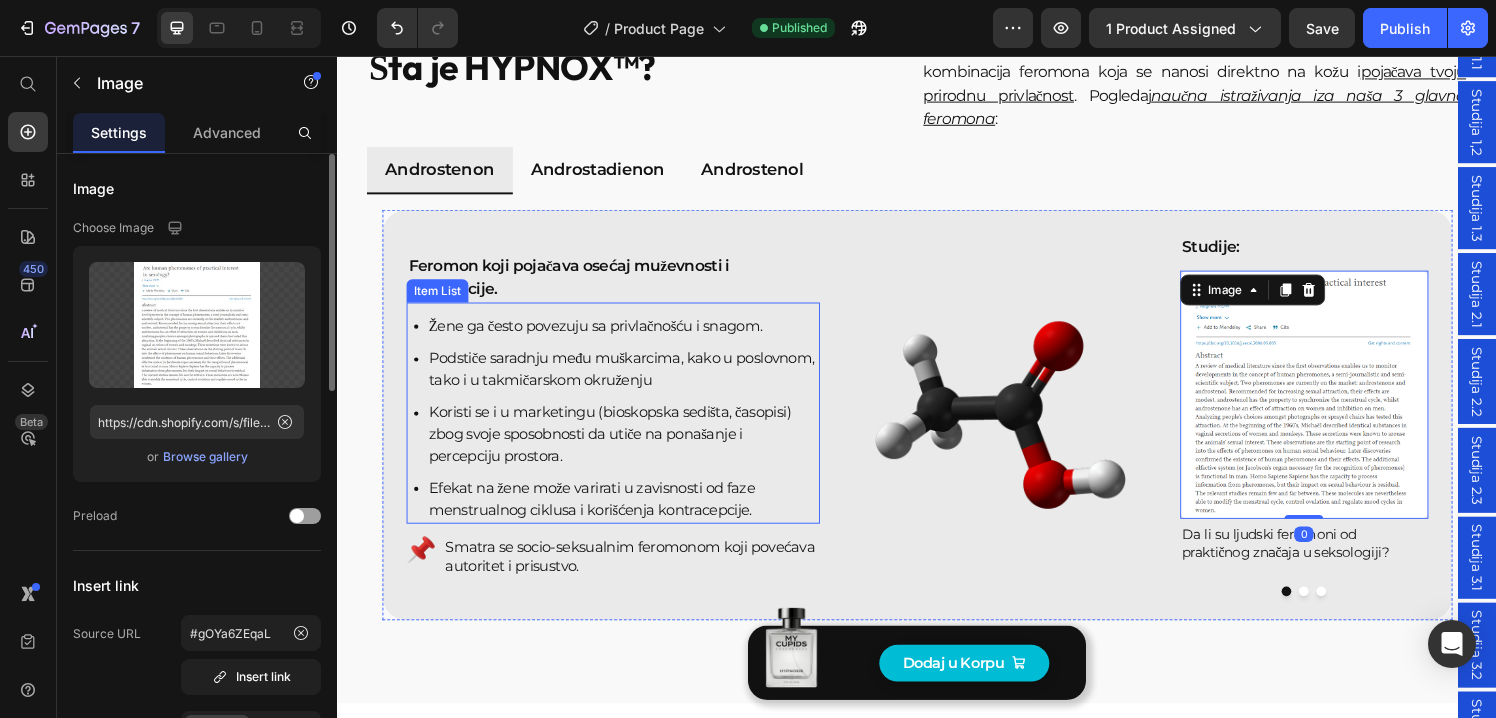 click on "Žene ga često povezuju sa privlačnošću i snagom.
Podstiče saradnju među muškarcima, kako u poslovnom, tako i u takmičarskom okruženju
Koristi se i u marketingu (bioskopska sedišta, časopisi) zbog svoje sposobnosti da utiče na ponašanje i percepciju prostora.
Efekat na žene može varirati u zavisnosti od faze menstrualnog ciklusa i korišćenja kontracepcije." at bounding box center (622, 431) 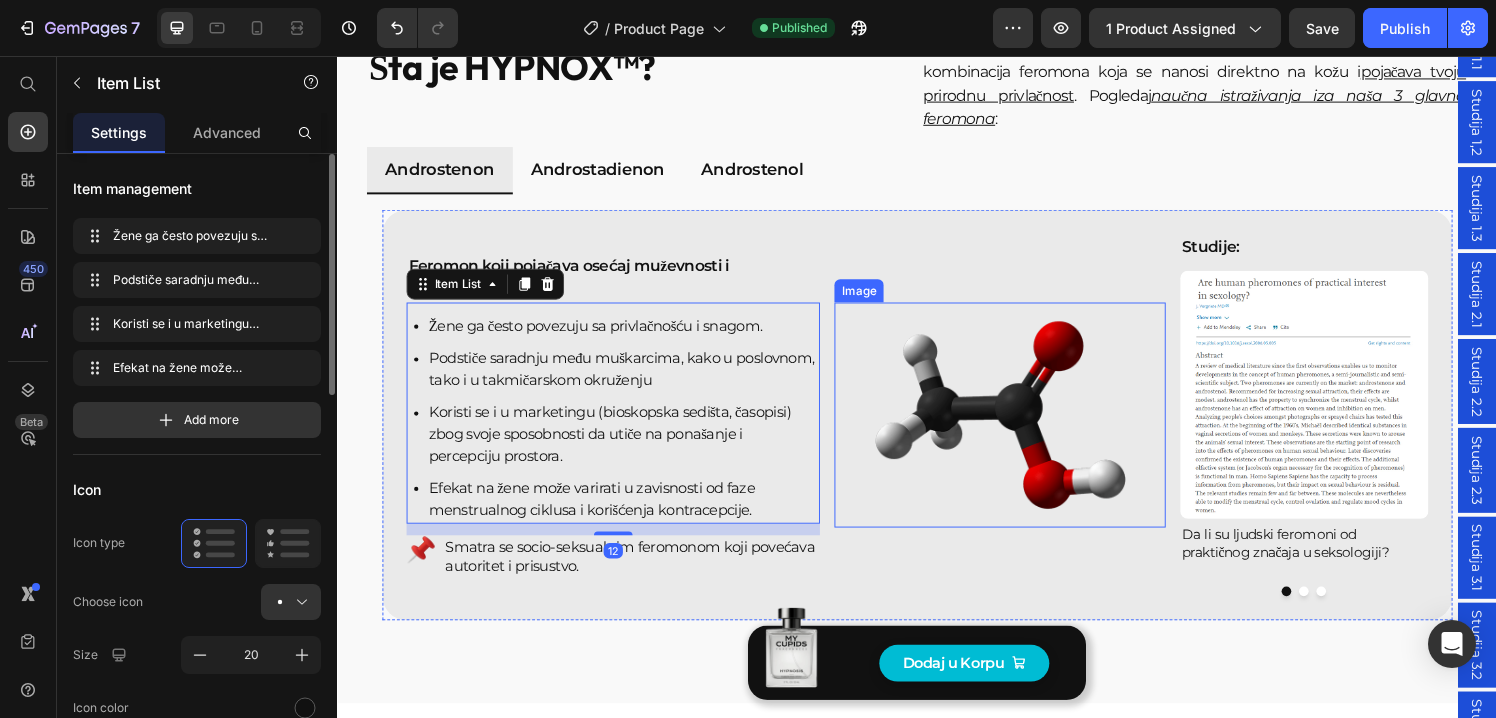 click at bounding box center (1022, 428) 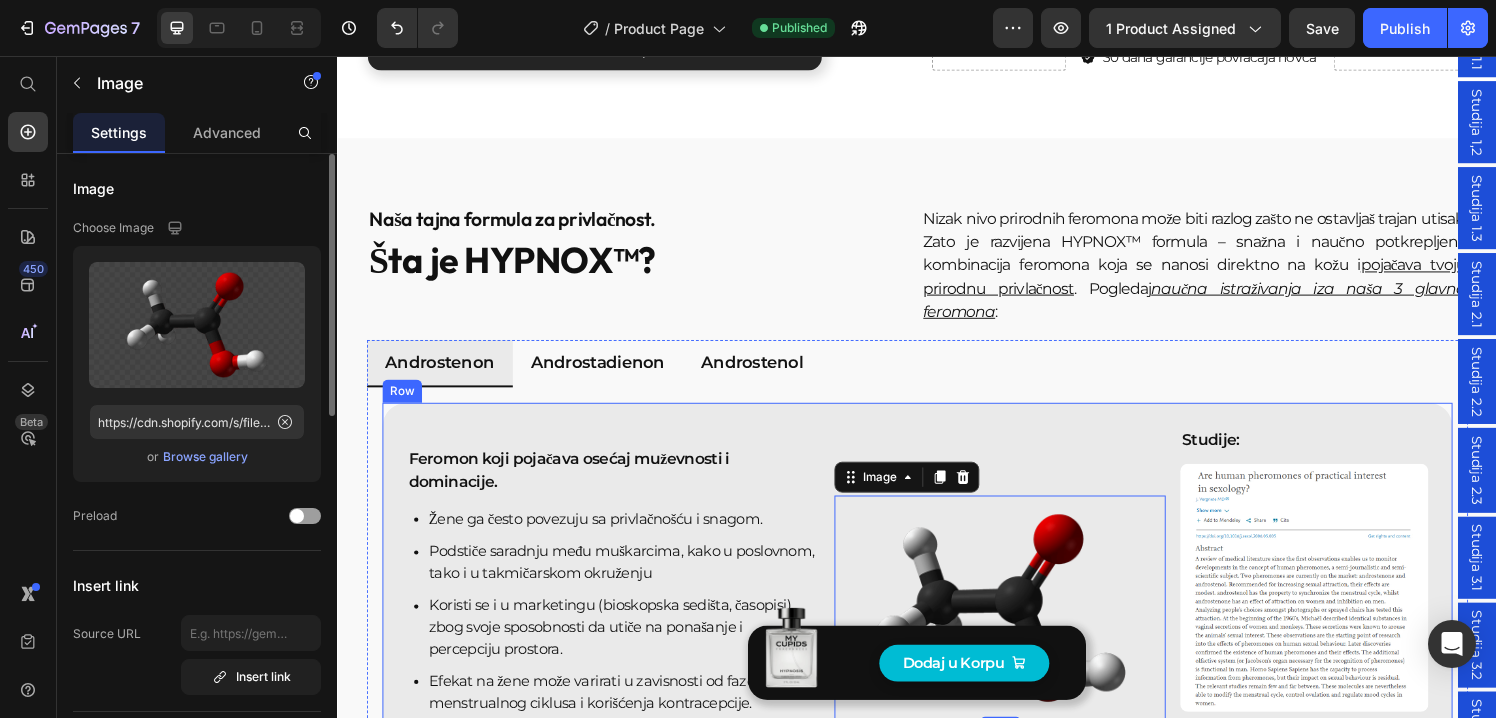 scroll, scrollTop: 3528, scrollLeft: 0, axis: vertical 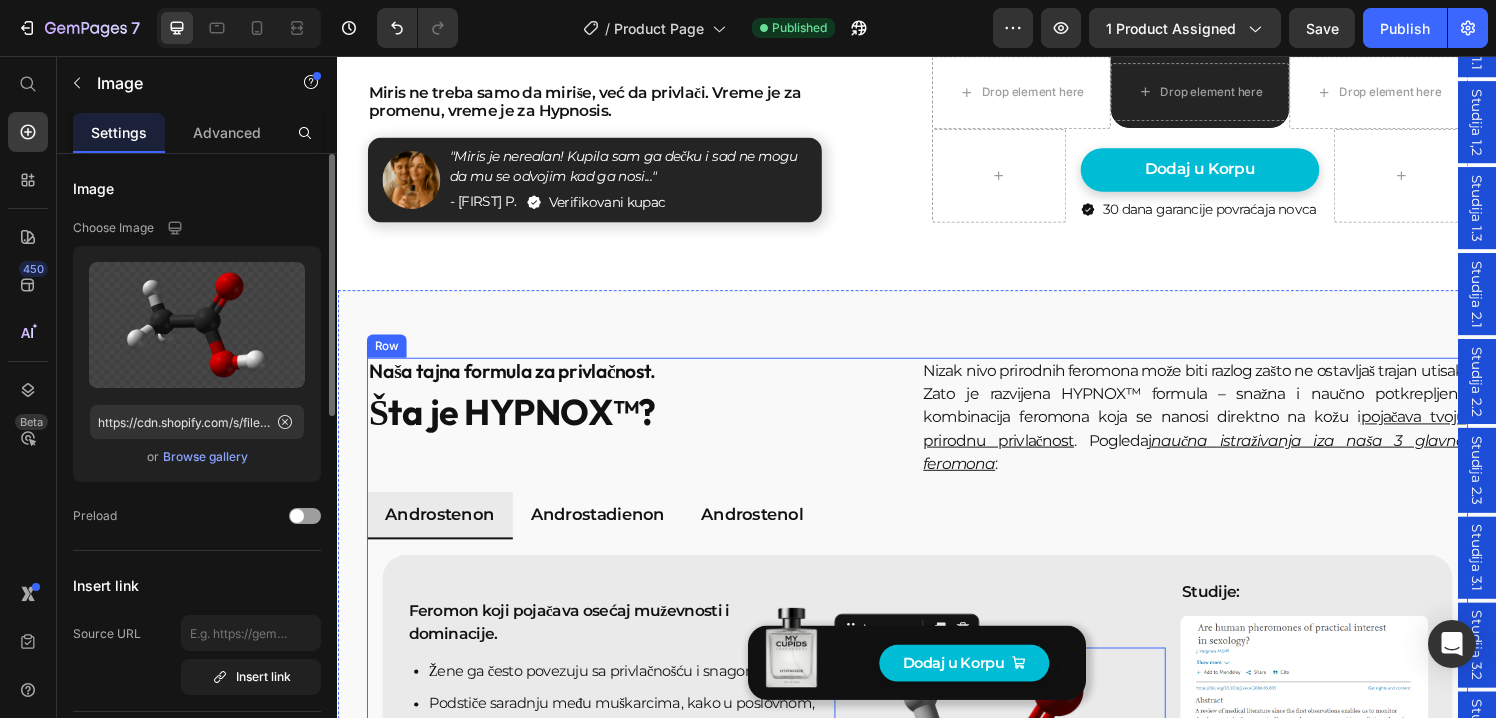 click on "Androstadienon" at bounding box center (606, 532) 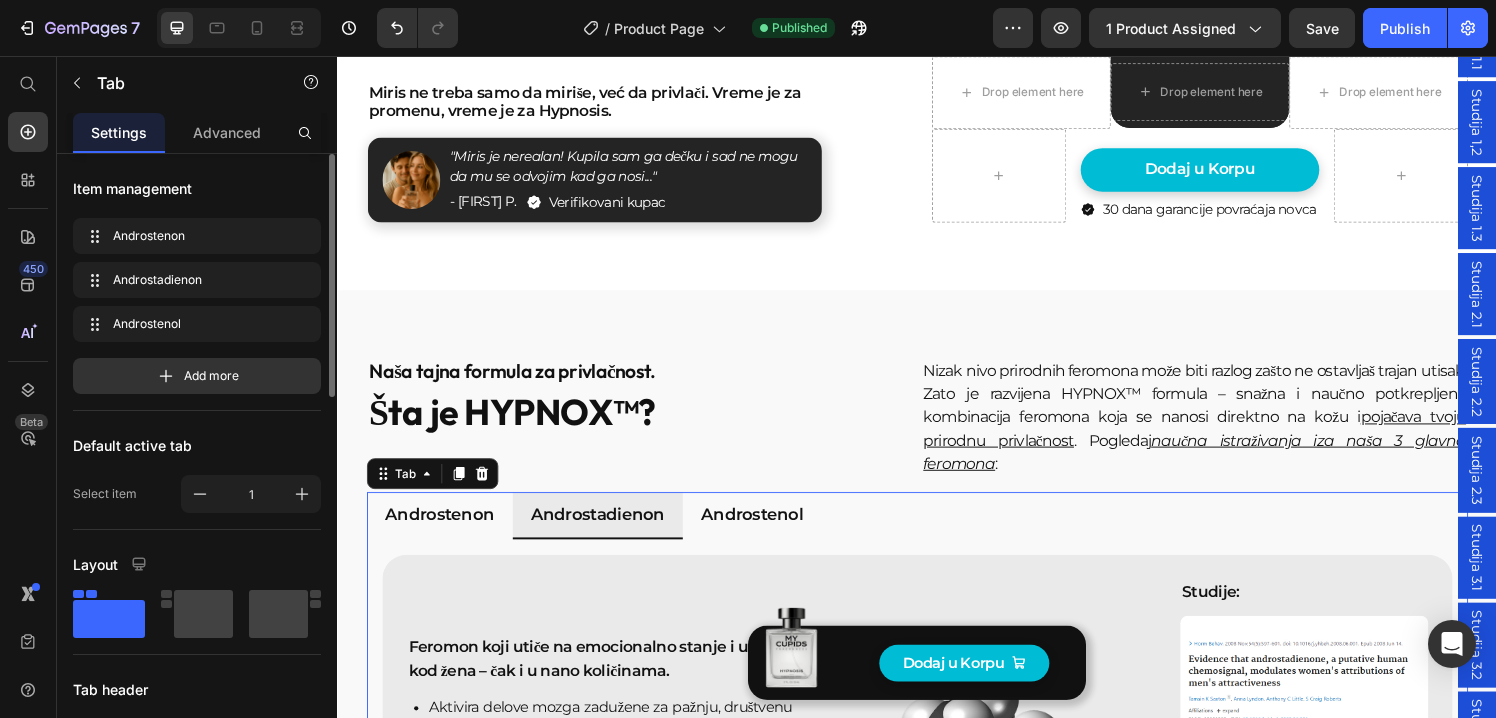 click on "Androstenol" at bounding box center [766, 532] 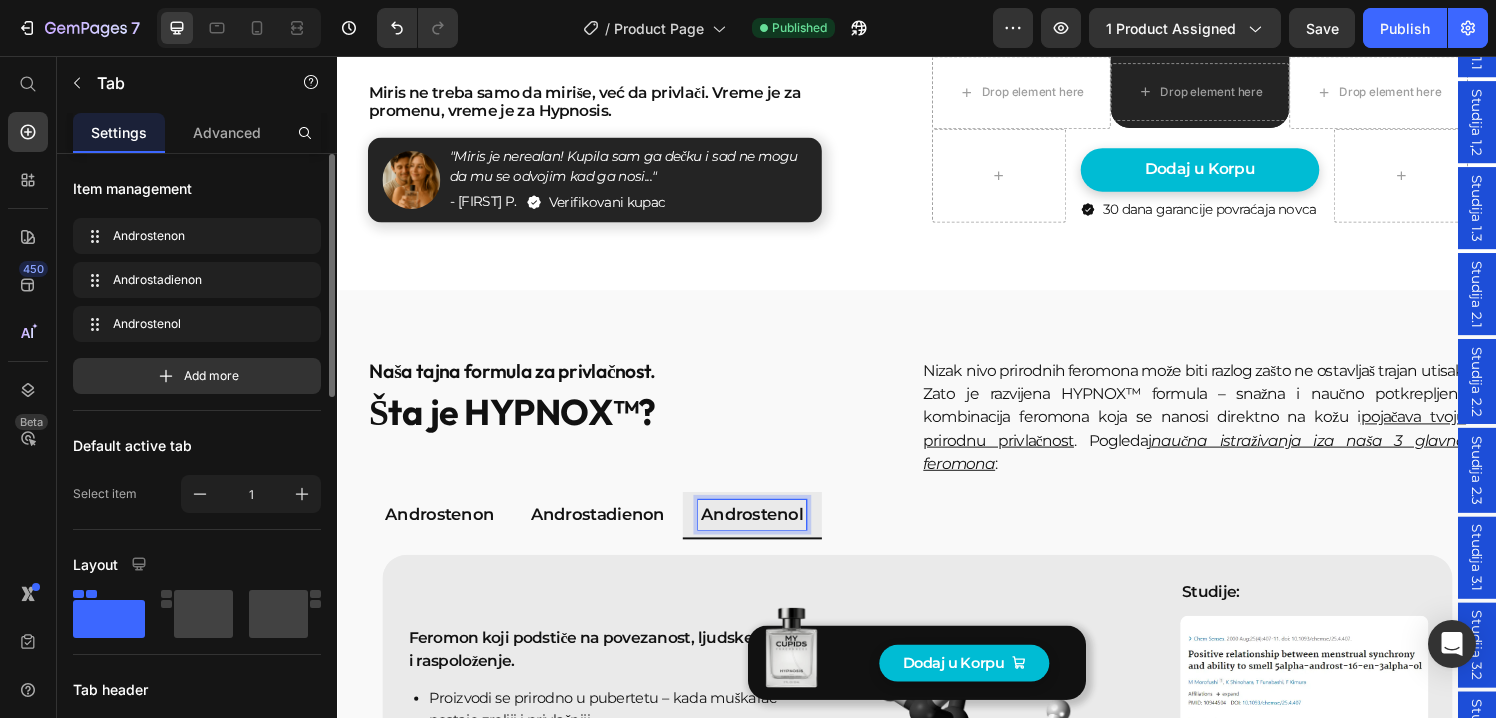 scroll, scrollTop: 3690, scrollLeft: 0, axis: vertical 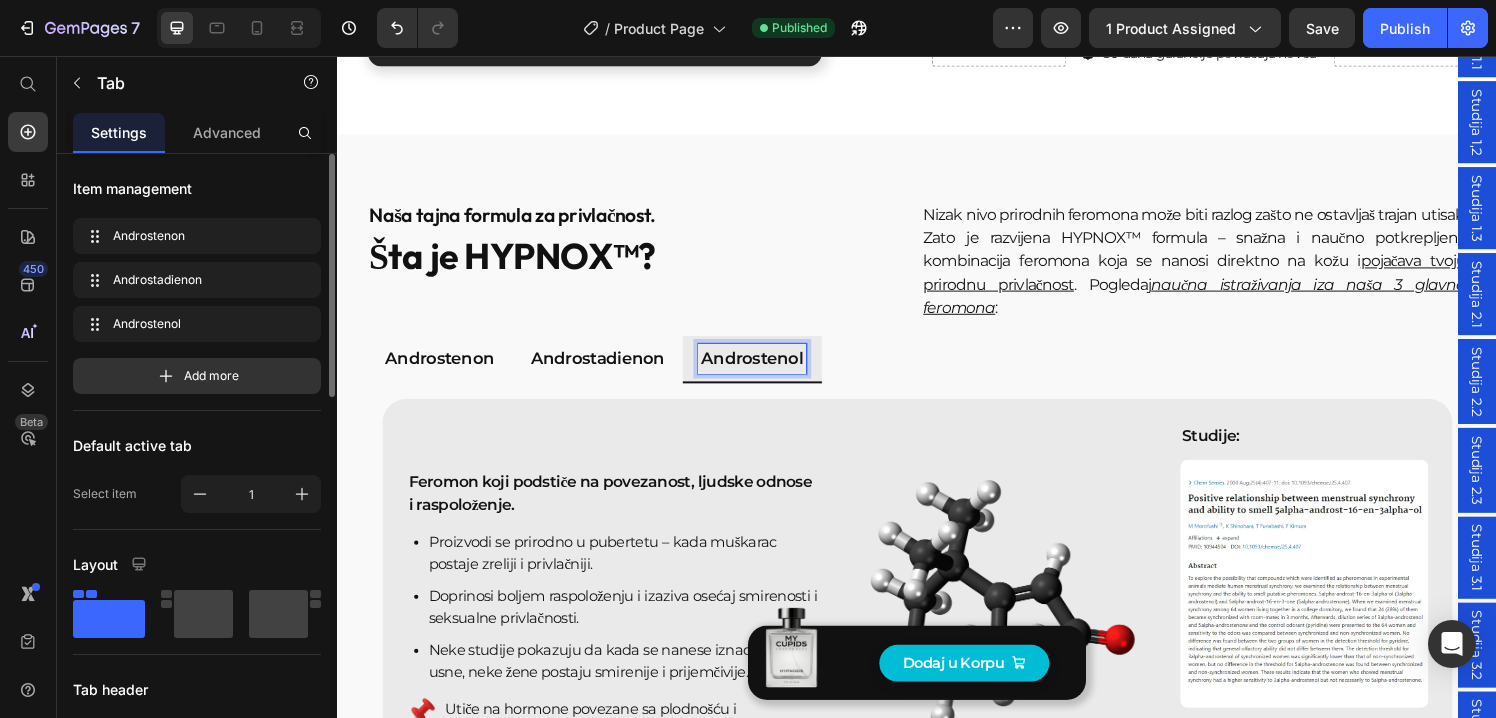 click on "Androstenon" at bounding box center [442, 370] 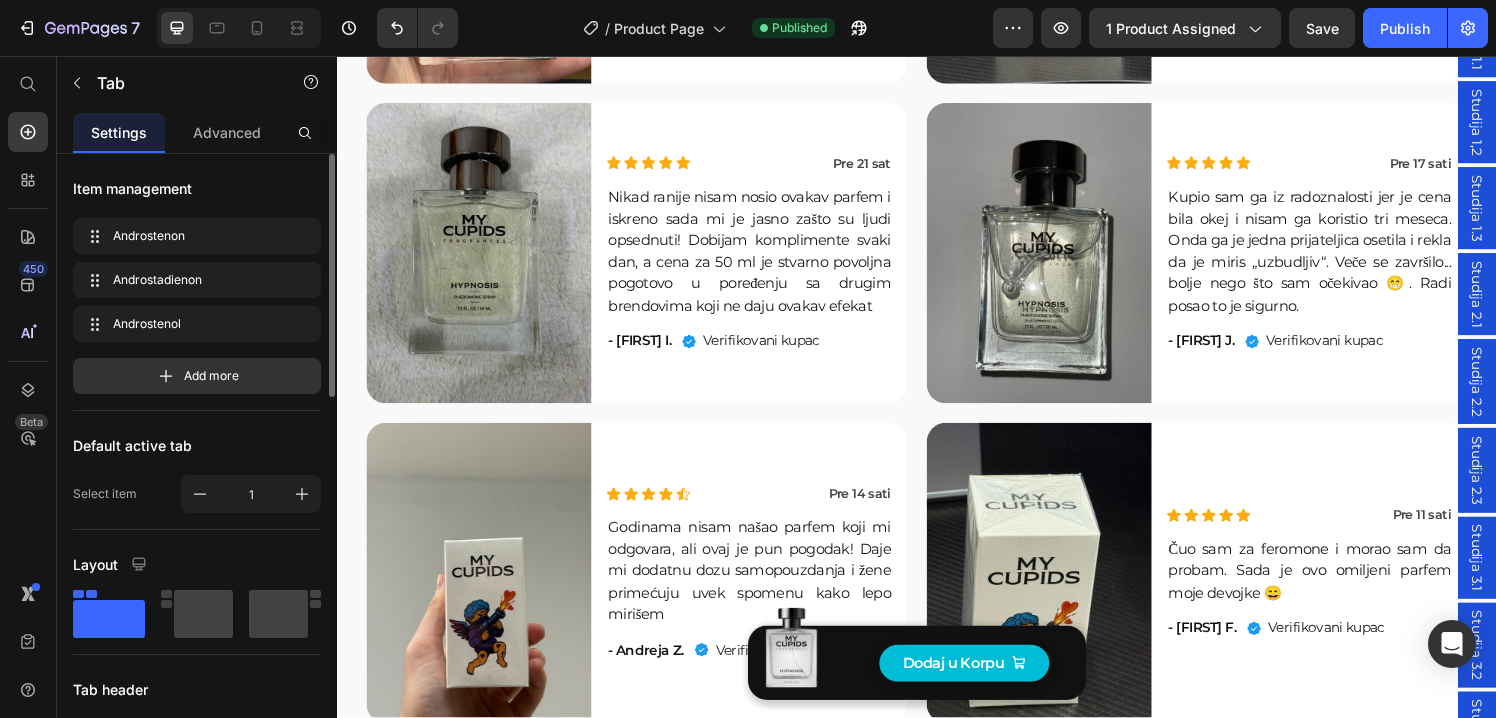 scroll, scrollTop: 7047, scrollLeft: 0, axis: vertical 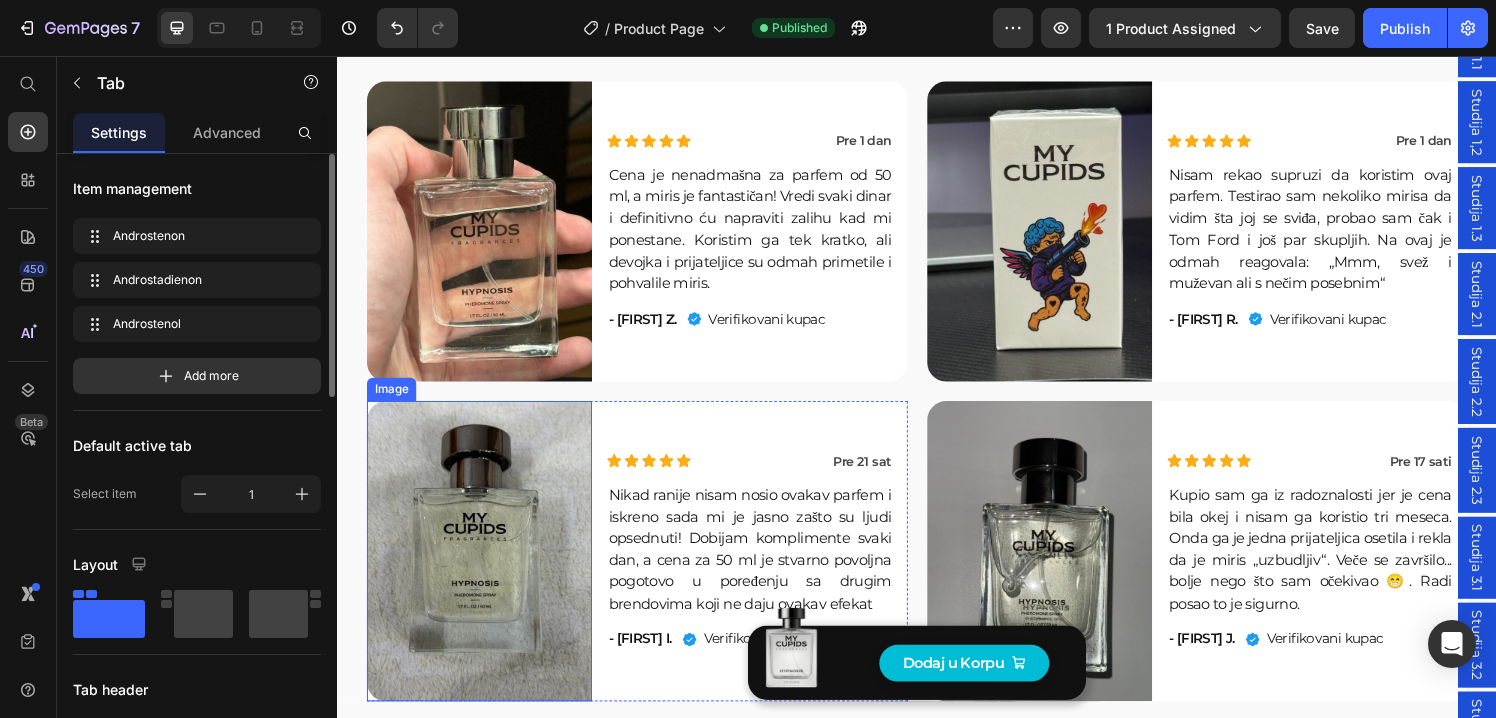 click at bounding box center (483, 238) 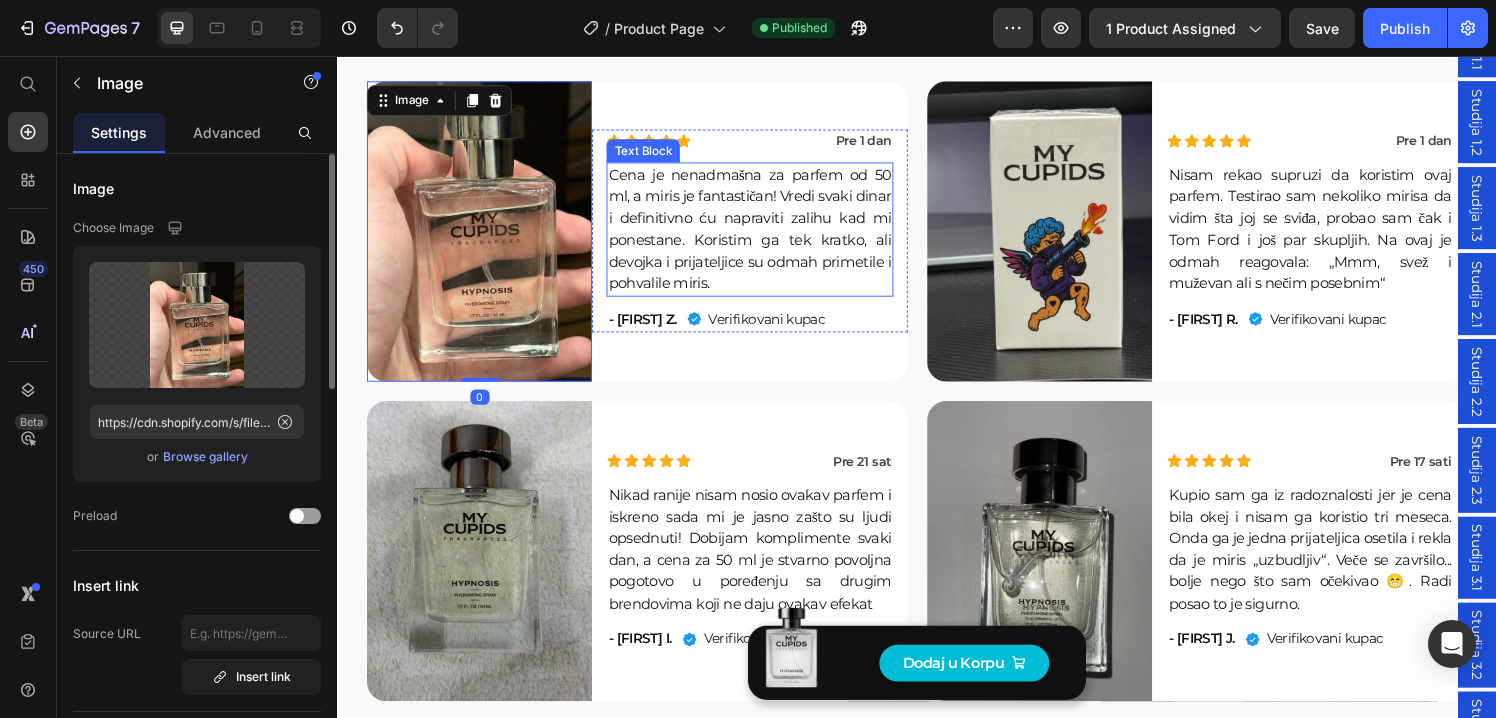 click on "Cena je nenadmašna za parfem od 50 ml, a miris je fantastičan! Vredi svaki dinar i definitivno ću napraviti zalihu kad mi ponestane. Koristim ga tek kratko, ali devojka i prijateljice su odmah primetile i pohvalile miris." at bounding box center [763, 236] 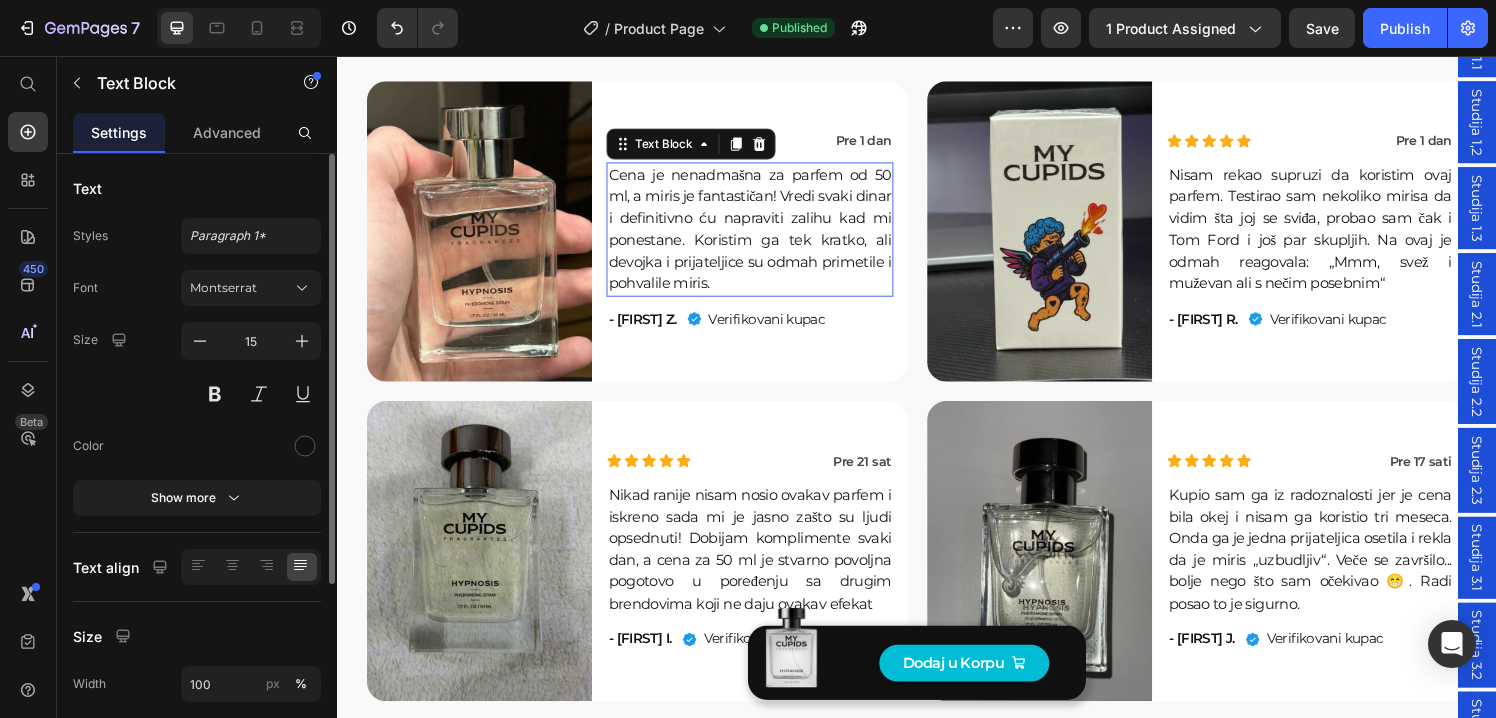 click on "Cena je nenadmašna za parfem od 50 ml, a miris je fantastičan! Vredi svaki dinar i definitivno ću napraviti zalihu kad mi ponestane. Koristim ga tek kratko, ali devojka i prijateljice su odmah primetile i pohvalile miris." at bounding box center (763, 236) 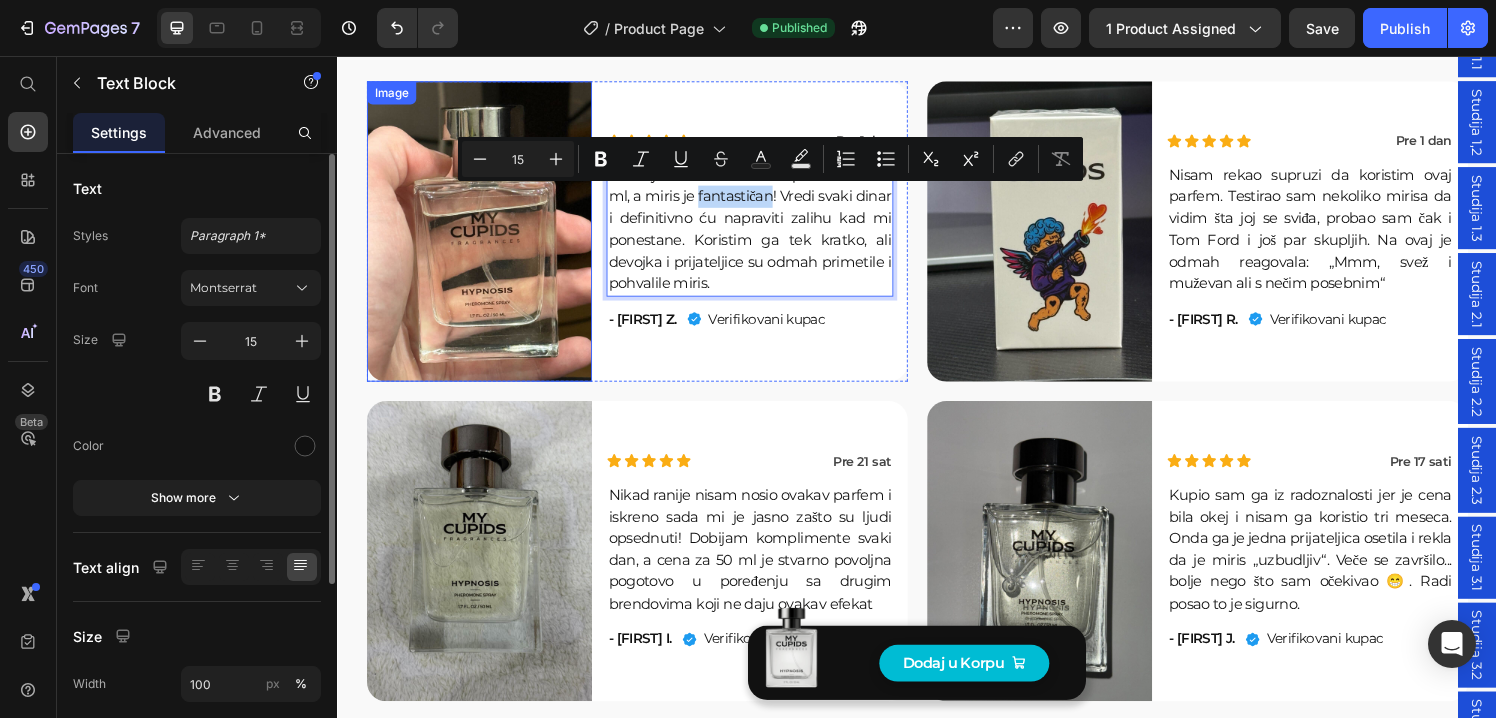 click at bounding box center (483, 238) 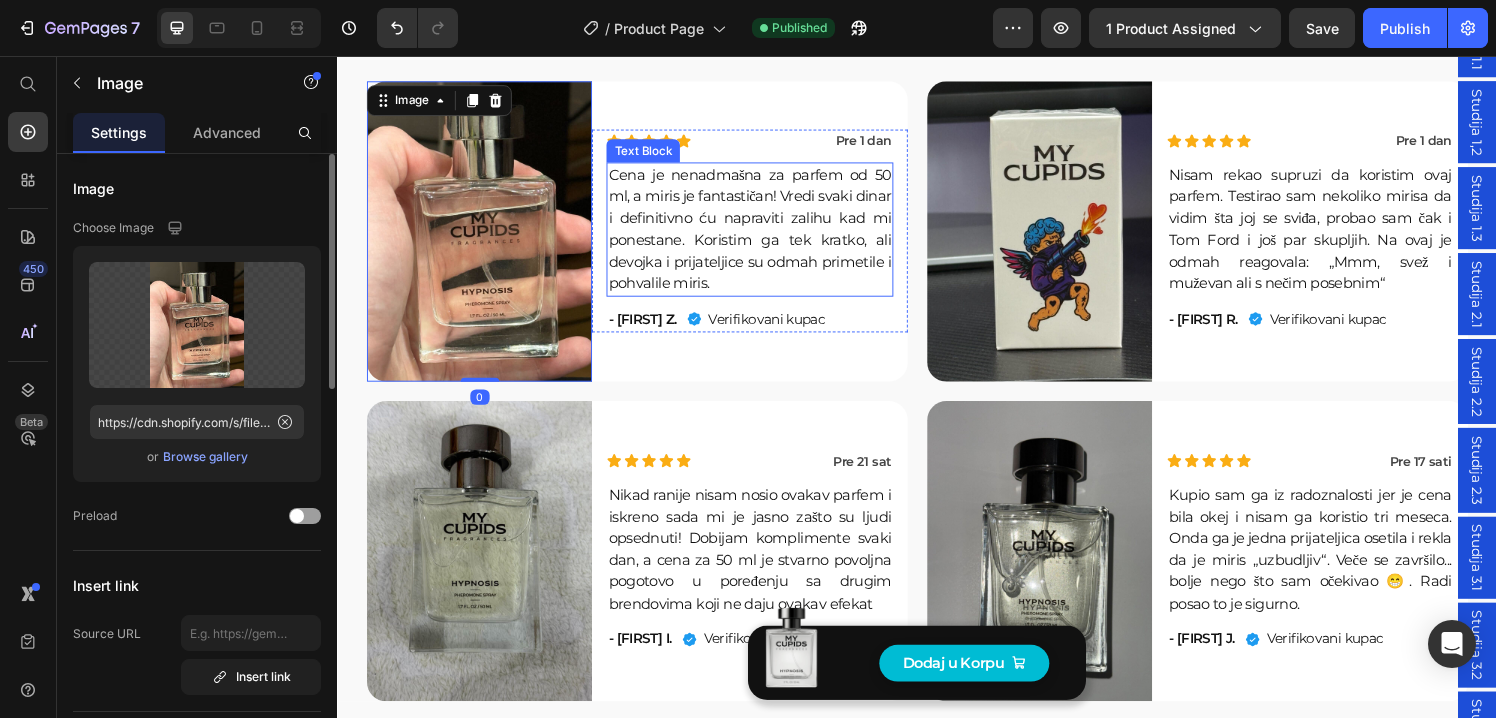 click on "Cena je nenadmašna za parfem od 50 ml, a miris je fantastičan! Vredi svaki dinar i definitivno ću napraviti zalihu kad mi ponestane. Koristim ga tek kratko, ali devojka i prijateljice su odmah primetile i pohvalile miris." at bounding box center [763, 236] 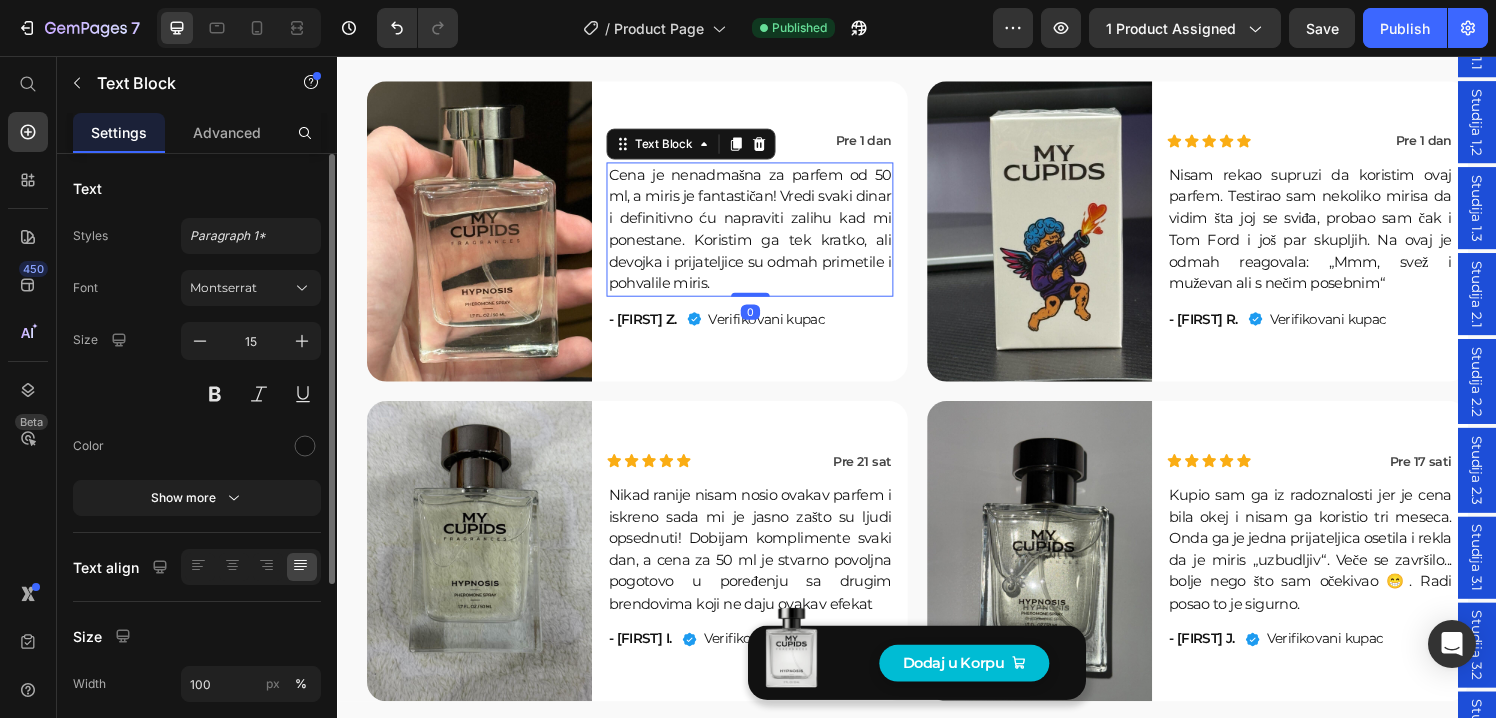 click on "Cena je nenadmašna za parfem od 50 ml, a miris je fantastičan! Vredi svaki dinar i definitivno ću napraviti zalihu kad mi ponestane. Koristim ga tek kratko, ali devojka i prijateljice su odmah primetile i pohvalile miris." at bounding box center [763, 236] 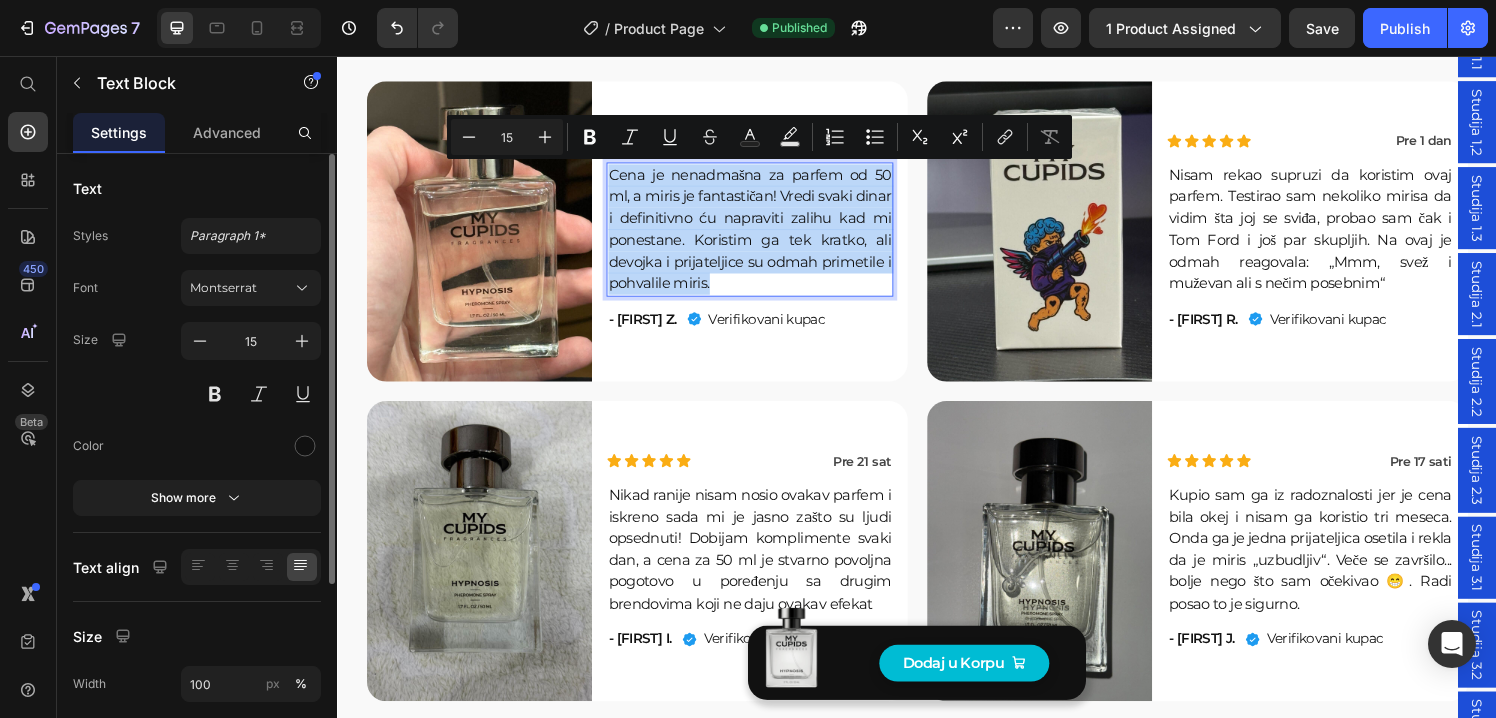 click on "Cena je nenadmašna za parfem od 50 ml, a miris je fantastičan! Vredi svaki dinar i definitivno ću napraviti zalihu kad mi ponestane. Koristim ga tek kratko, ali devojka i prijateljice su odmah primetile i pohvalile miris." at bounding box center (763, 236) 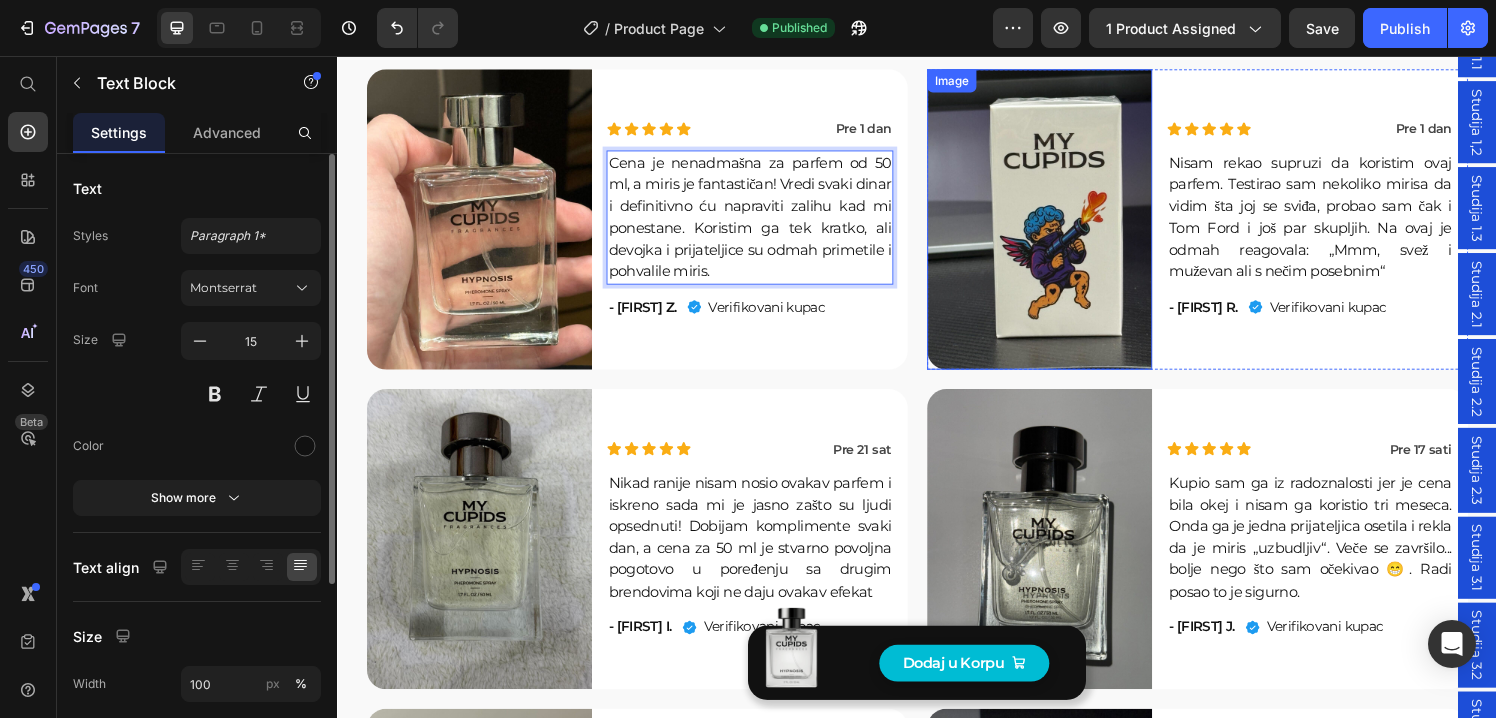 scroll, scrollTop: 7054, scrollLeft: 0, axis: vertical 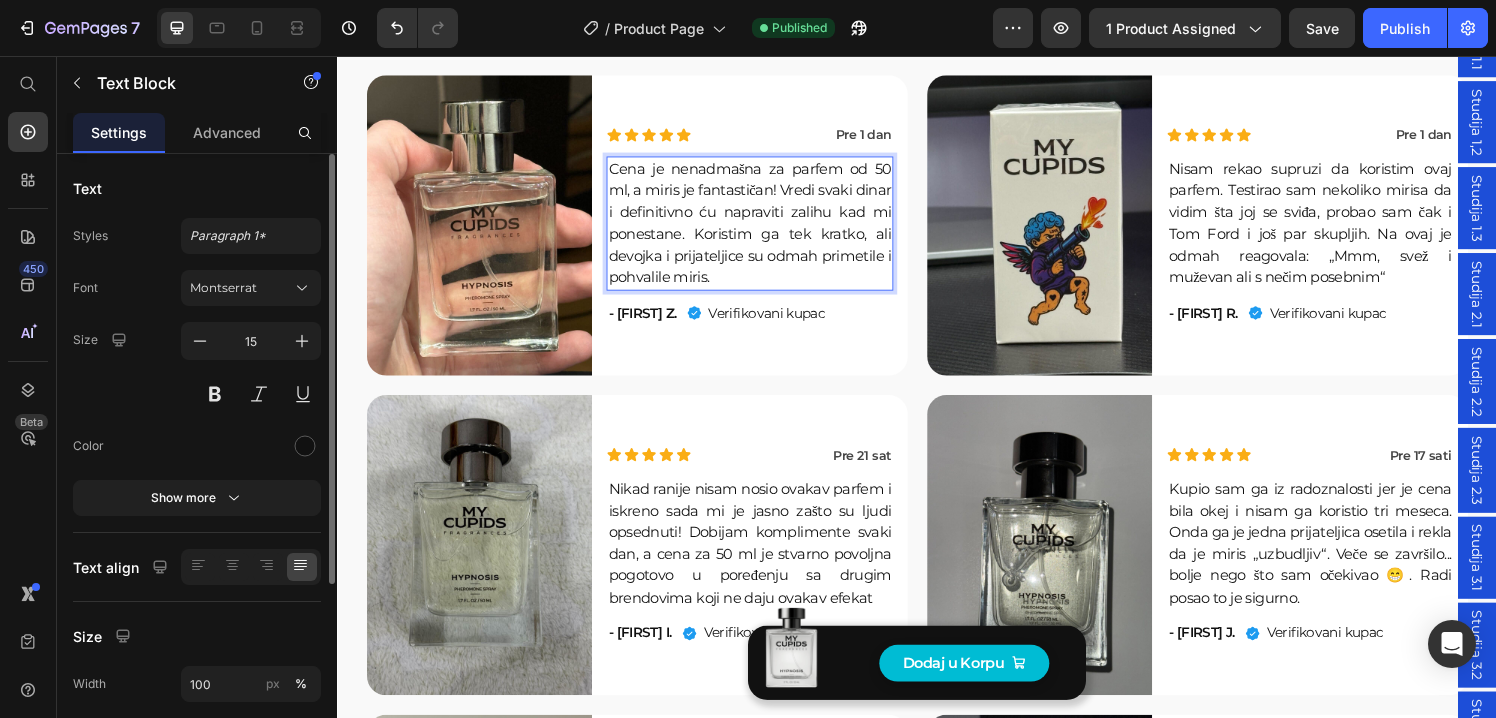 click on "Cena je nenadmašna za parfem od 50 ml, a miris je fantastičan! Vredi svaki dinar i definitivno ću napraviti zalihu kad mi ponestane. Koristim ga tek kratko, ali devojka i prijateljice su odmah primetile i pohvalile miris." at bounding box center [763, 229] 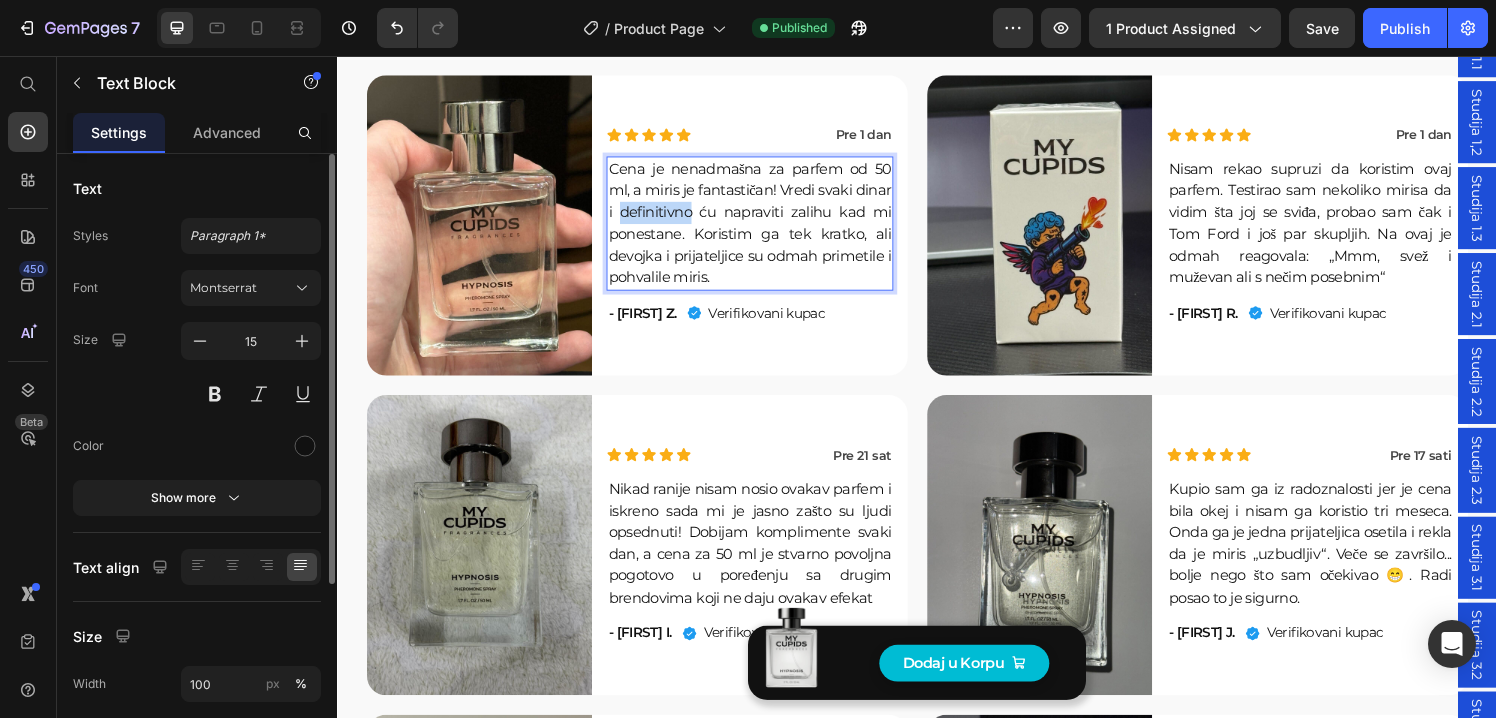 click on "Cena je nenadmašna za parfem od 50 ml, a miris je fantastičan! Vredi svaki dinar i definitivno ću napraviti zalihu kad mi ponestane. Koristim ga tek kratko, ali devojka i prijateljice su odmah primetile i pohvalile miris." at bounding box center [763, 229] 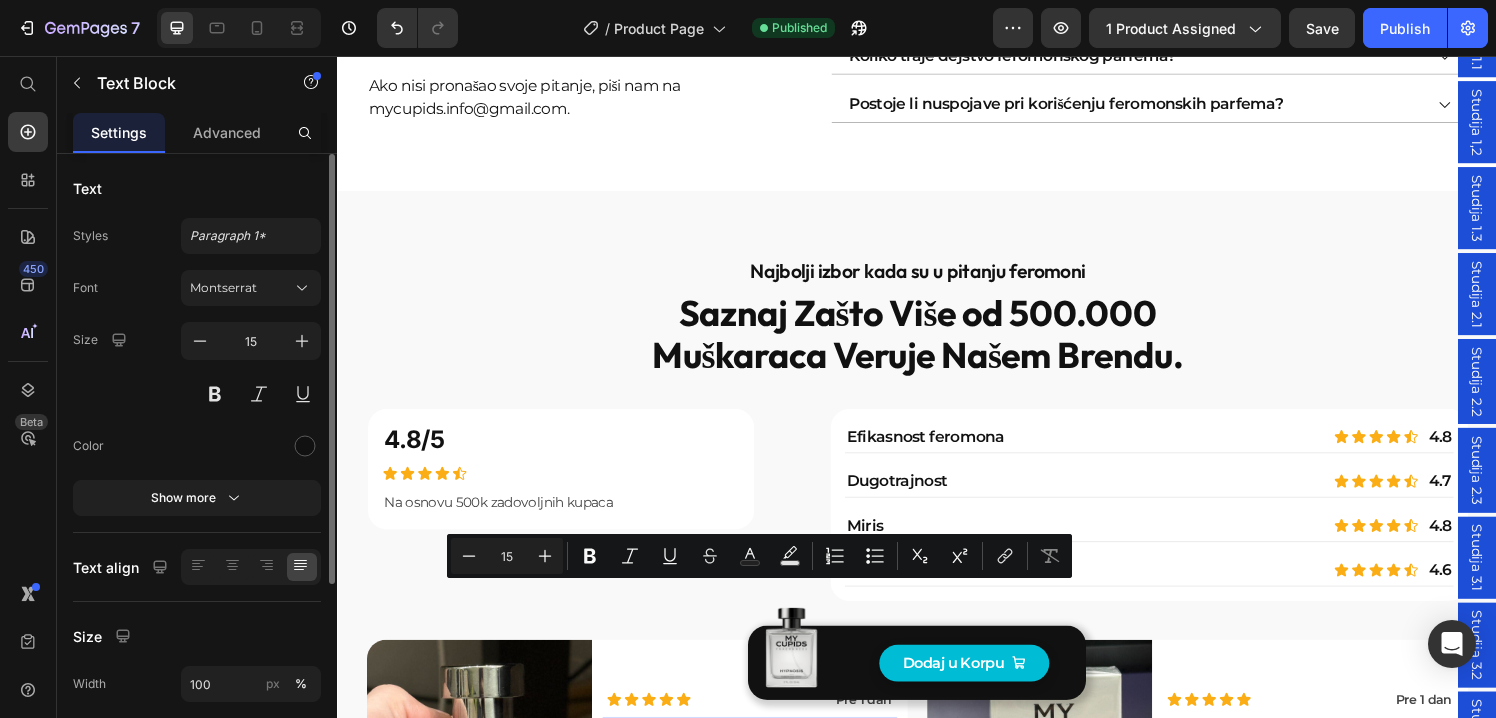 type on "16" 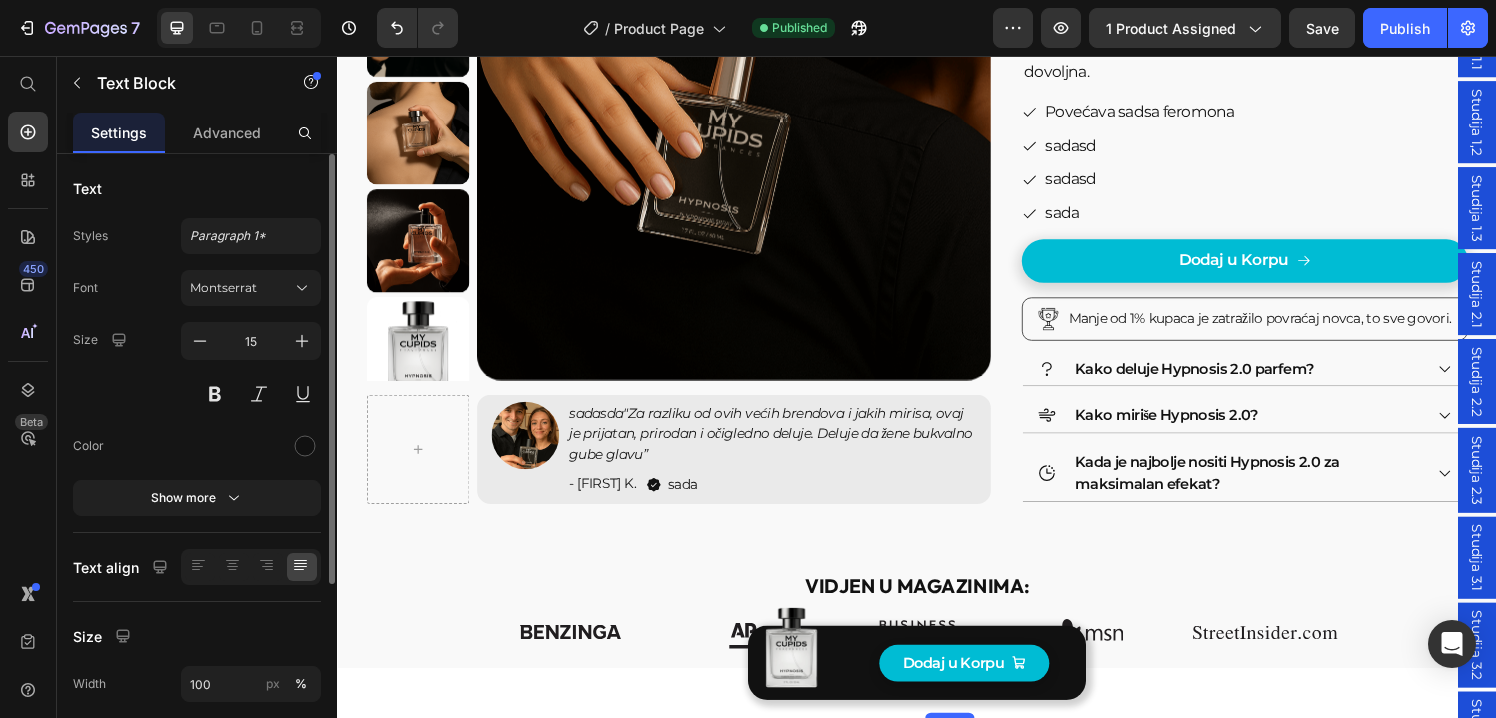 scroll, scrollTop: 317, scrollLeft: 0, axis: vertical 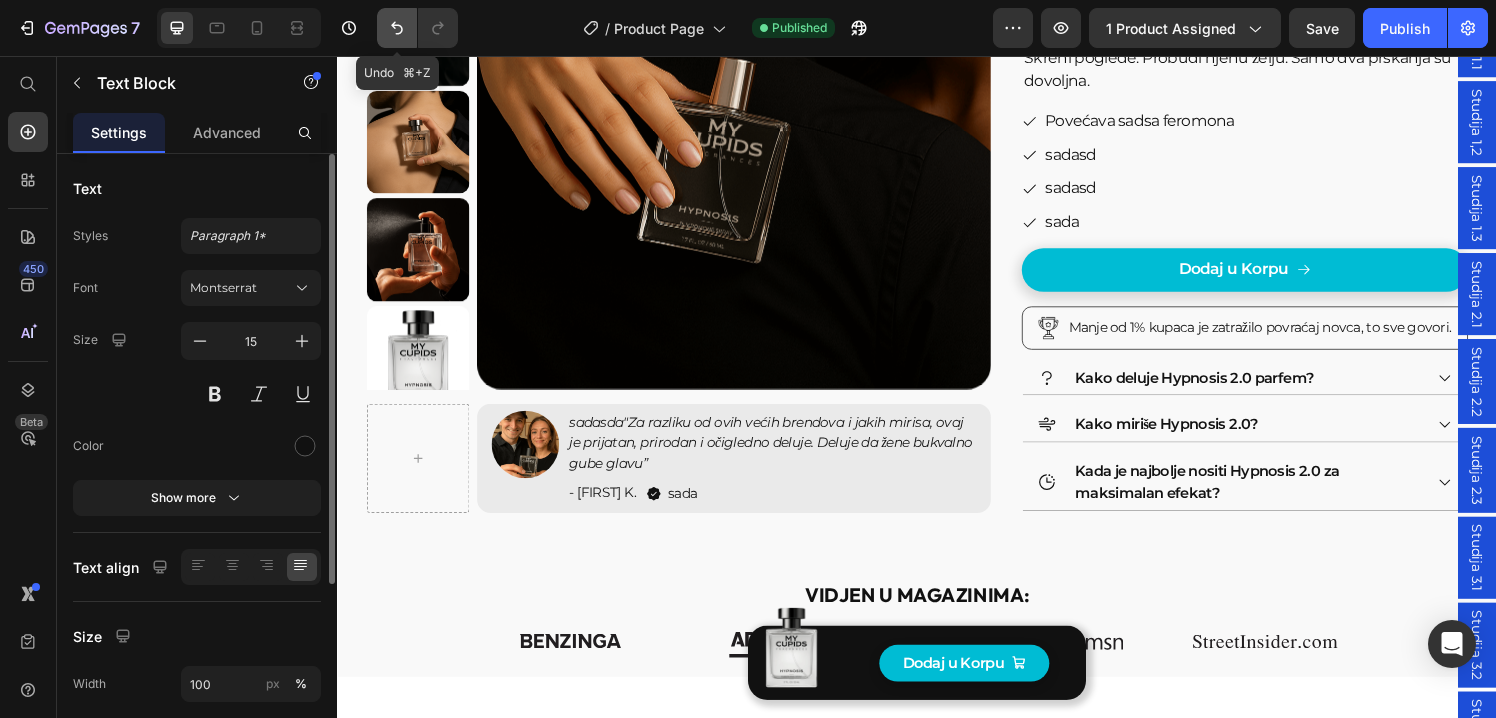 click 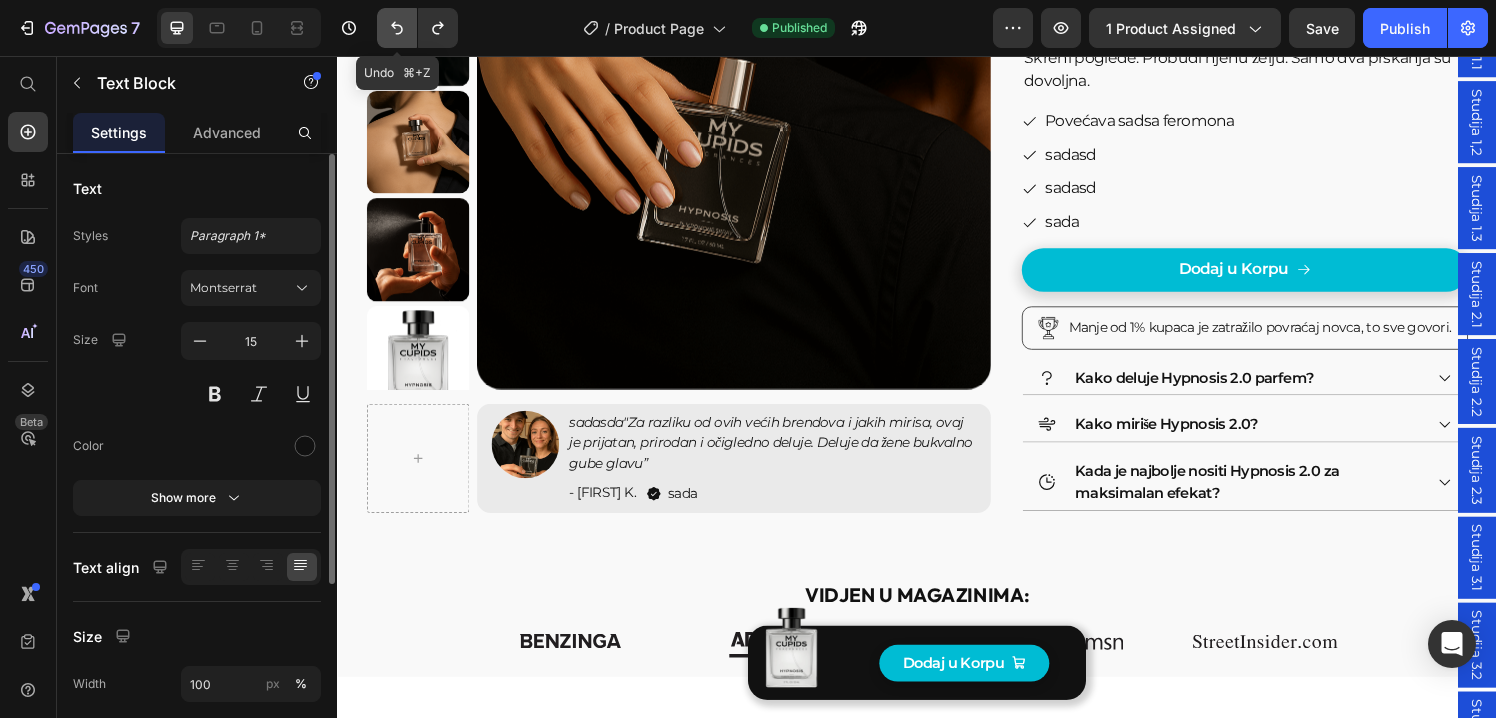 click 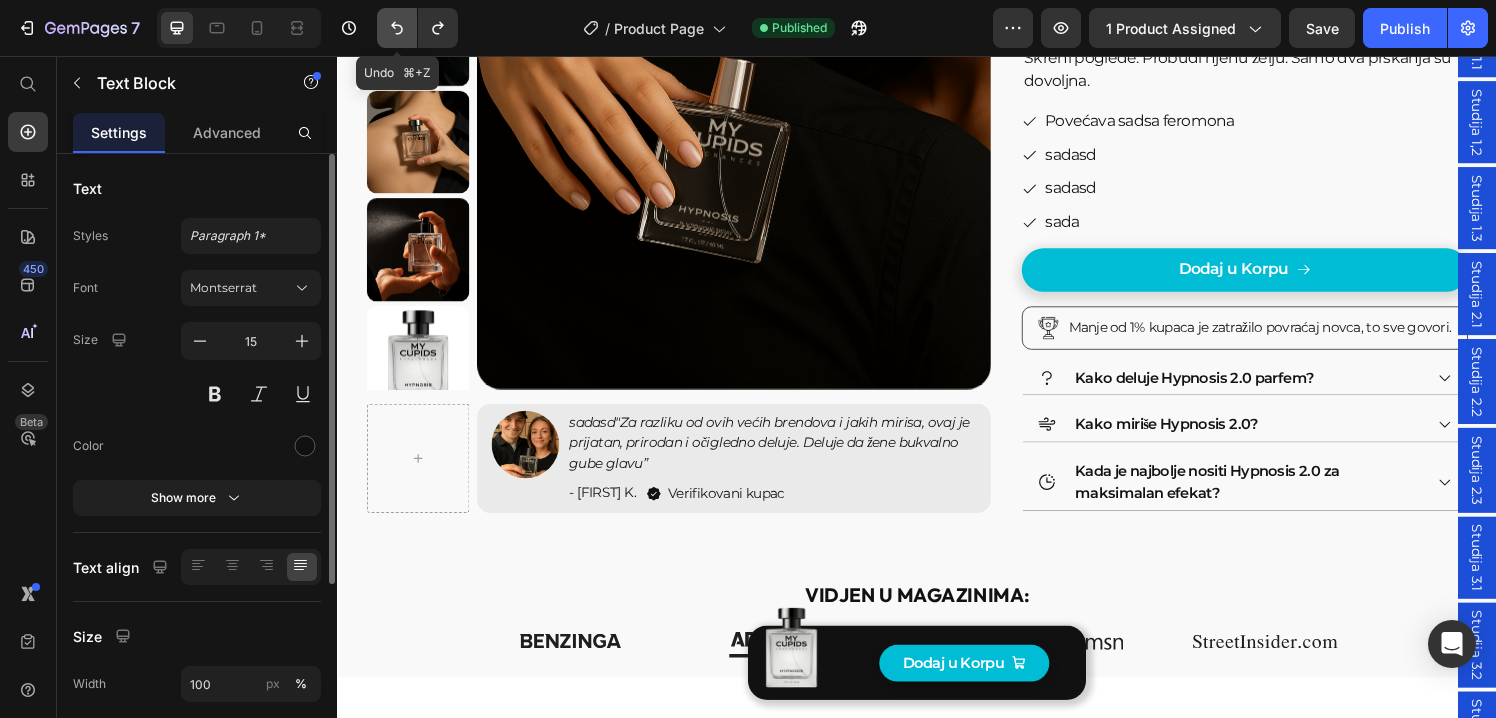 click 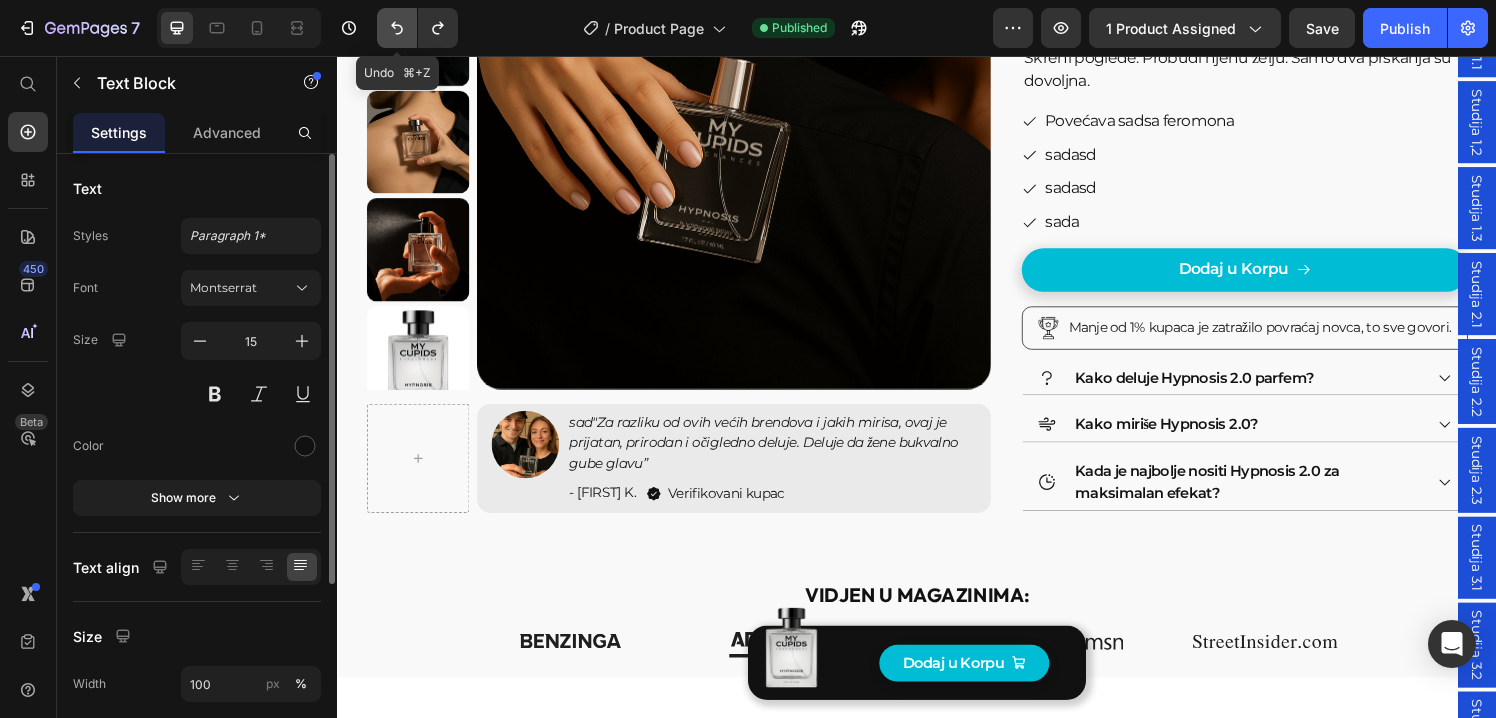 click 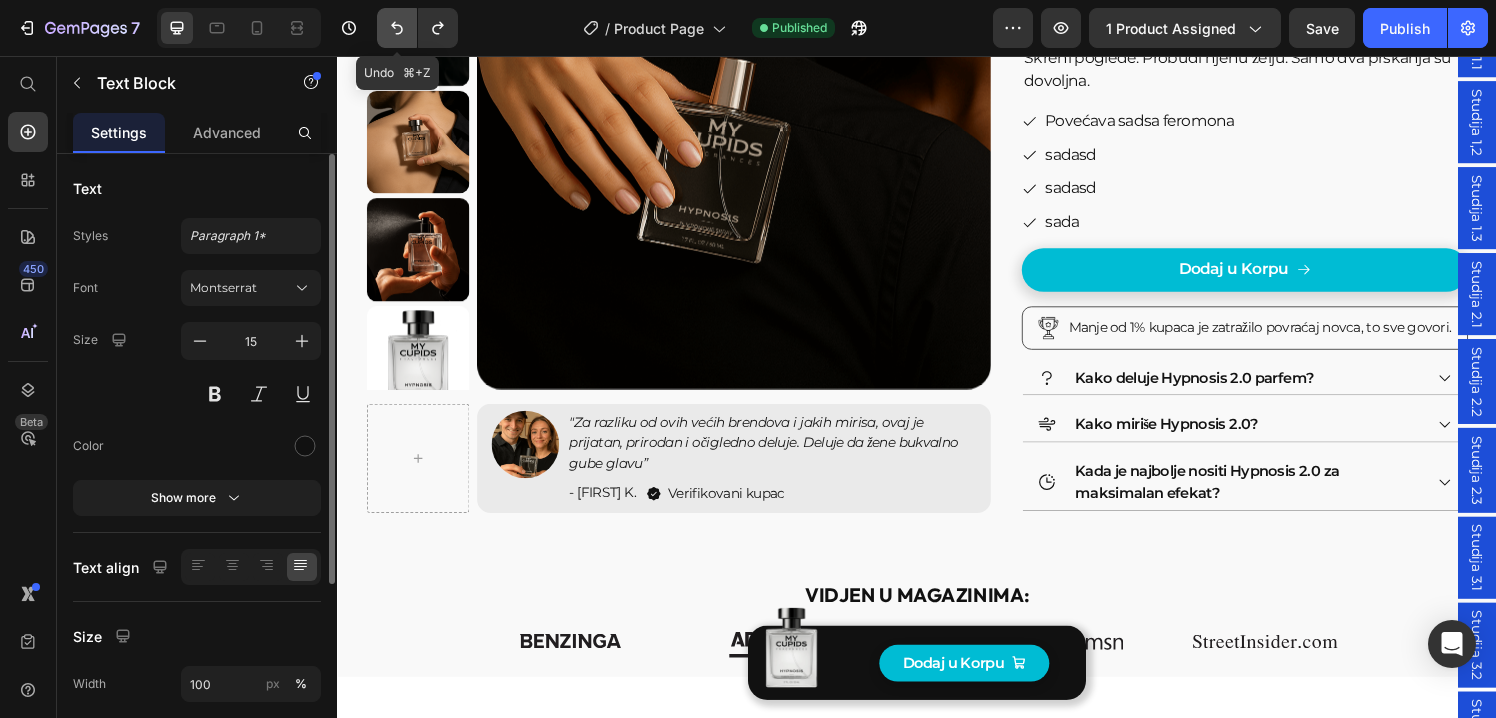 click 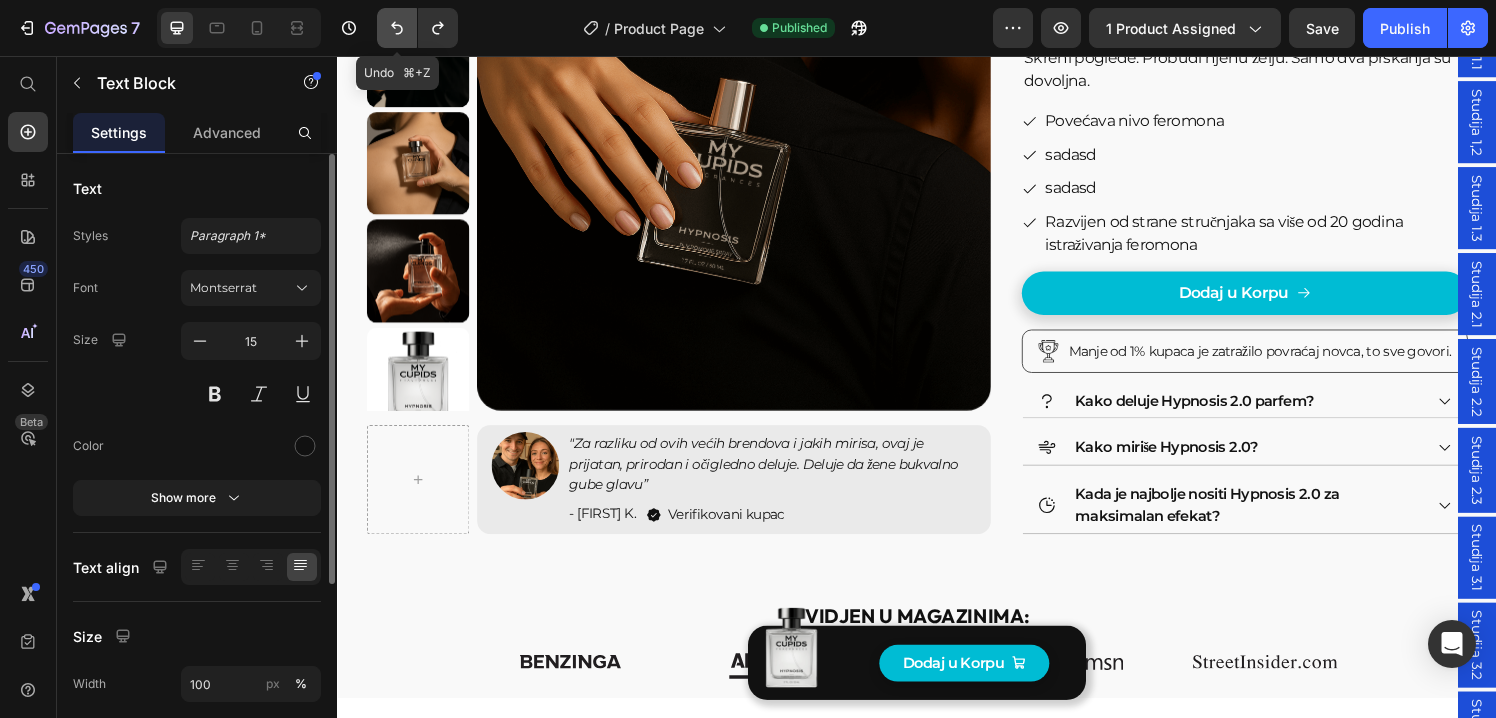 click 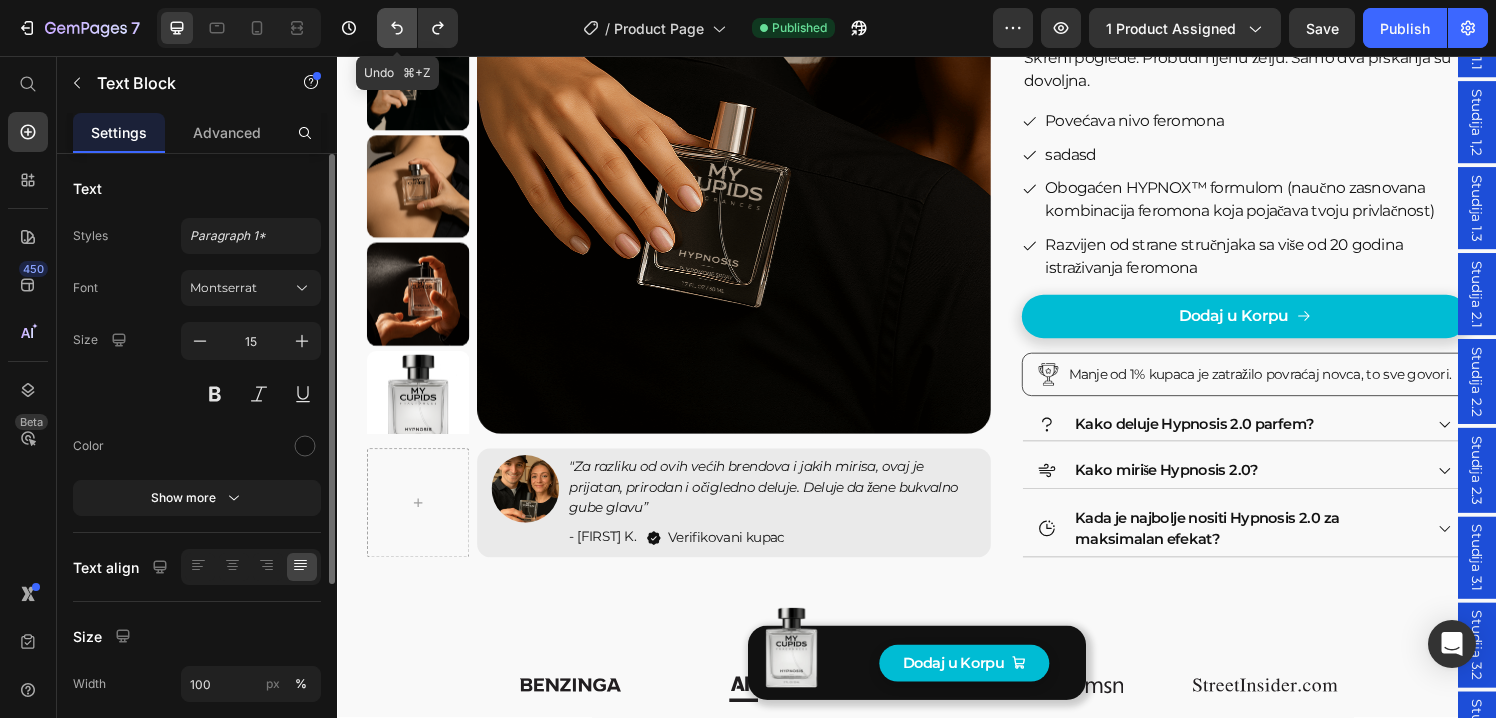 click 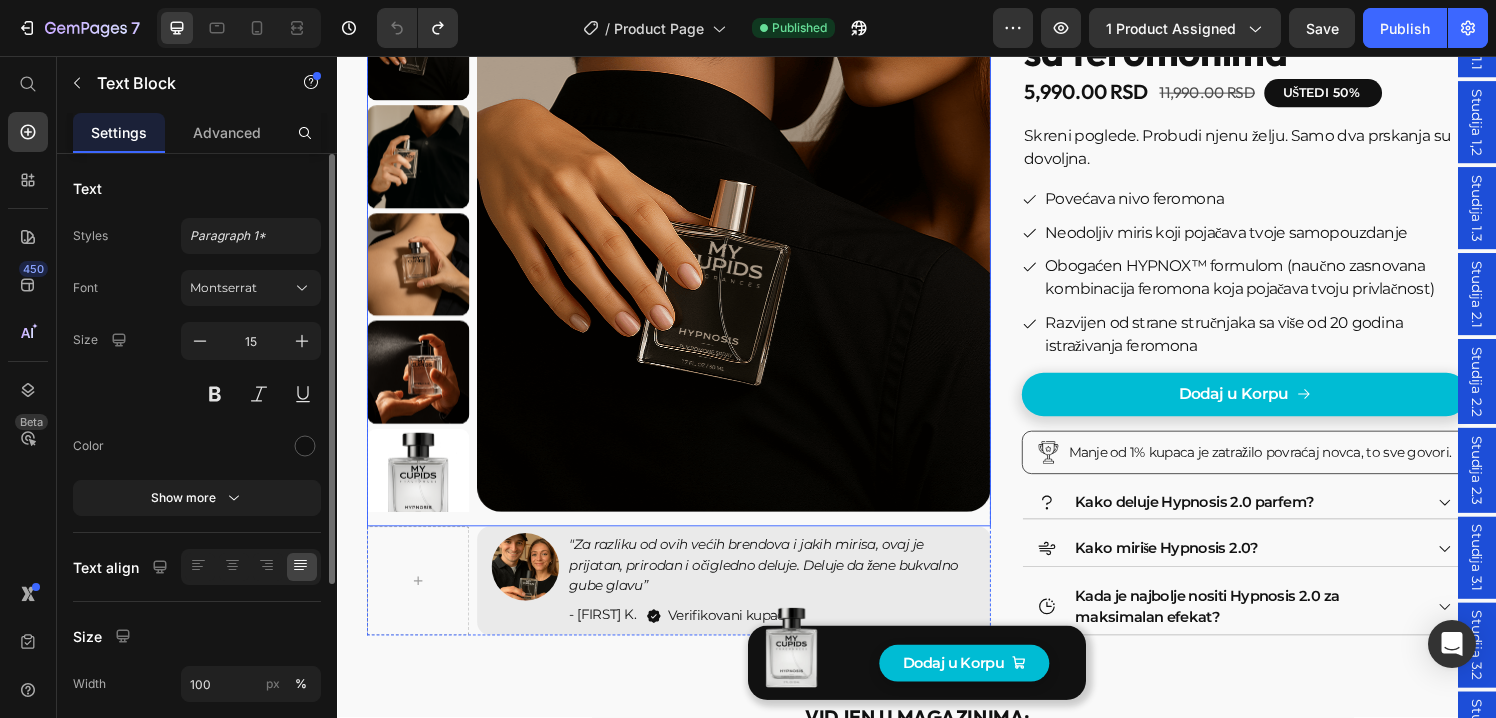 scroll, scrollTop: 0, scrollLeft: 0, axis: both 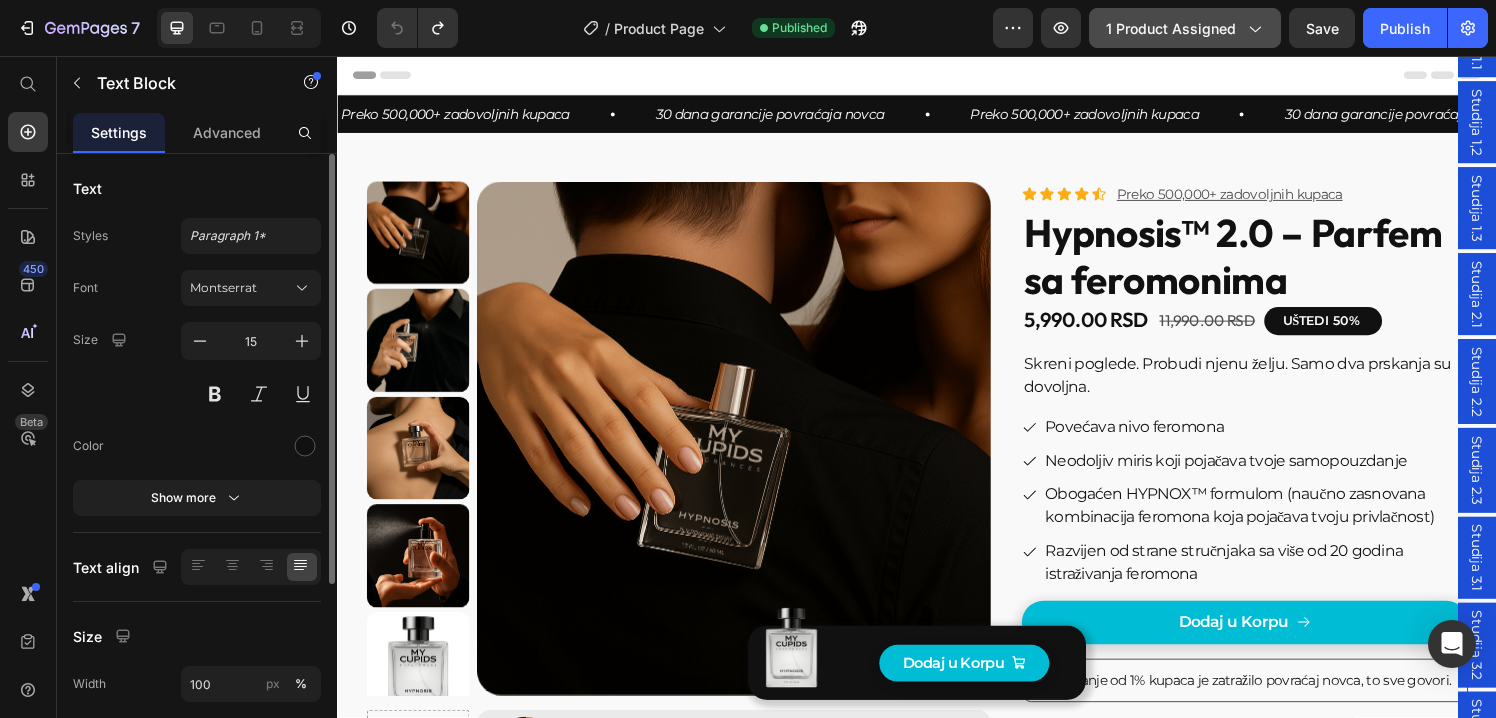 click 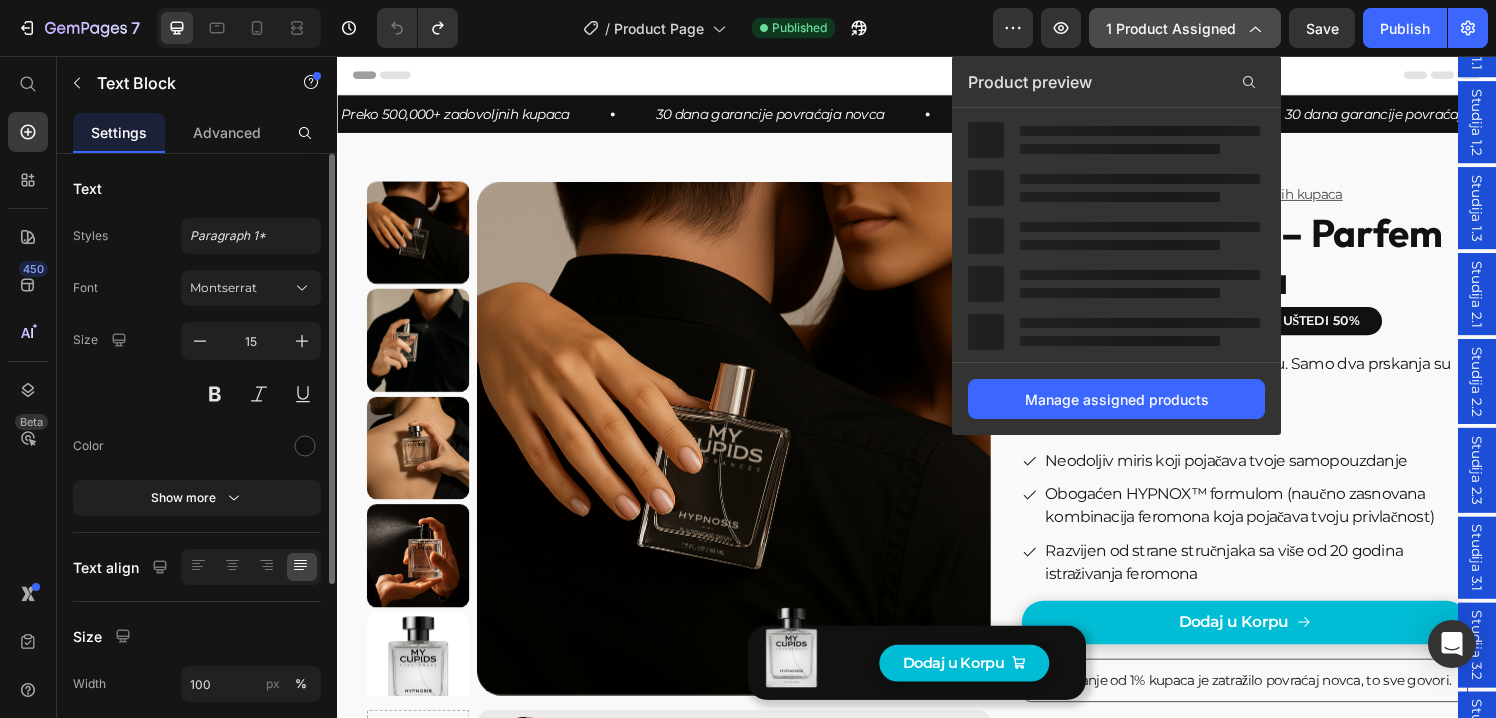 click 